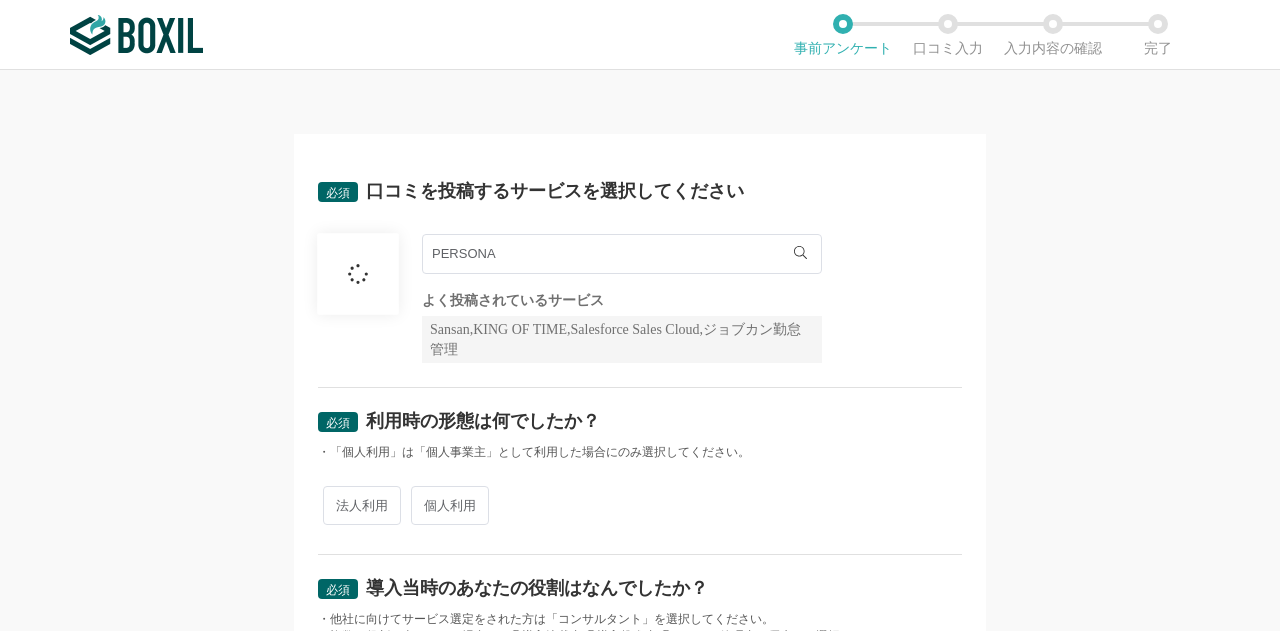 scroll, scrollTop: 0, scrollLeft: 0, axis: both 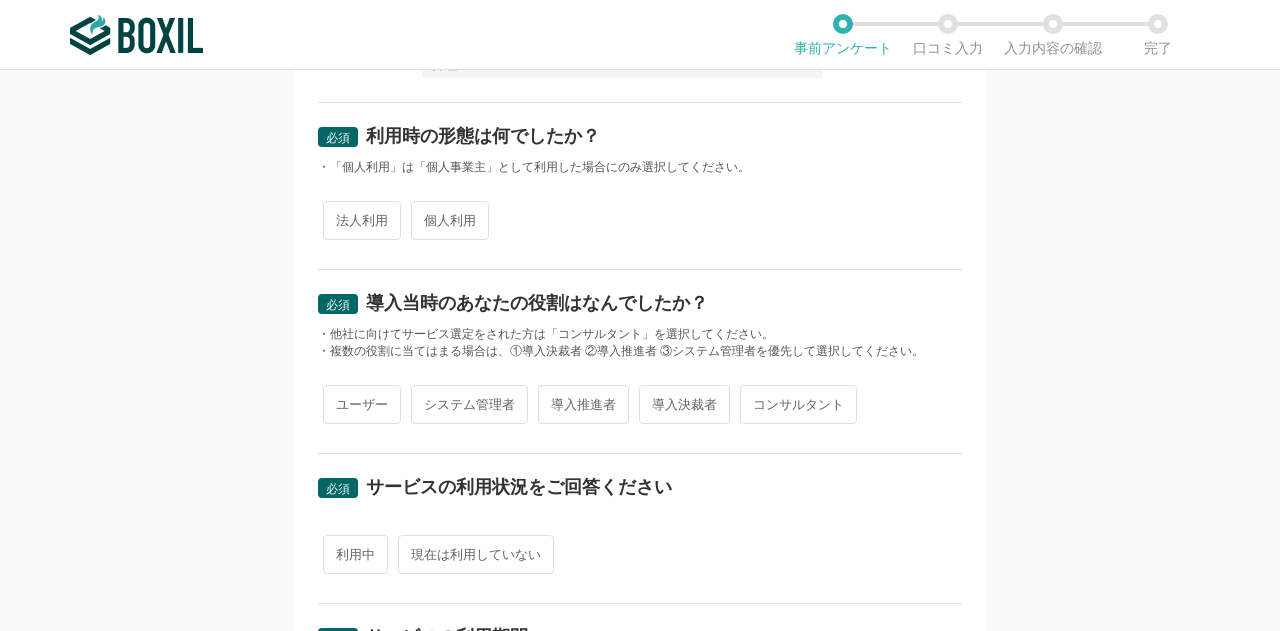 click on "法人利用" at bounding box center [362, 220] 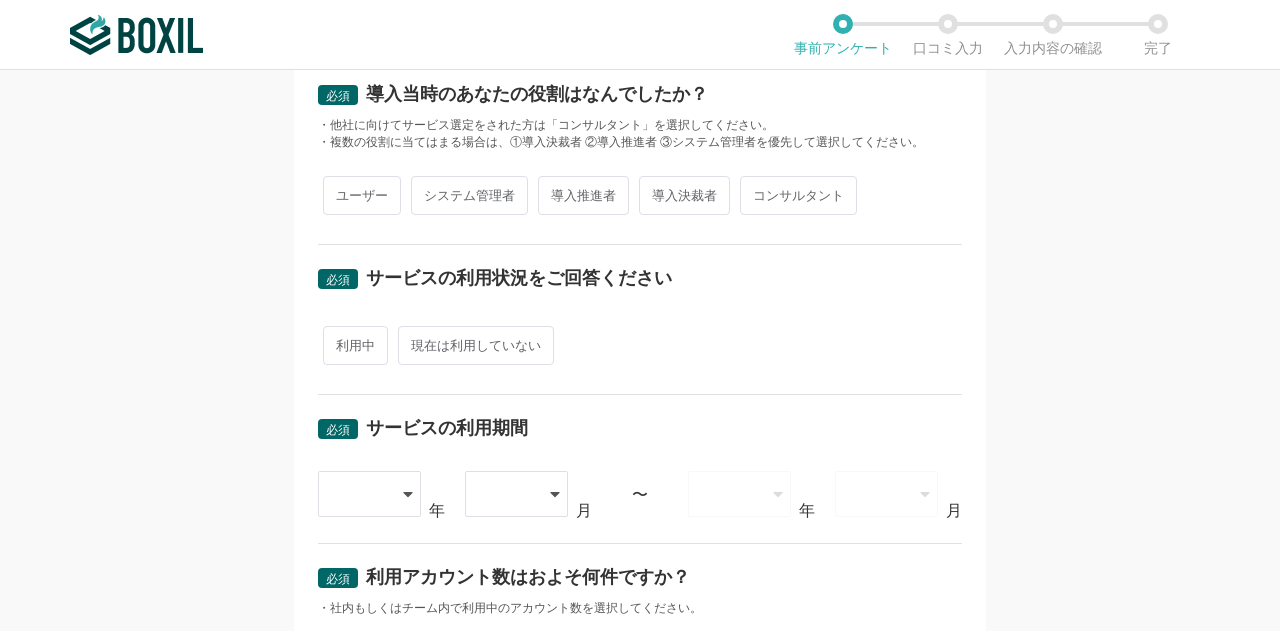 scroll, scrollTop: 495, scrollLeft: 0, axis: vertical 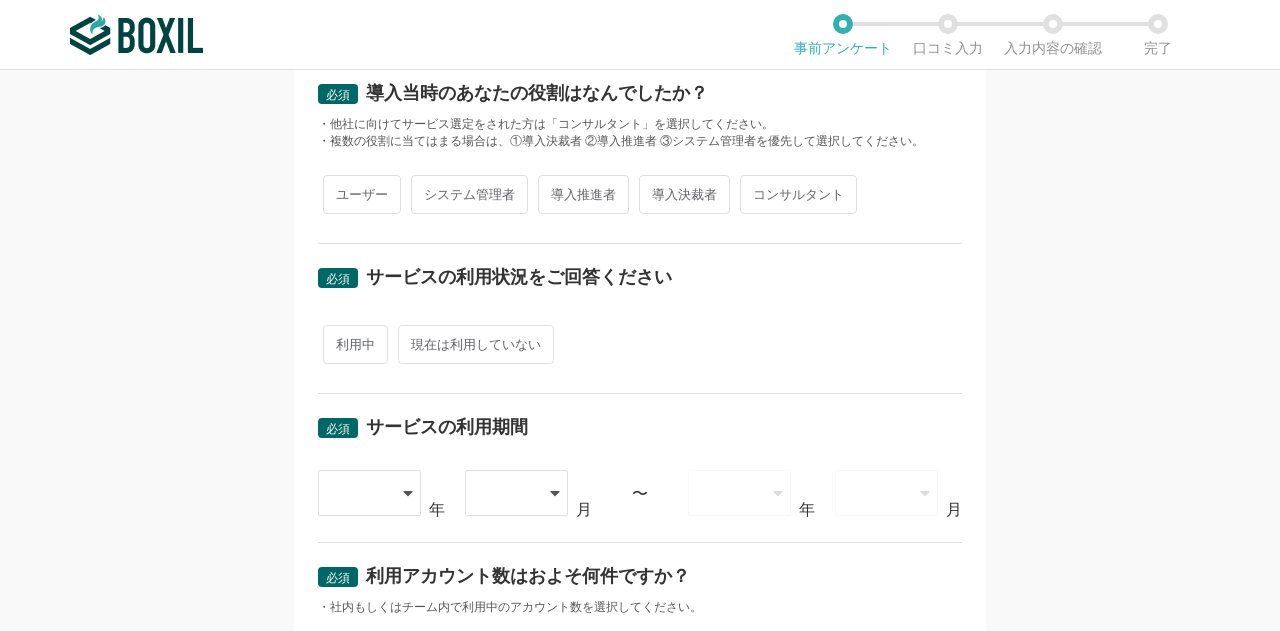click on "ユーザー" at bounding box center [362, 194] 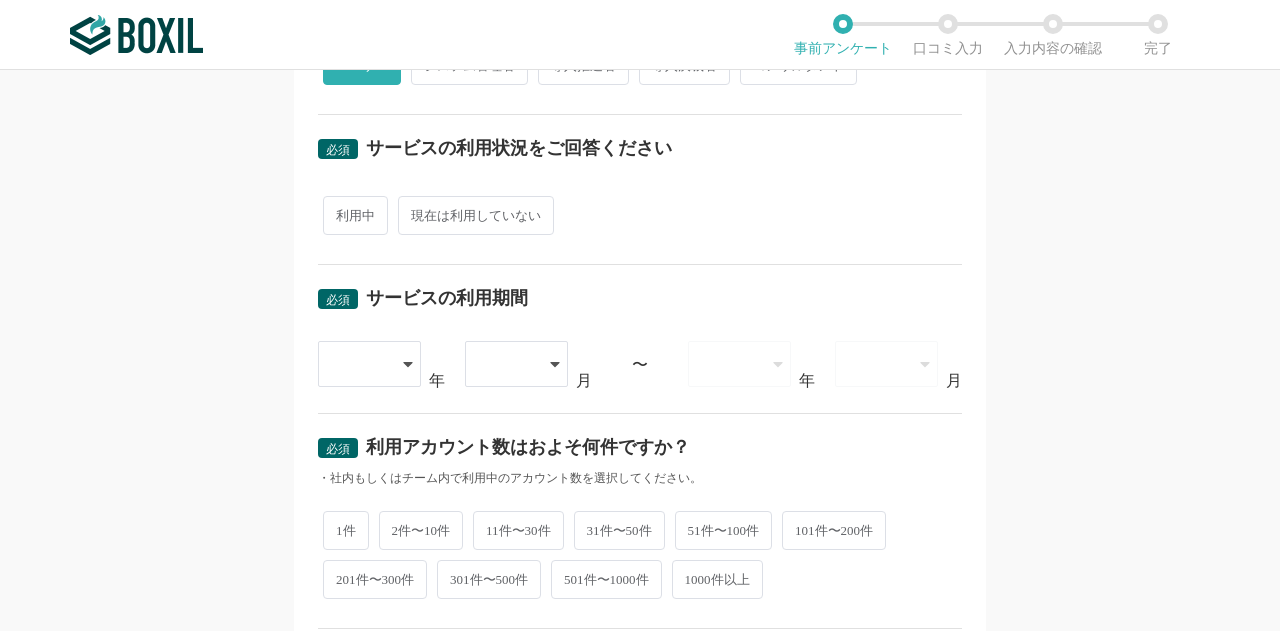 scroll, scrollTop: 625, scrollLeft: 0, axis: vertical 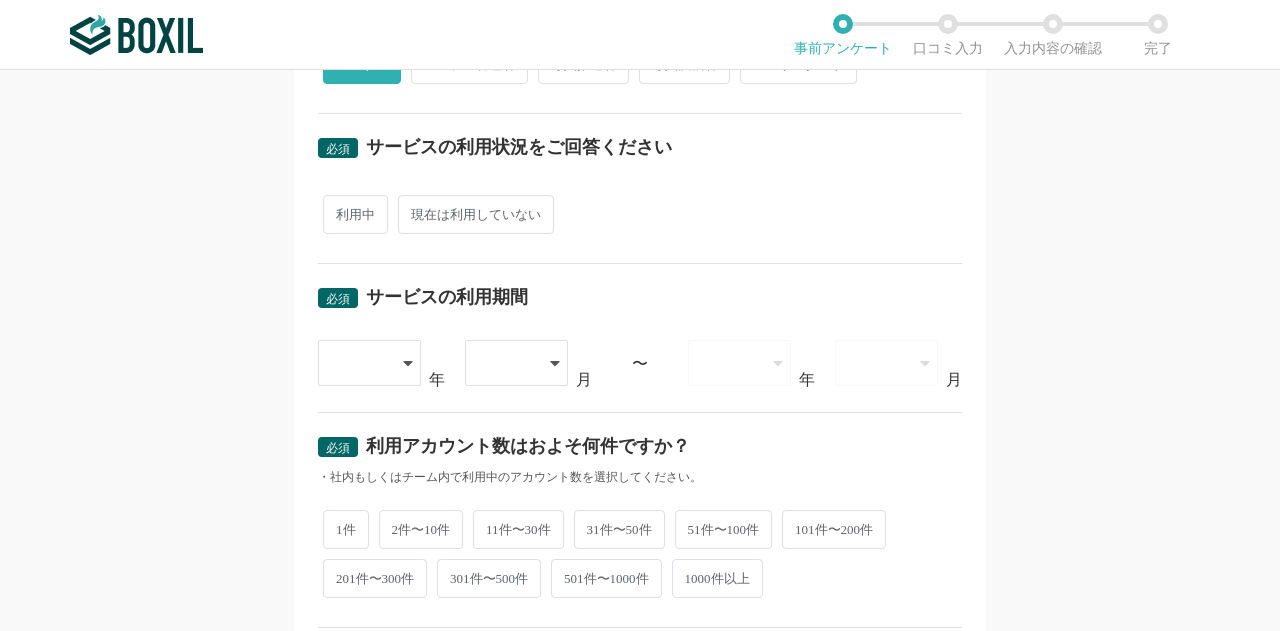 click on "現在は利用していない" at bounding box center (476, 214) 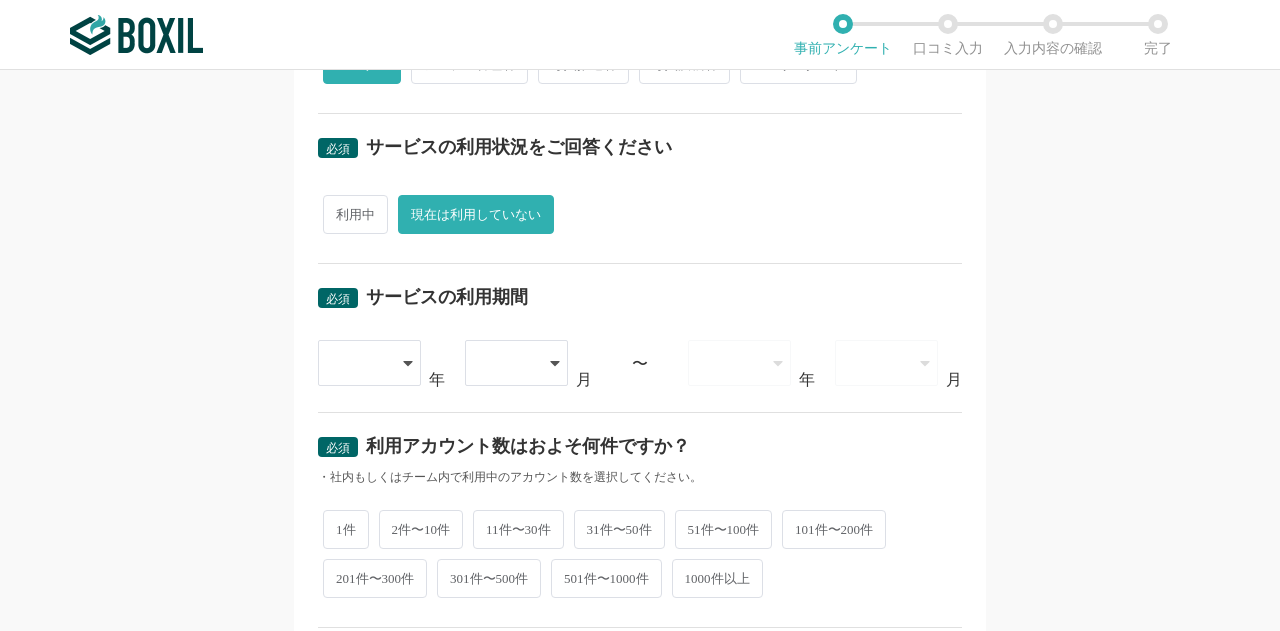 click on "利用中" at bounding box center (355, 214) 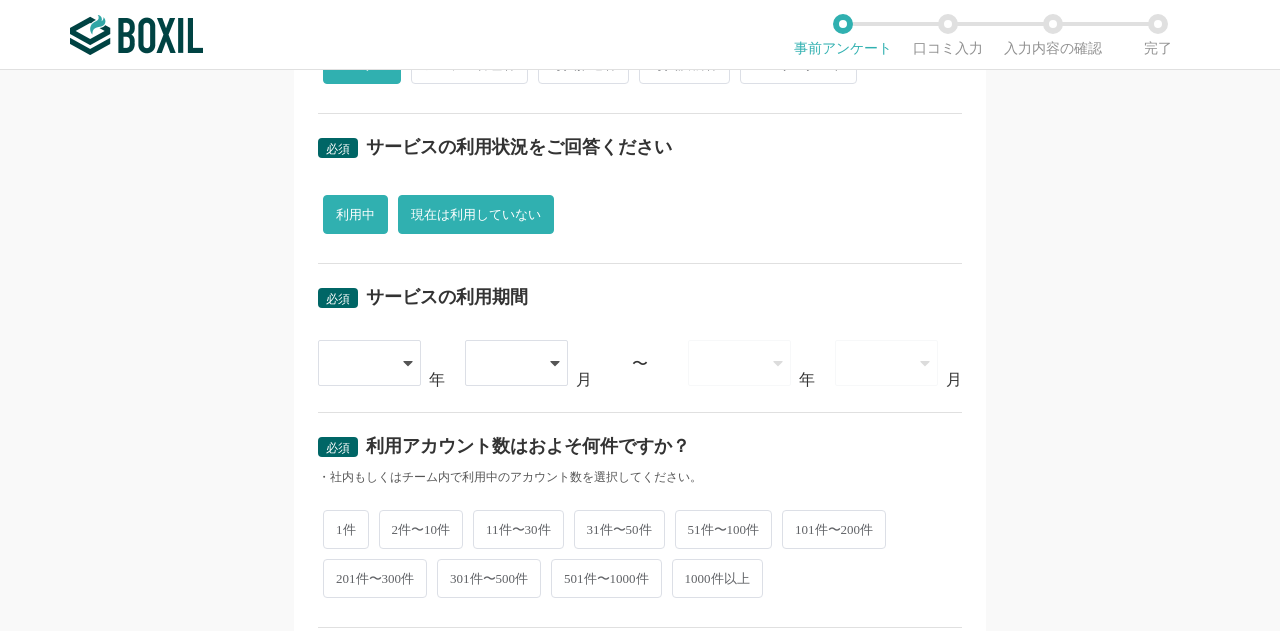 radio on "false" 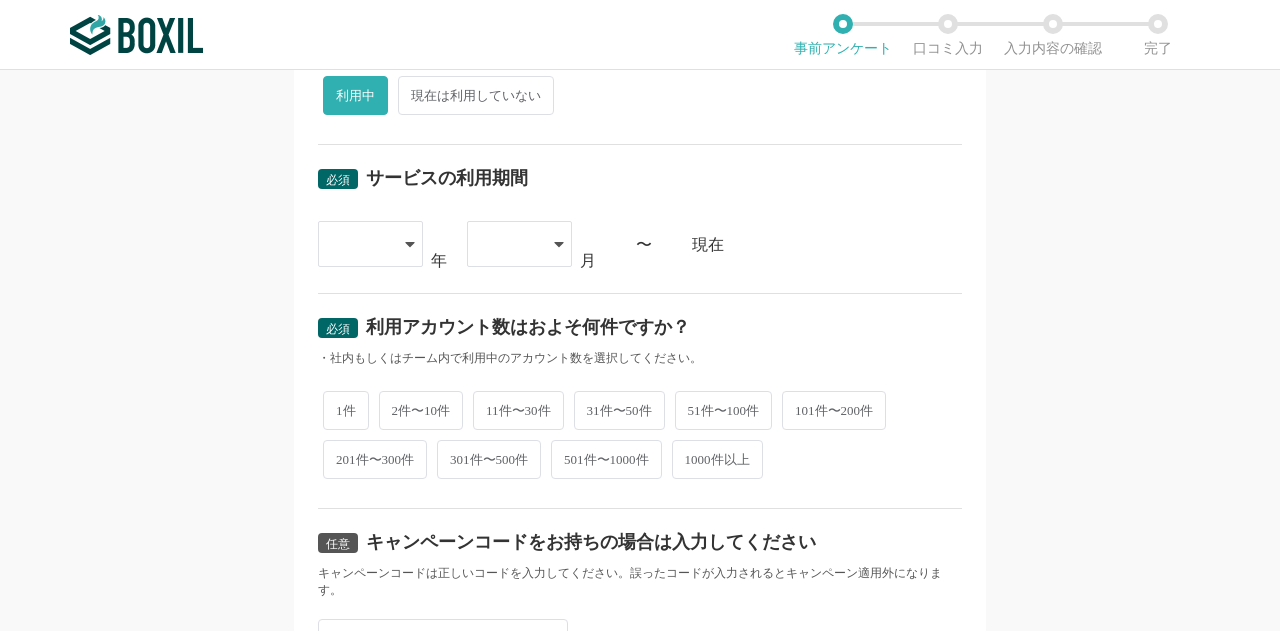 scroll, scrollTop: 745, scrollLeft: 0, axis: vertical 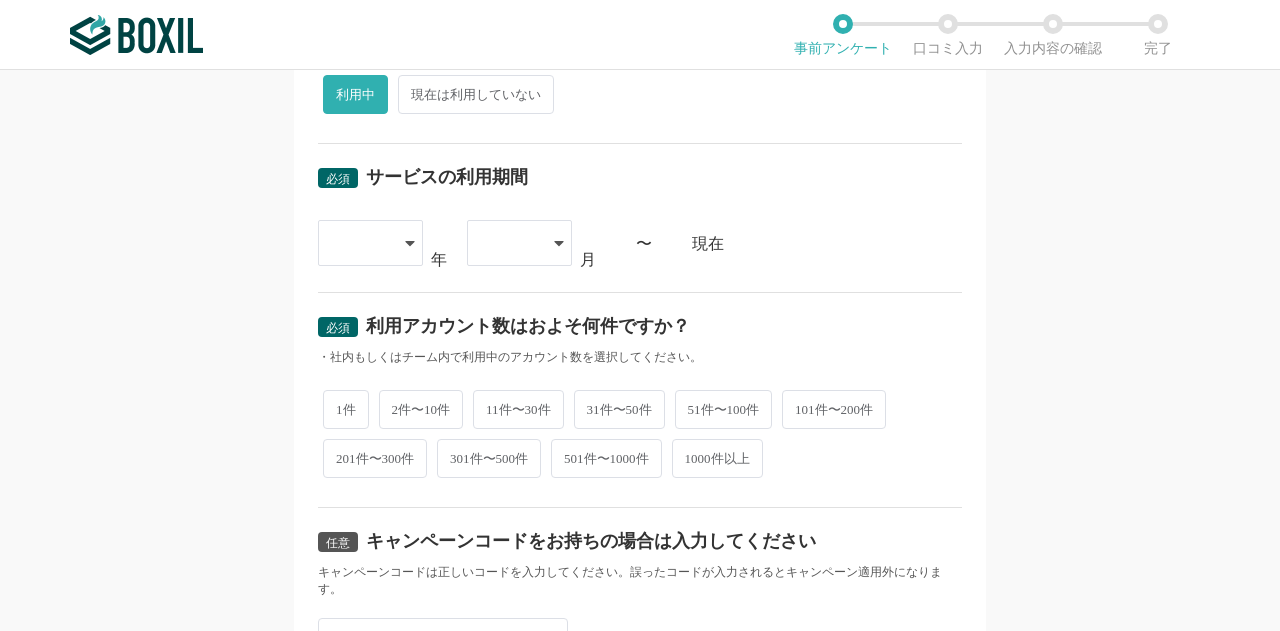 click at bounding box center (360, 243) 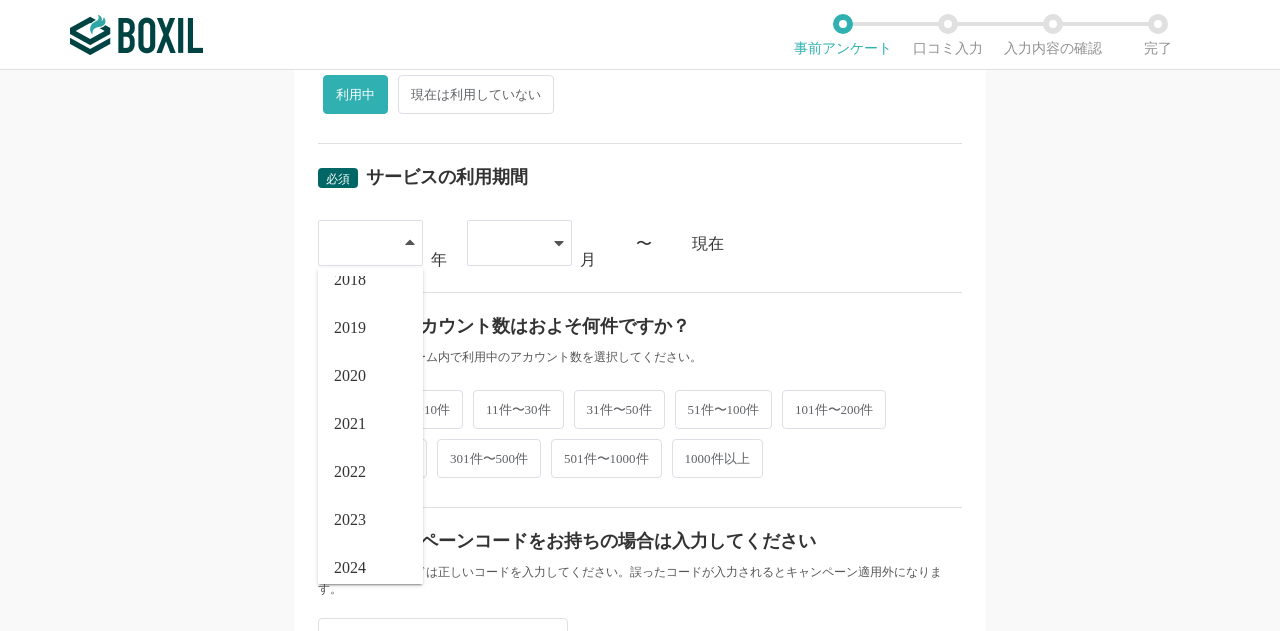 scroll, scrollTop: 228, scrollLeft: 0, axis: vertical 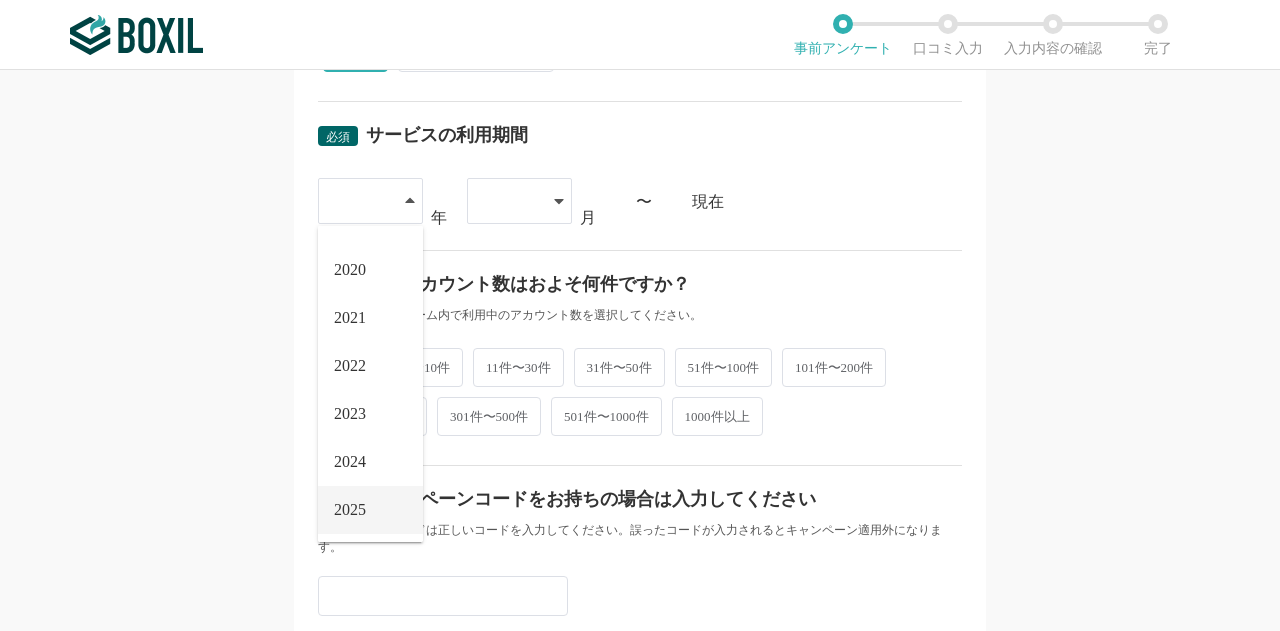 click on "2025" at bounding box center [350, 510] 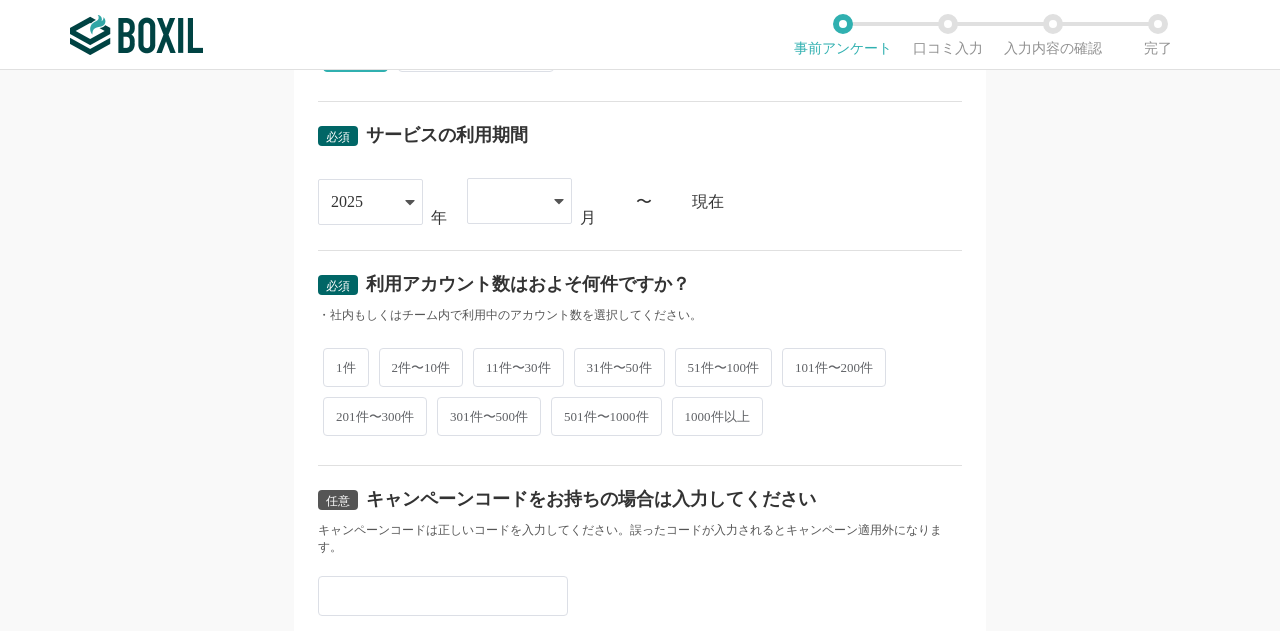 click at bounding box center (509, 201) 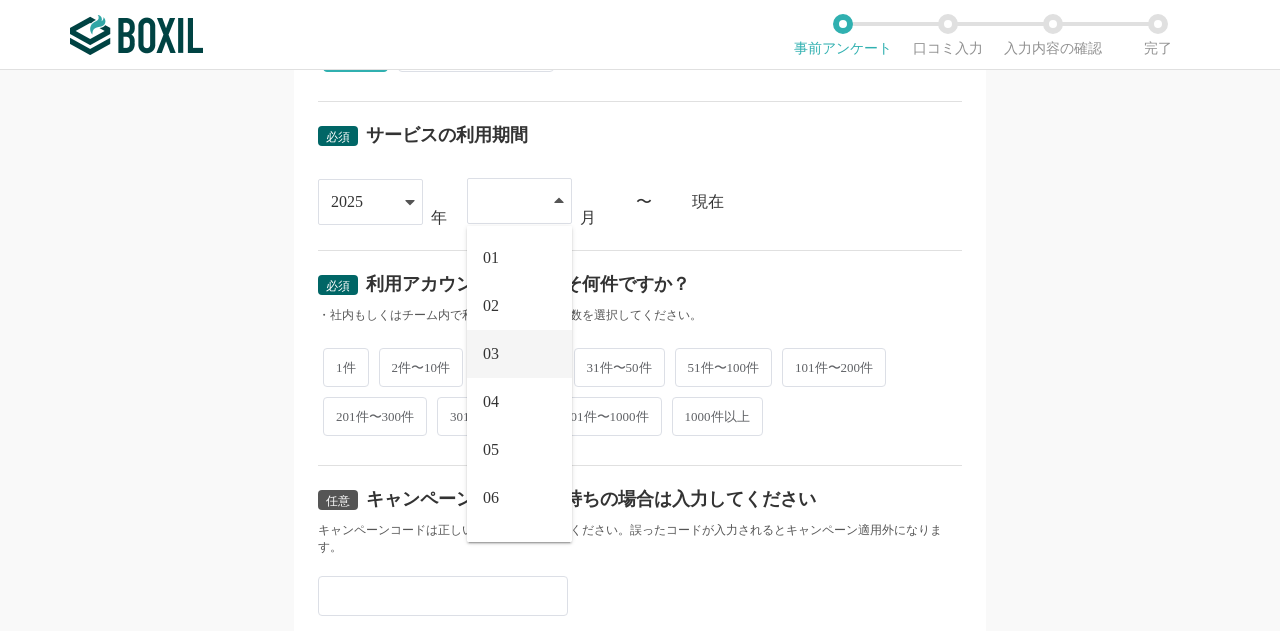 click on "03" at bounding box center (519, 354) 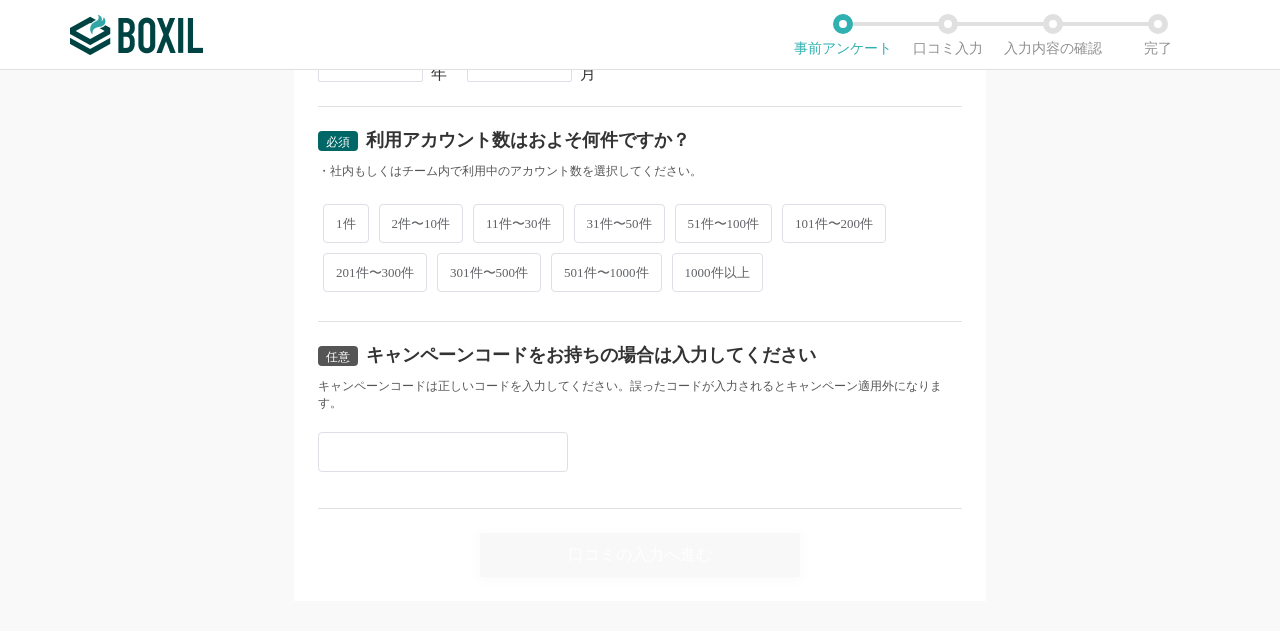 scroll, scrollTop: 928, scrollLeft: 0, axis: vertical 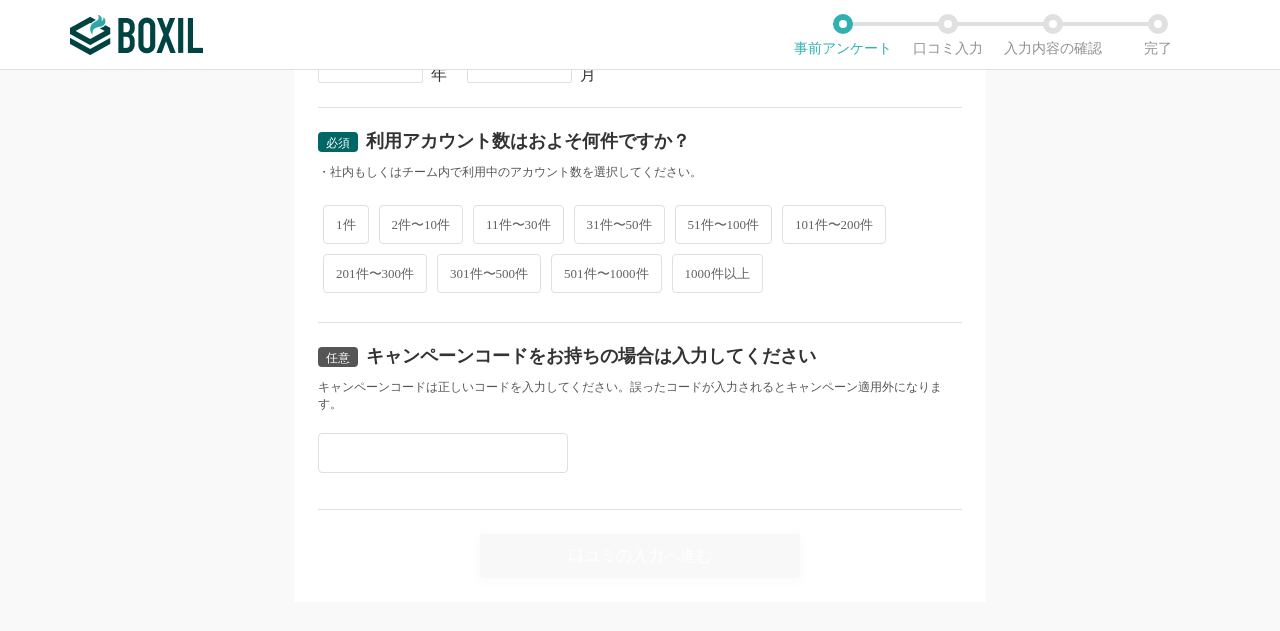 click on "11件〜30件" at bounding box center (518, 224) 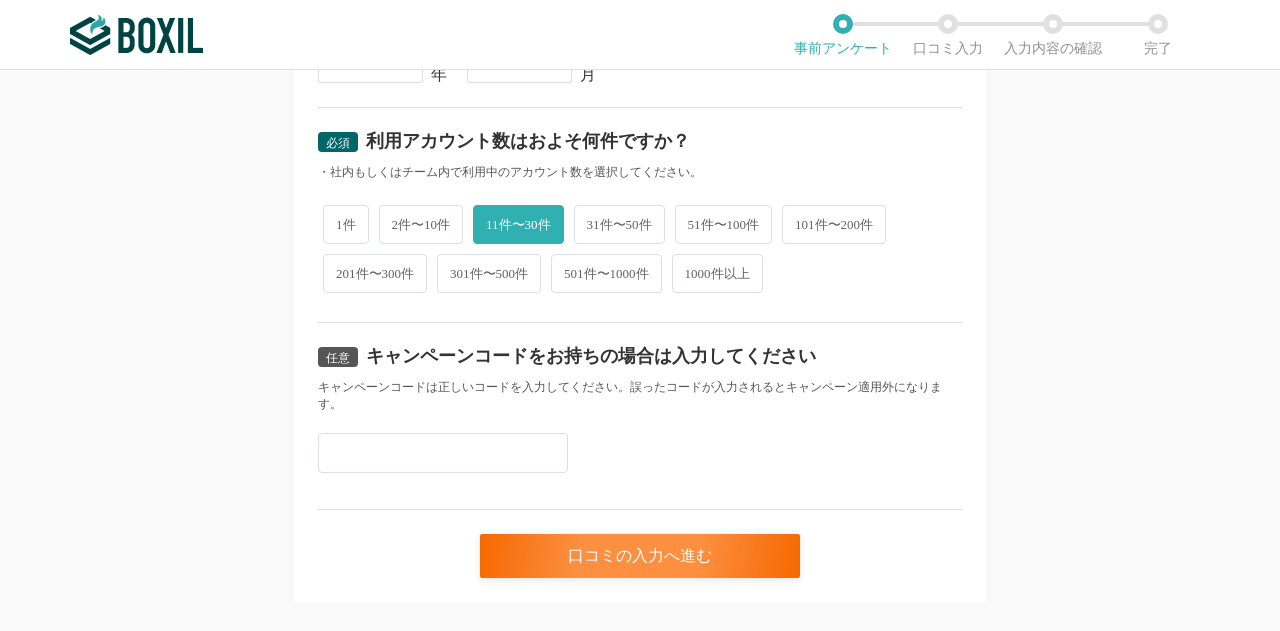 scroll, scrollTop: 956, scrollLeft: 0, axis: vertical 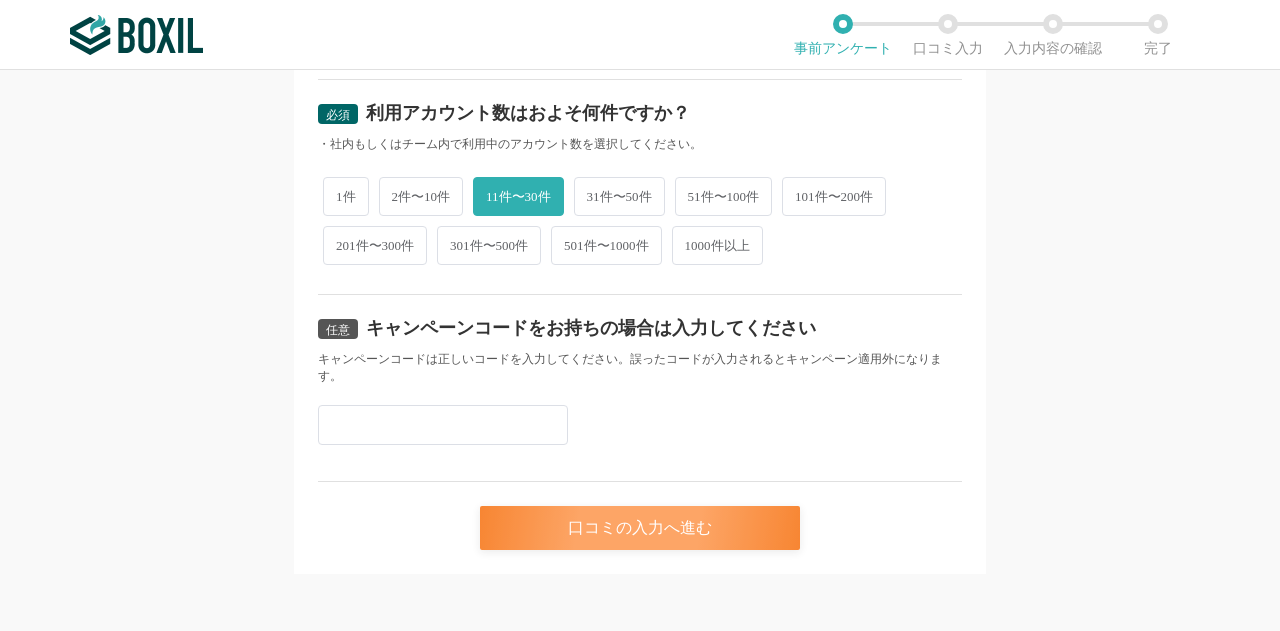 click on "口コミの入力へ進む" at bounding box center [640, 528] 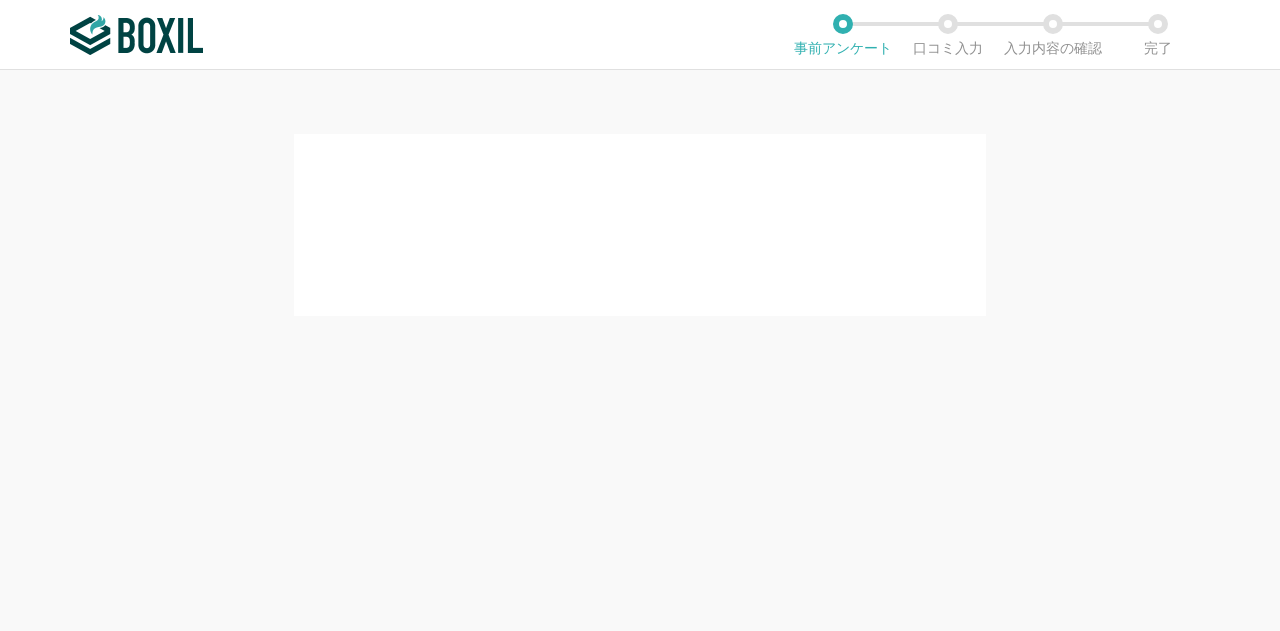 scroll, scrollTop: 0, scrollLeft: 0, axis: both 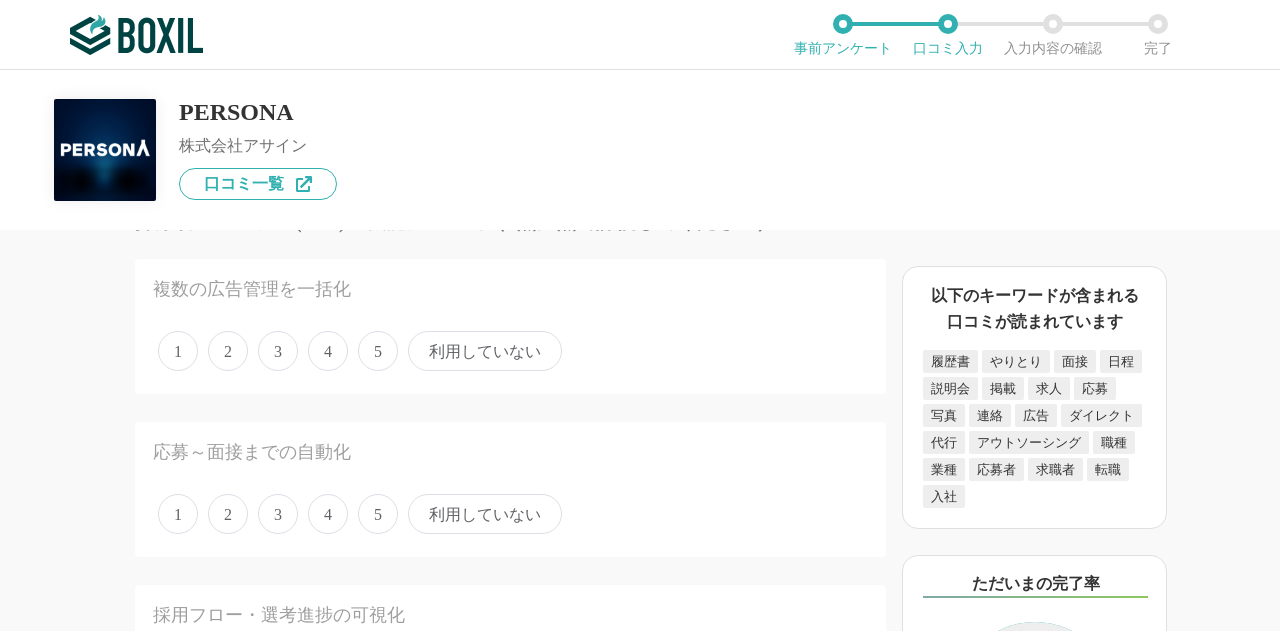 click on "5" at bounding box center [378, 351] 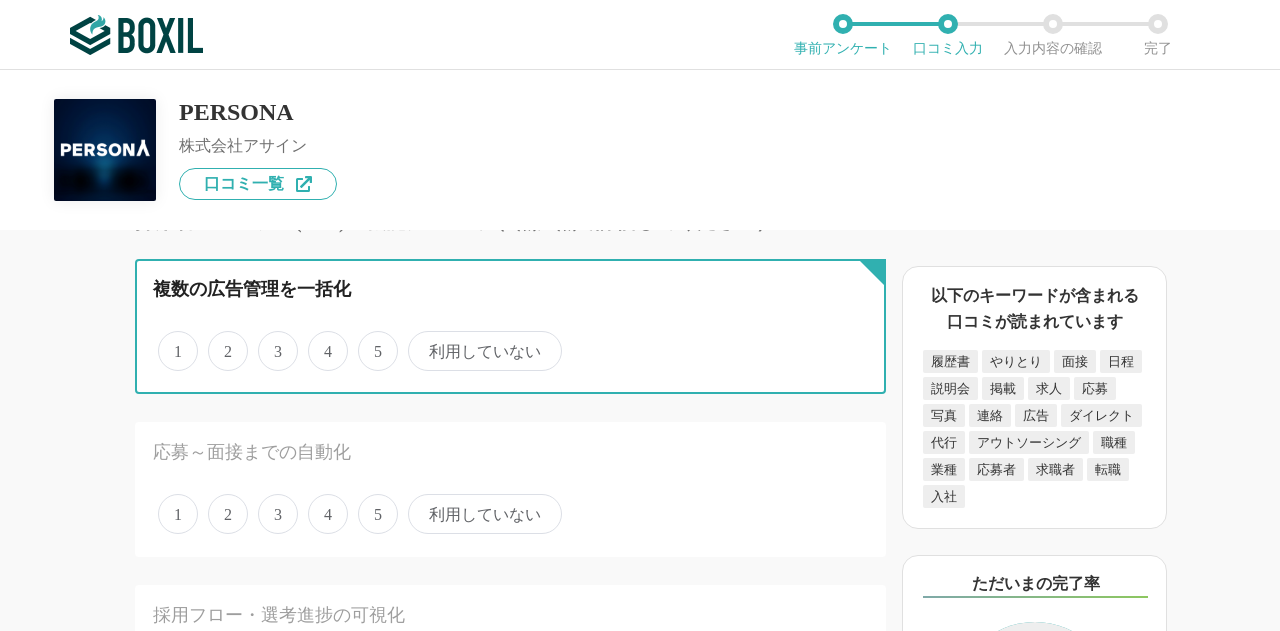 click on "5" at bounding box center [369, 340] 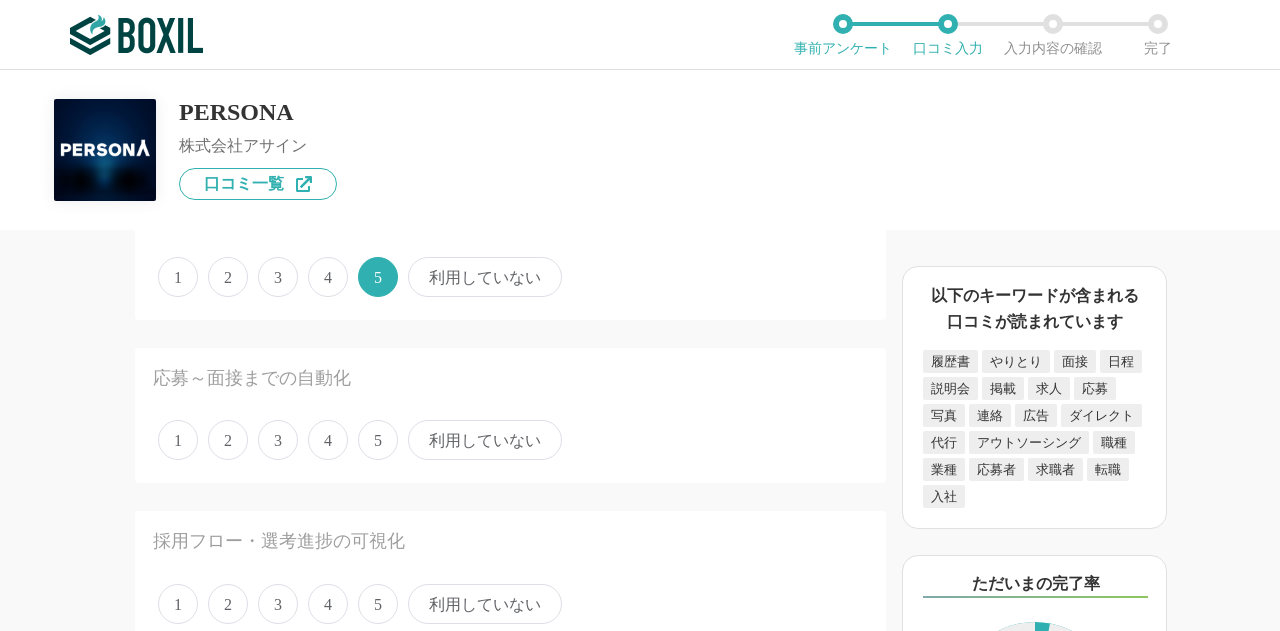 click on "5" at bounding box center [378, 440] 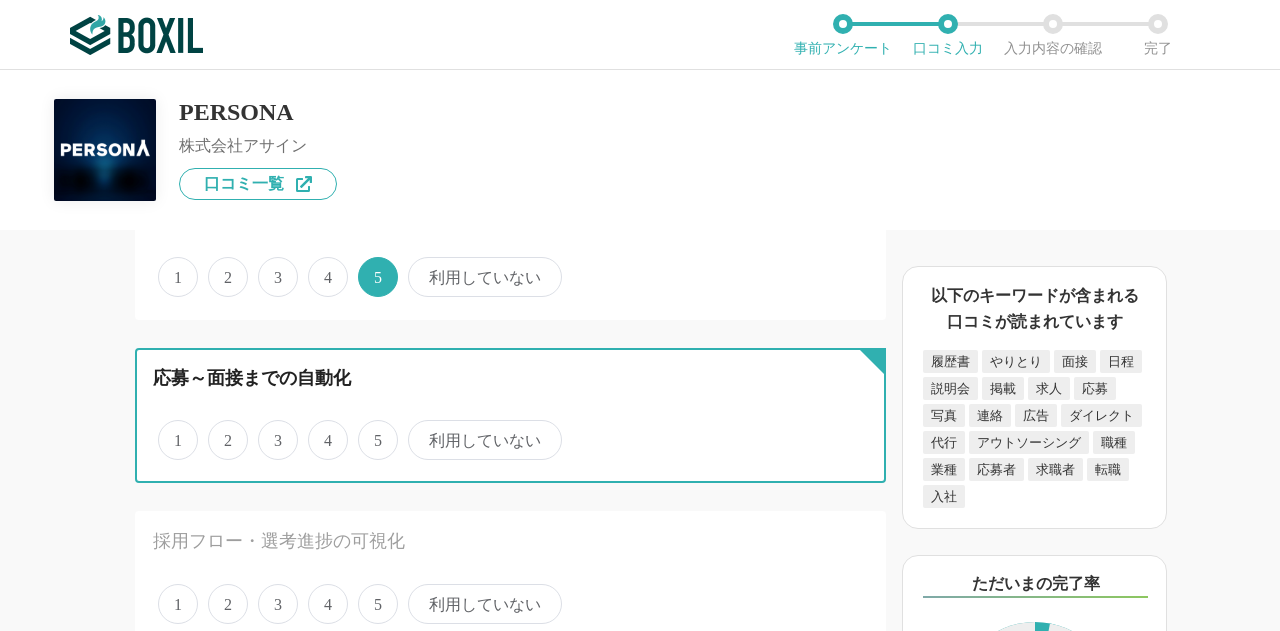 click on "5" at bounding box center [369, 429] 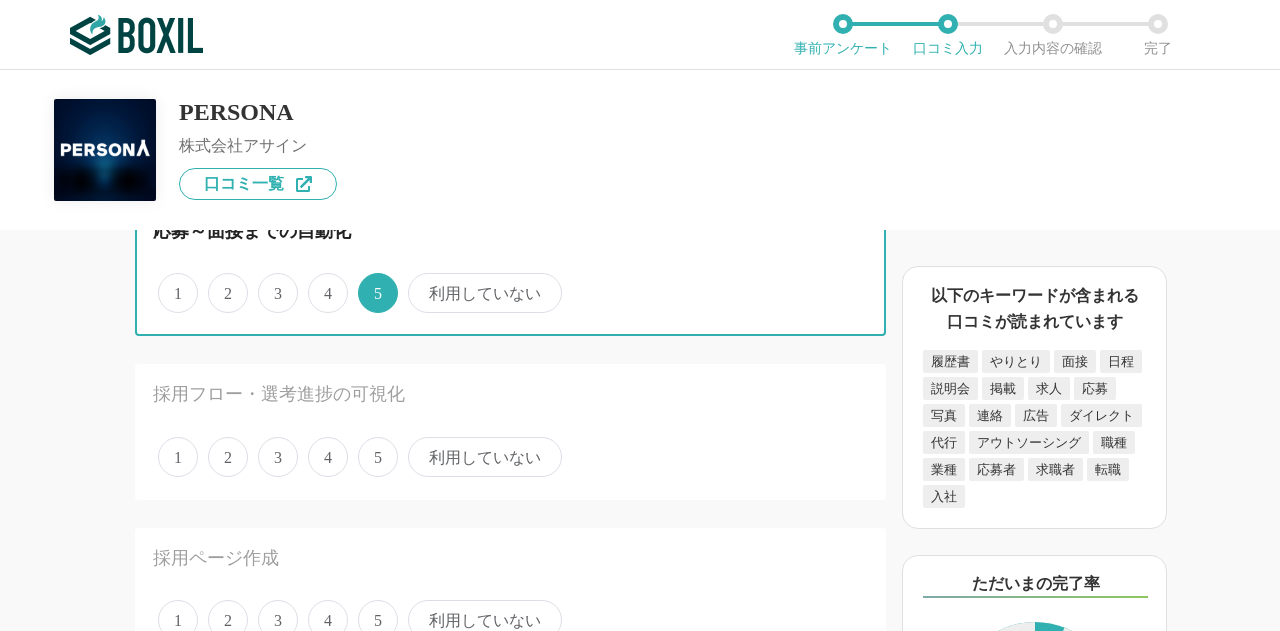scroll, scrollTop: 281, scrollLeft: 0, axis: vertical 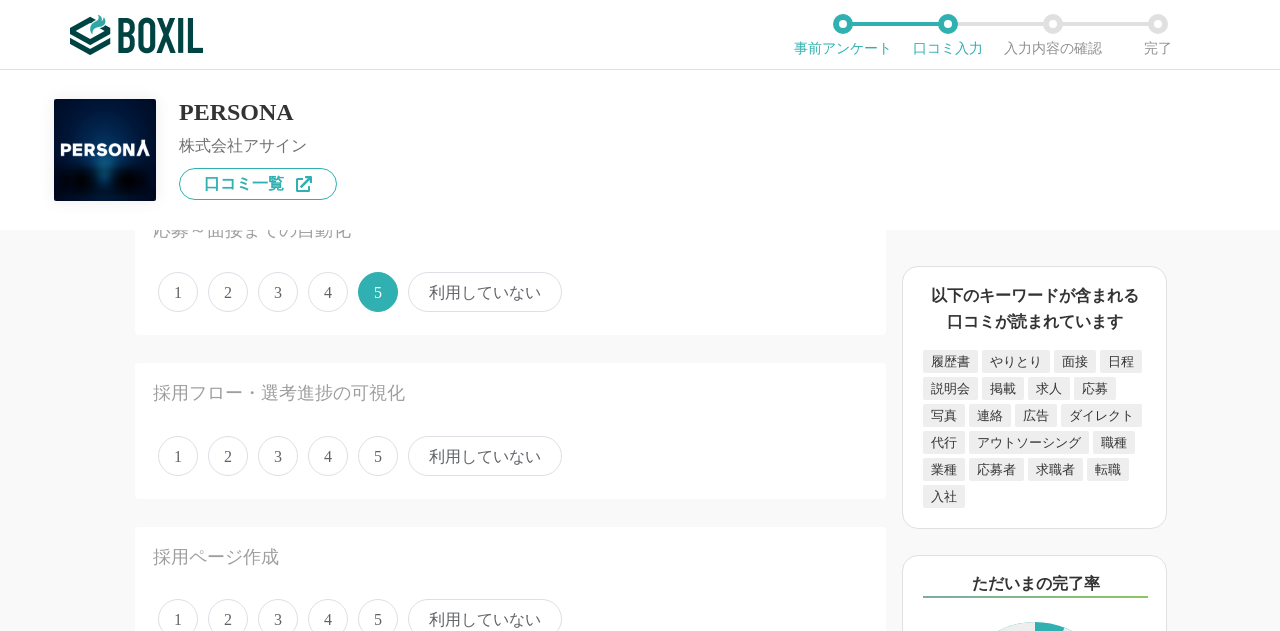 click on "5" at bounding box center [378, 456] 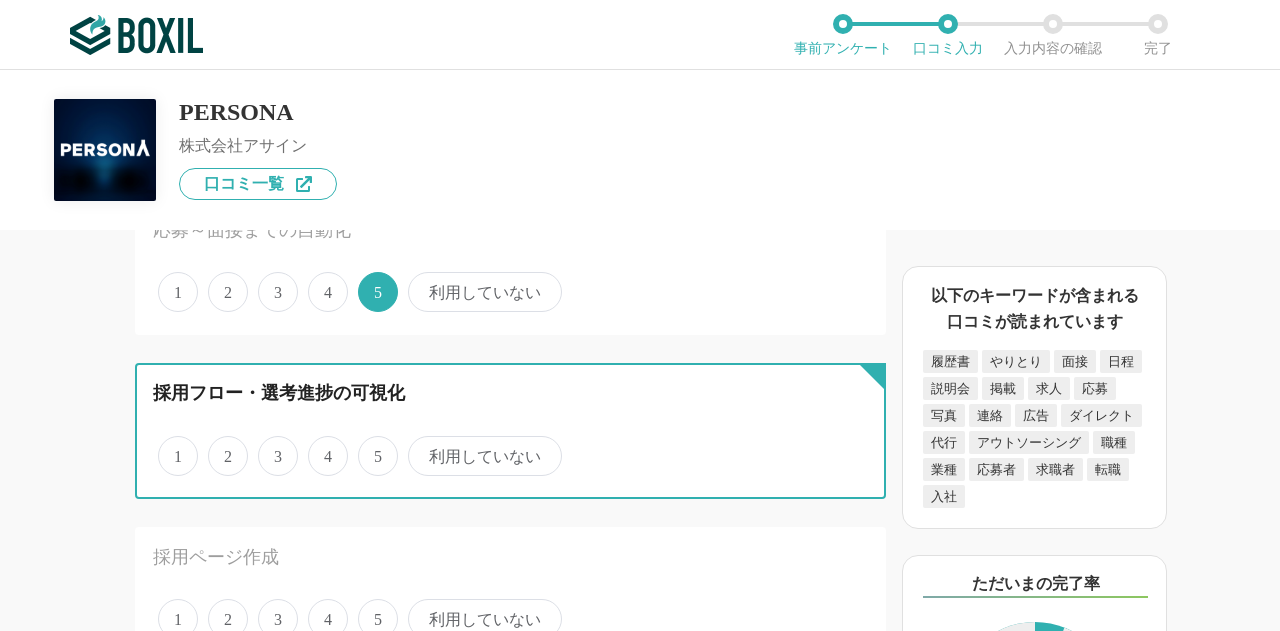 click on "5" at bounding box center (369, 445) 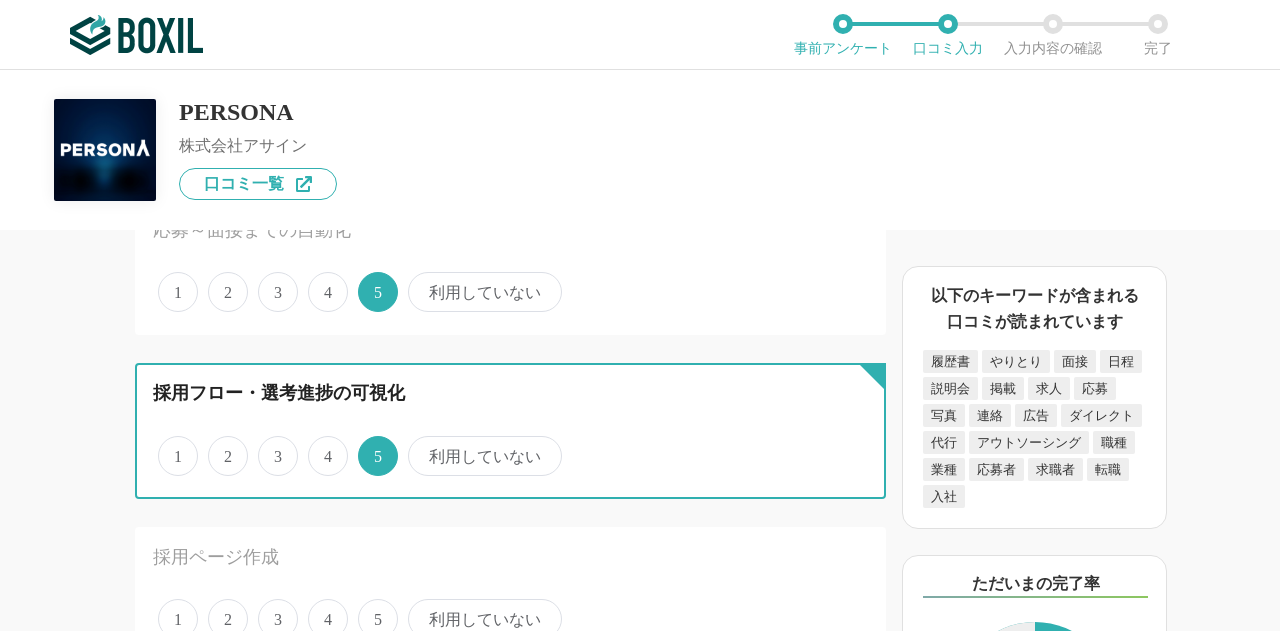 scroll, scrollTop: 438, scrollLeft: 0, axis: vertical 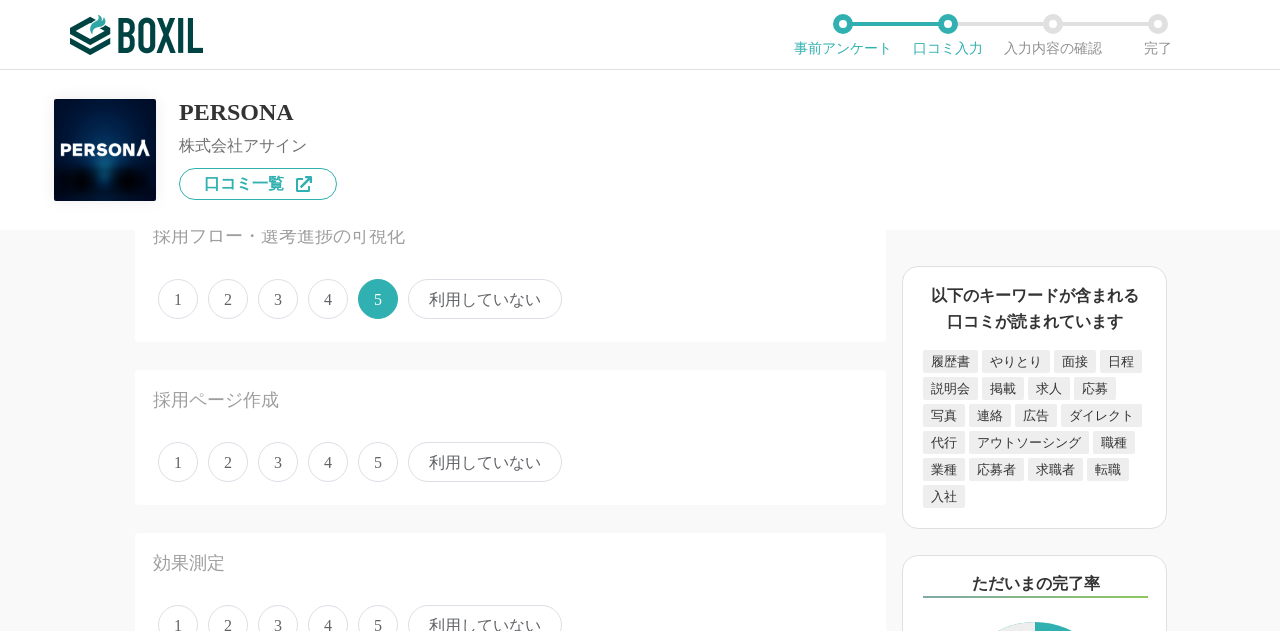 click on "5" at bounding box center (378, 462) 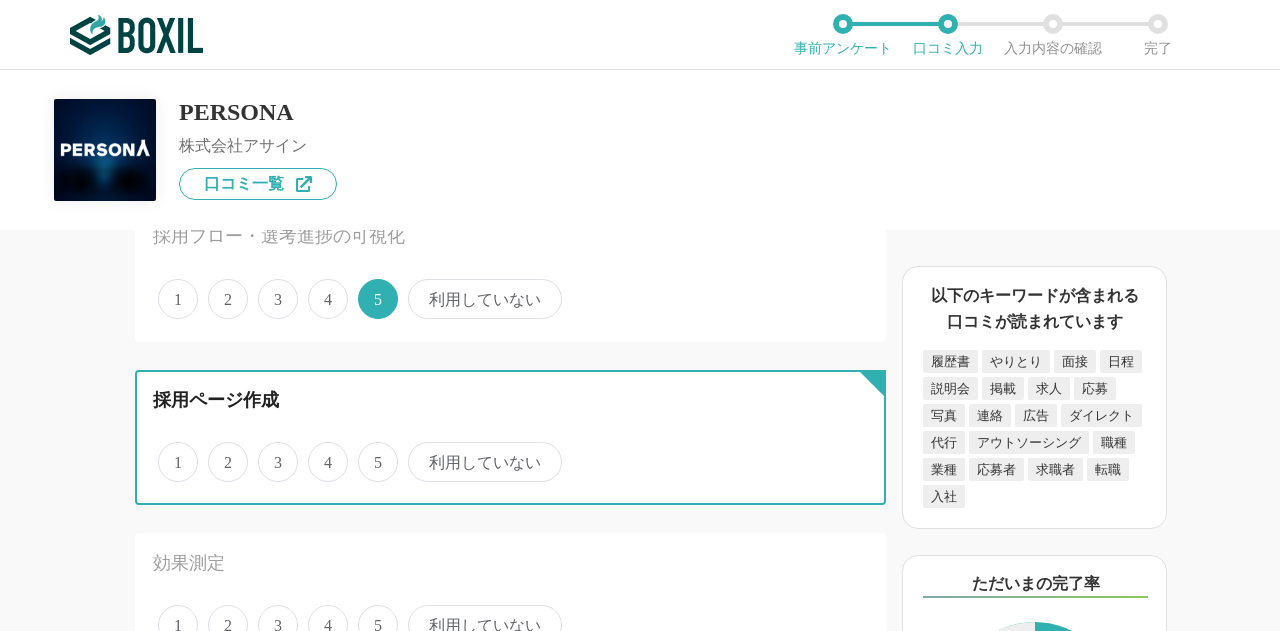 click on "5" at bounding box center [369, 451] 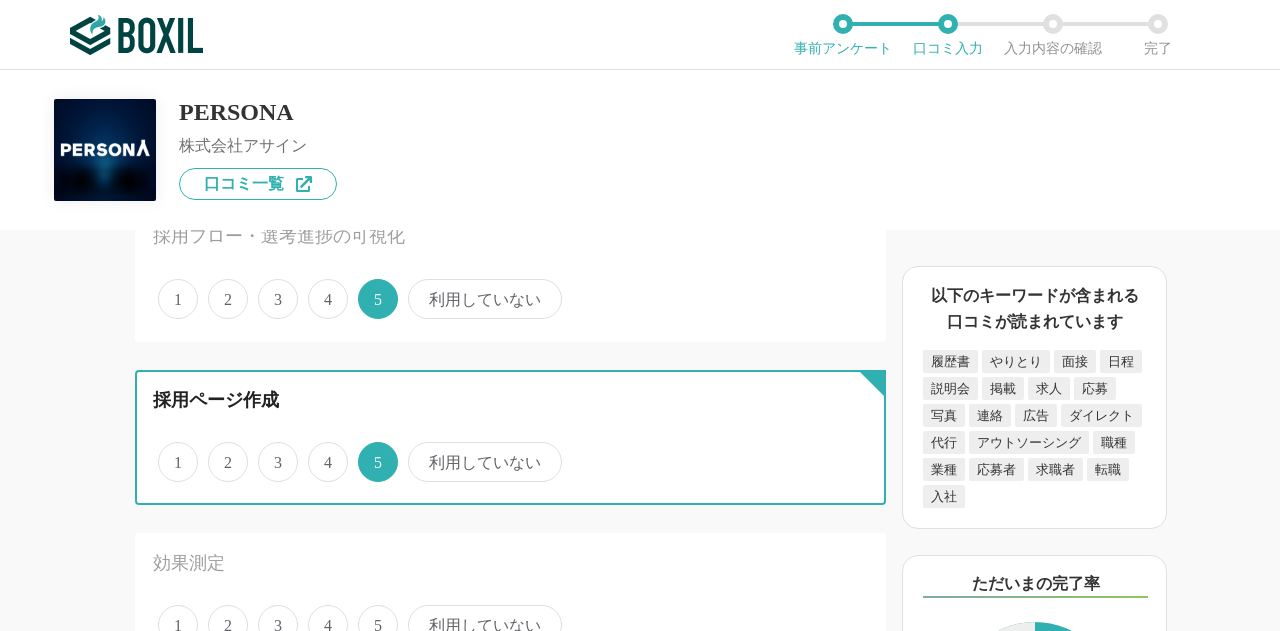 scroll, scrollTop: 624, scrollLeft: 0, axis: vertical 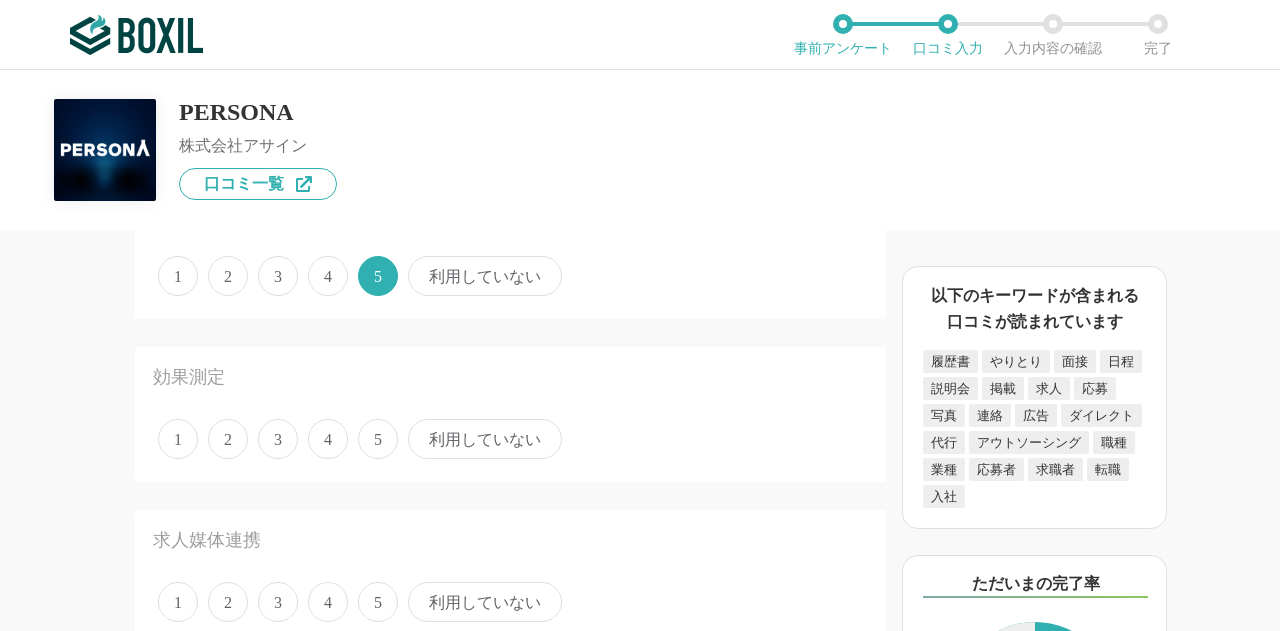 click on "5" at bounding box center (378, 439) 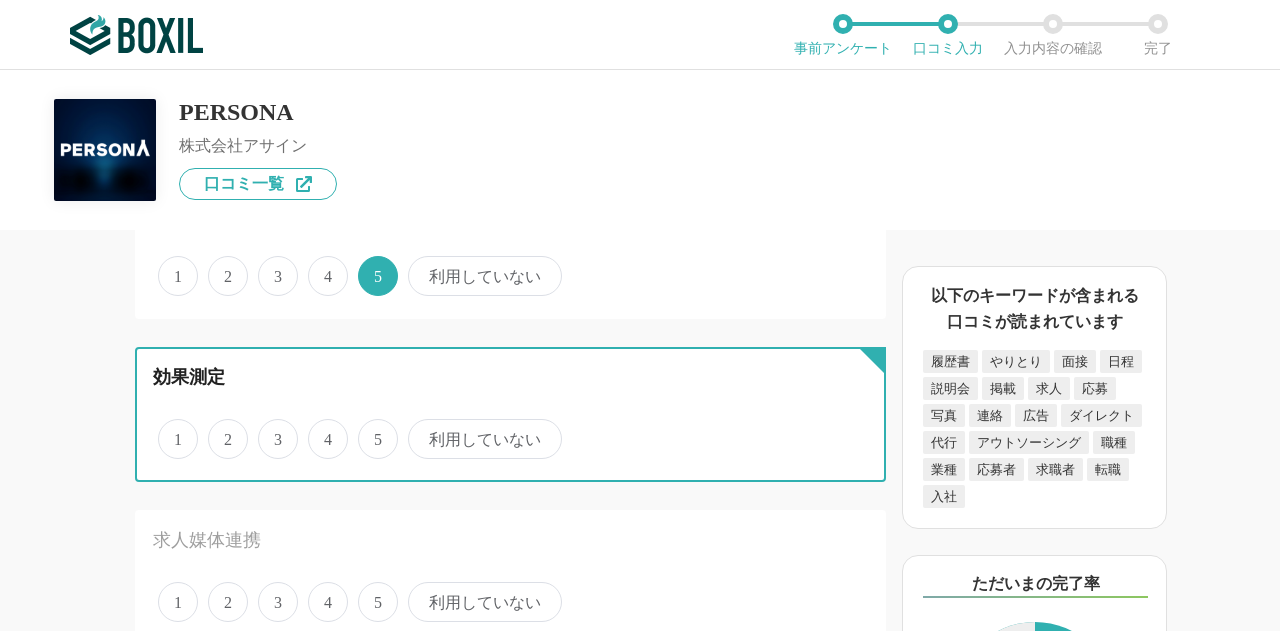 click on "5" at bounding box center [369, 428] 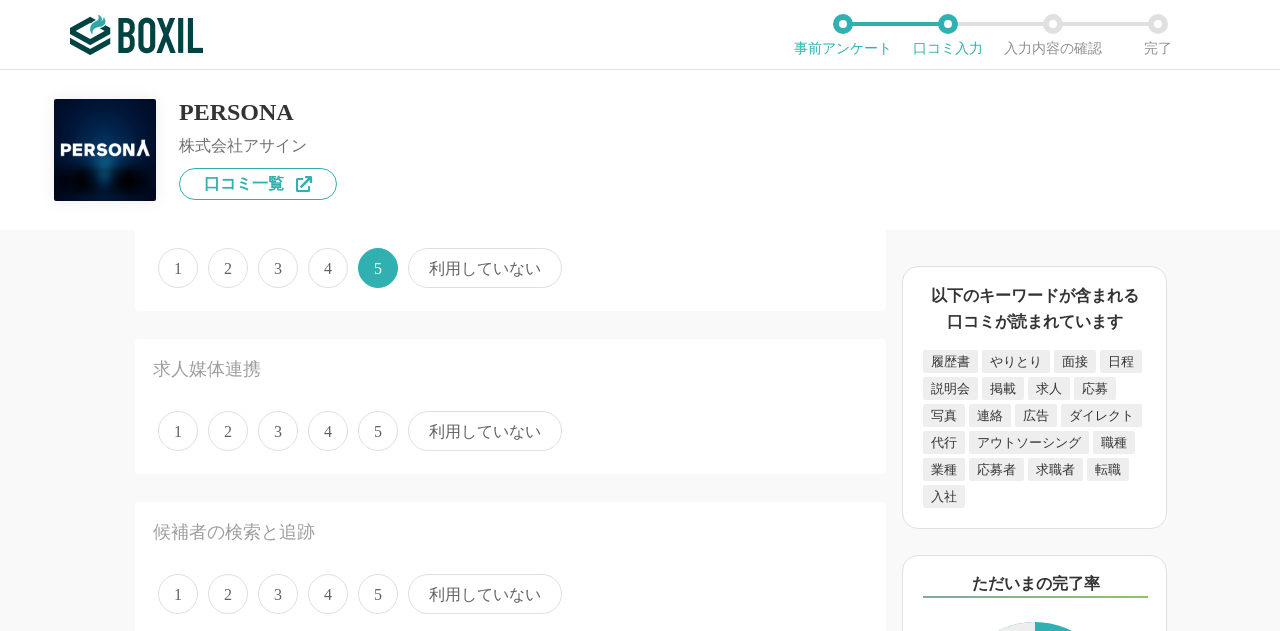 click on "5" at bounding box center (378, 431) 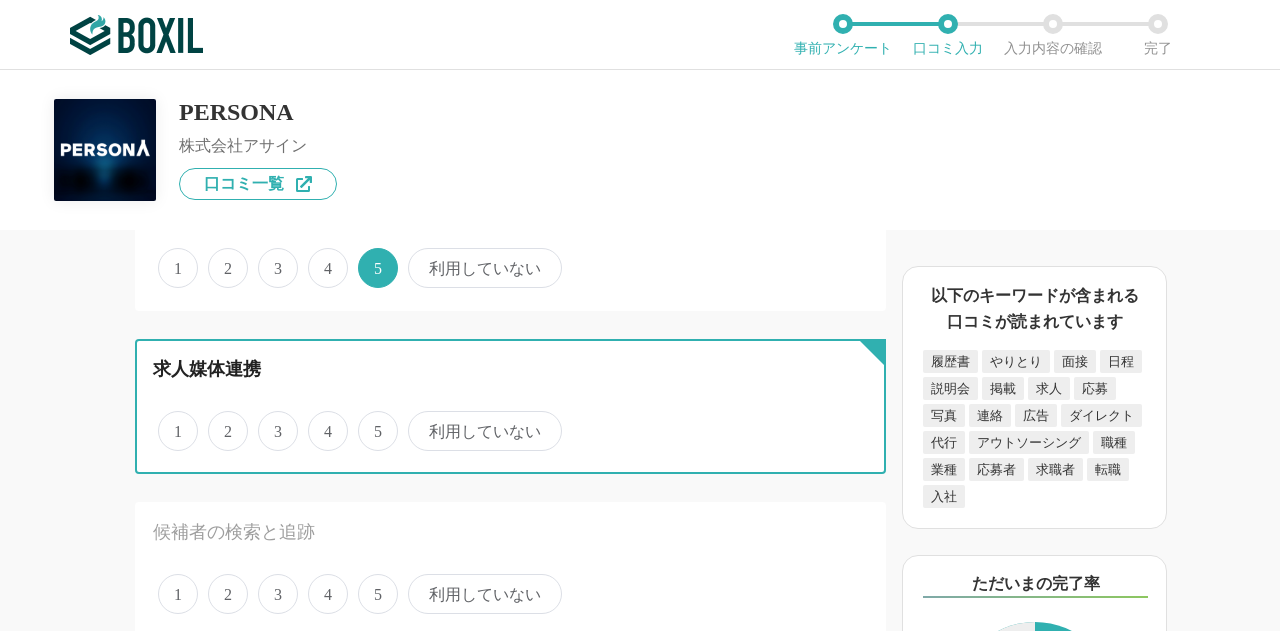 click on "5" at bounding box center [369, 420] 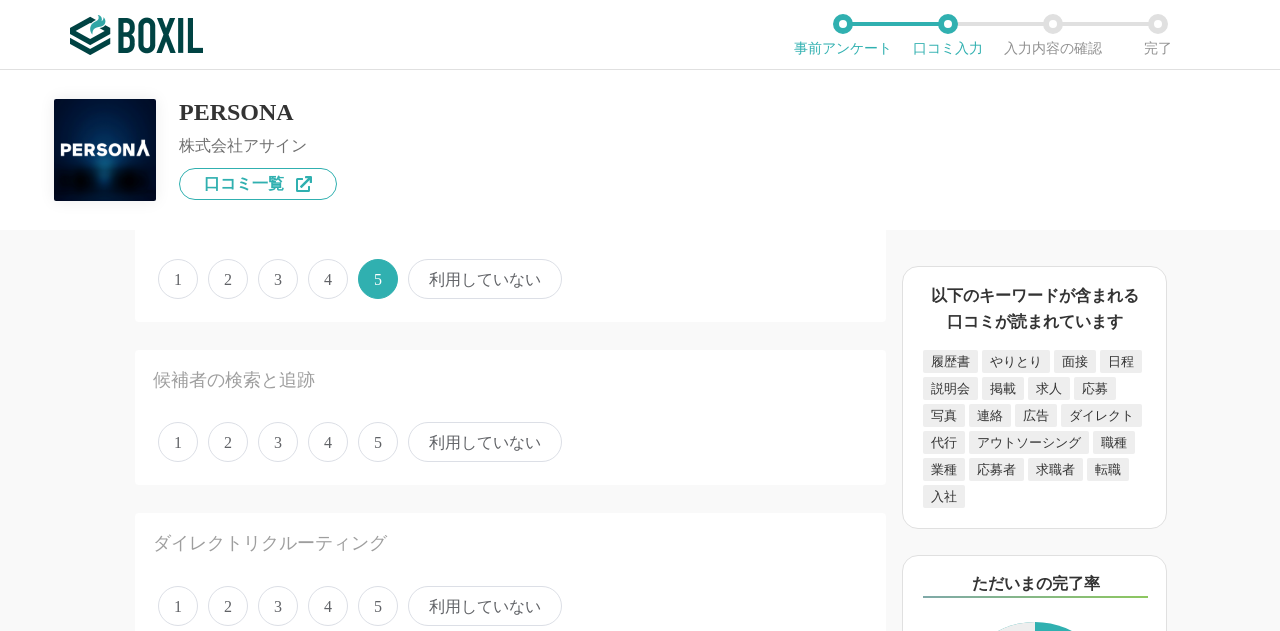 click on "5" at bounding box center [378, 442] 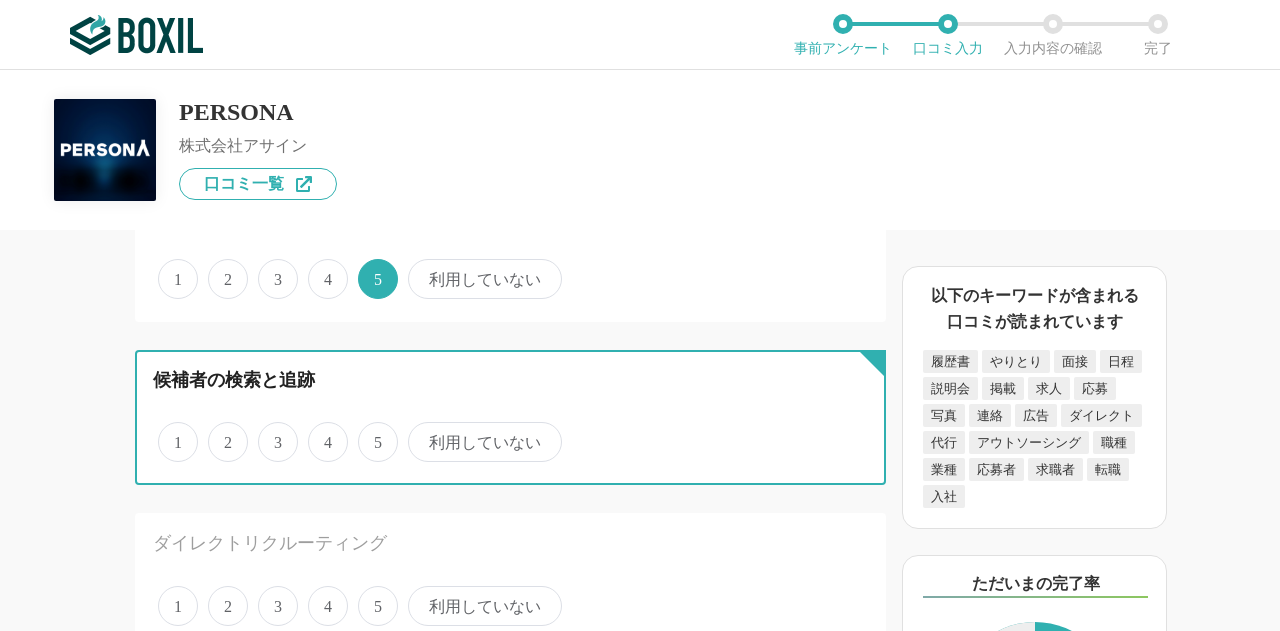 click on "5" at bounding box center [369, 431] 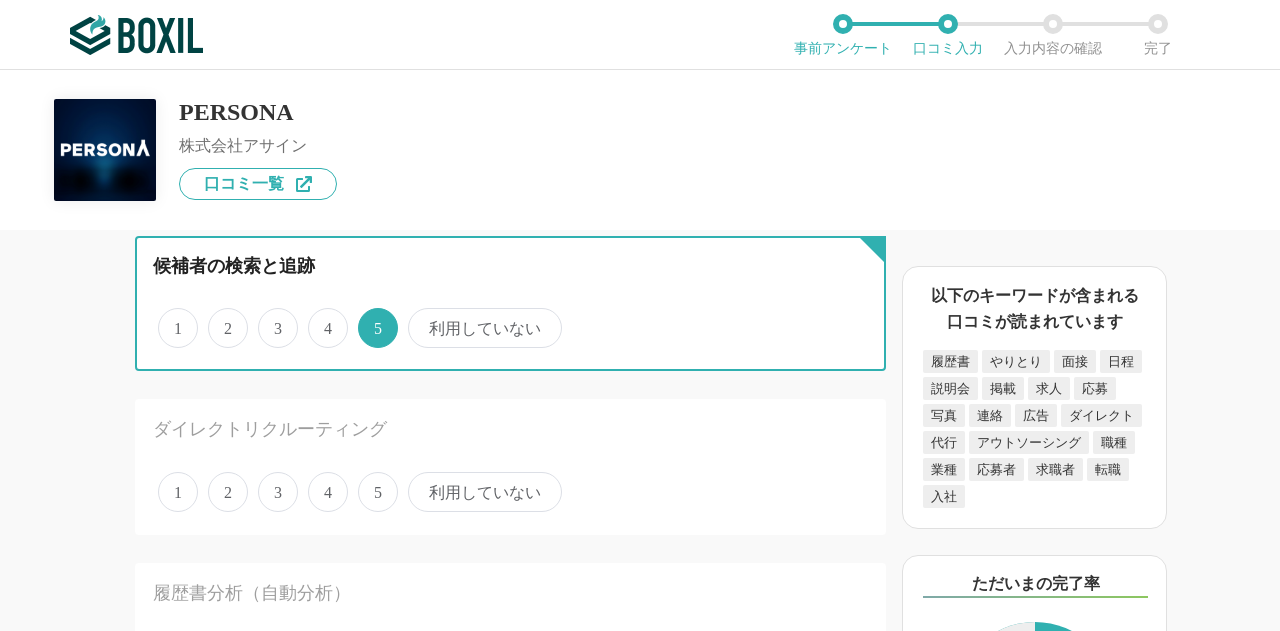 scroll, scrollTop: 1080, scrollLeft: 0, axis: vertical 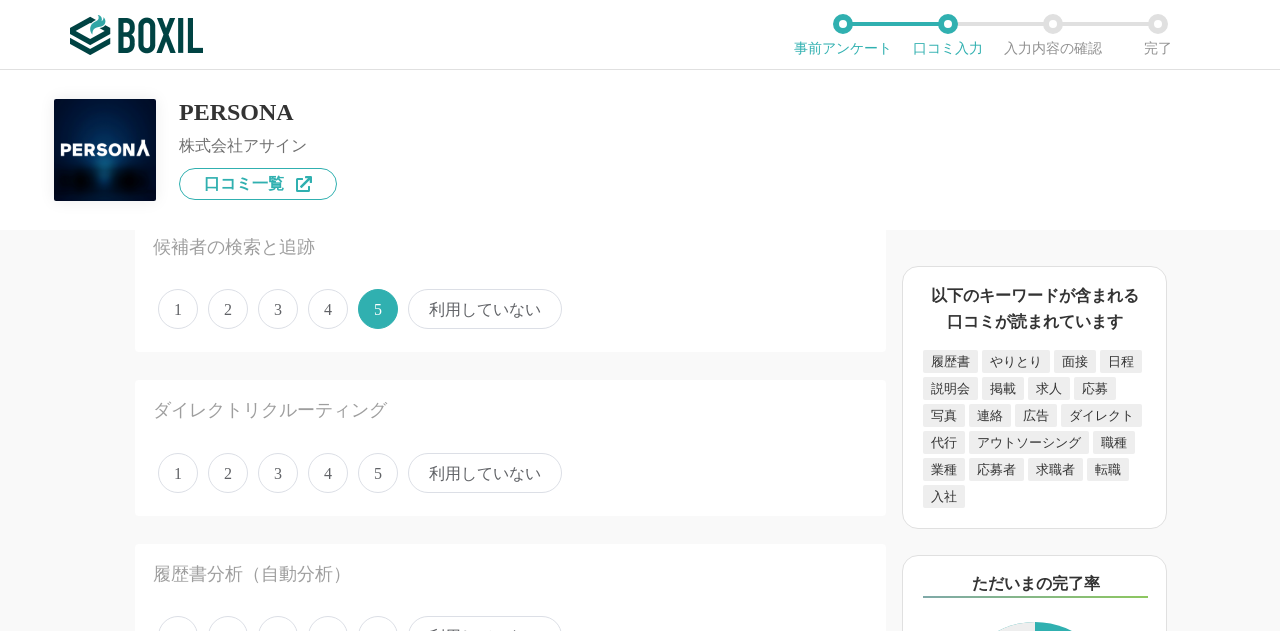 click on "5" at bounding box center [378, 473] 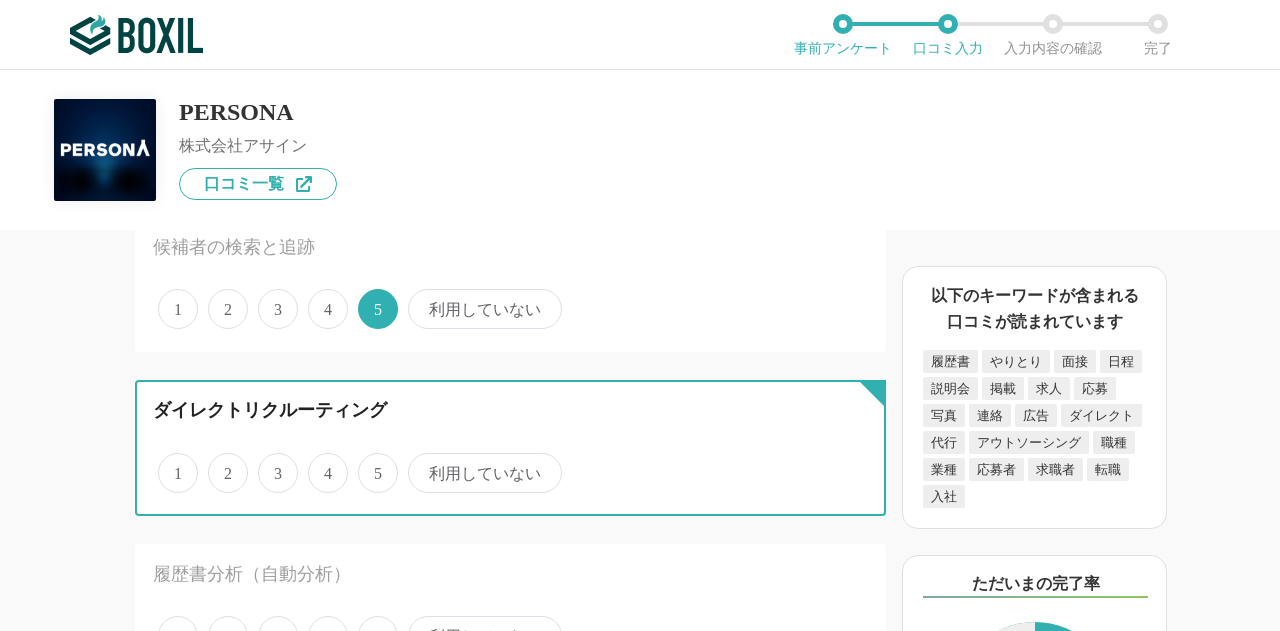 click on "5" at bounding box center [369, 462] 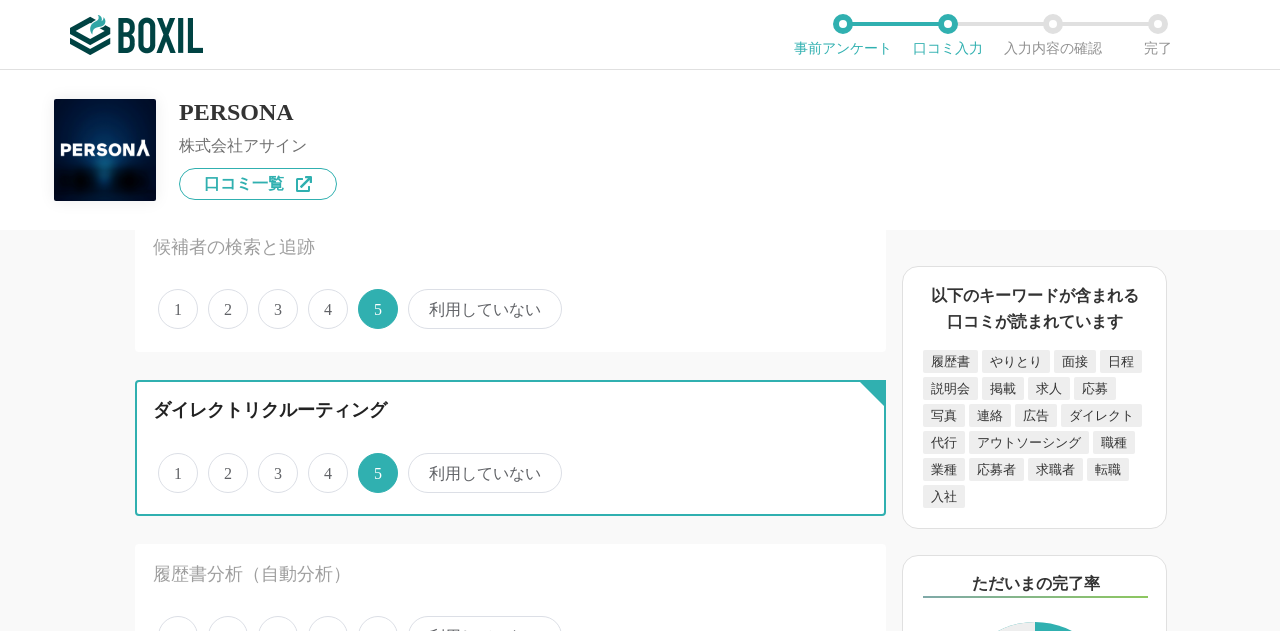 scroll, scrollTop: 1244, scrollLeft: 0, axis: vertical 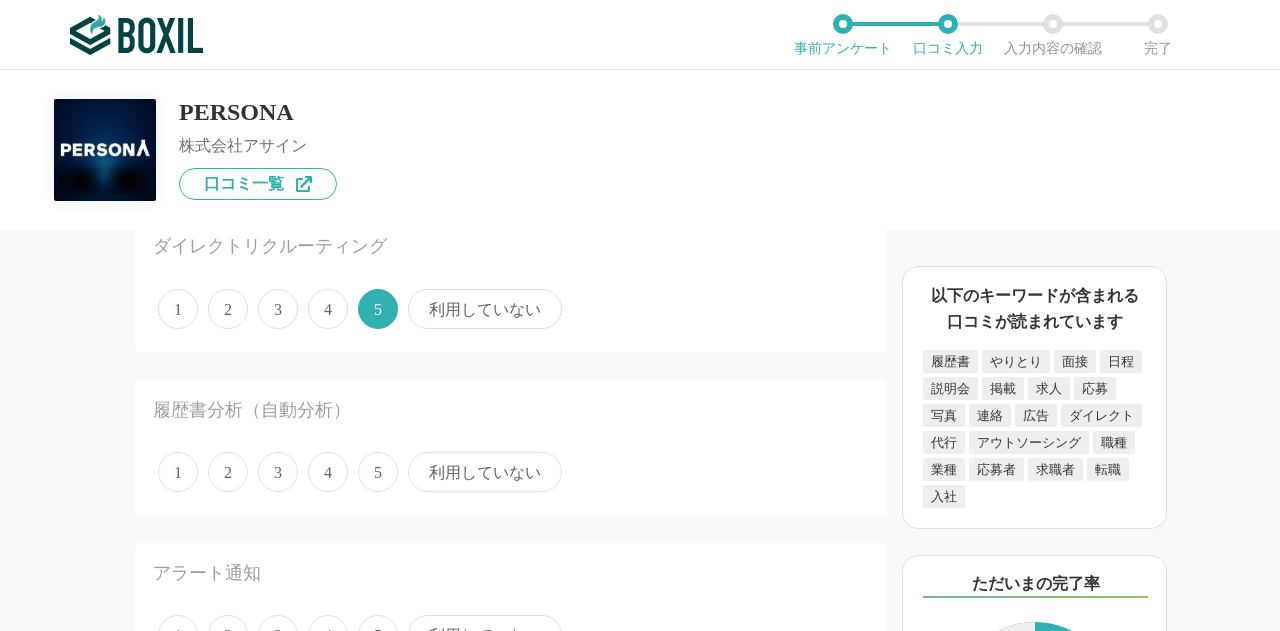 click on "5" at bounding box center [378, 472] 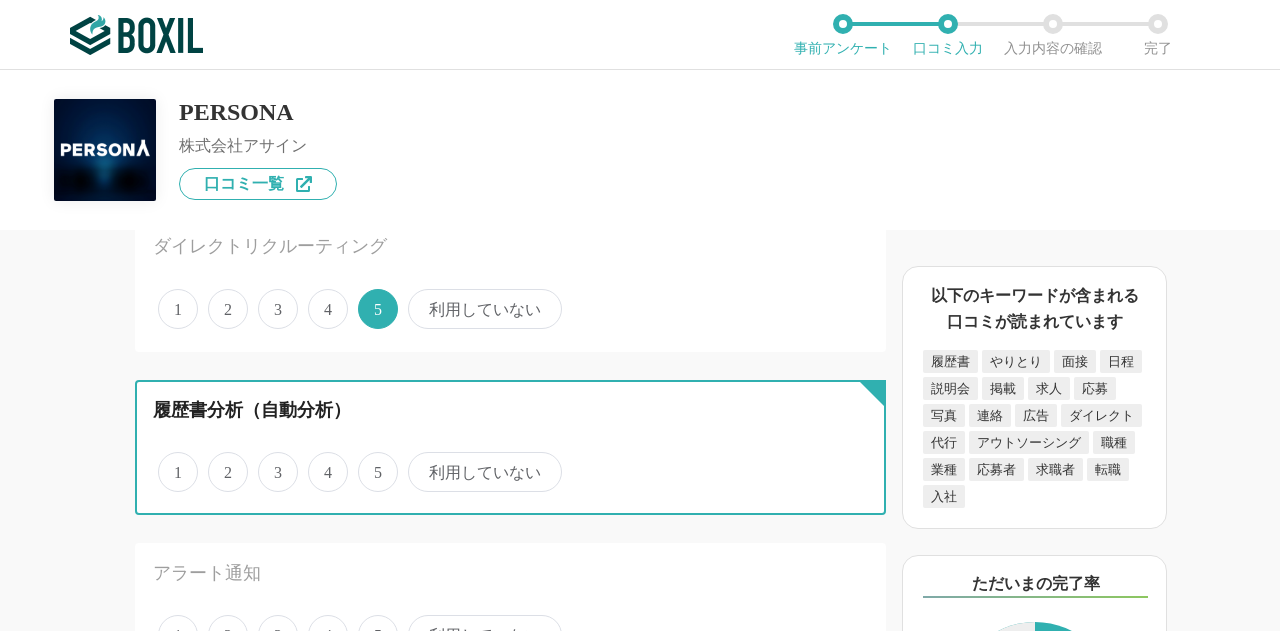 click on "5" at bounding box center [369, 461] 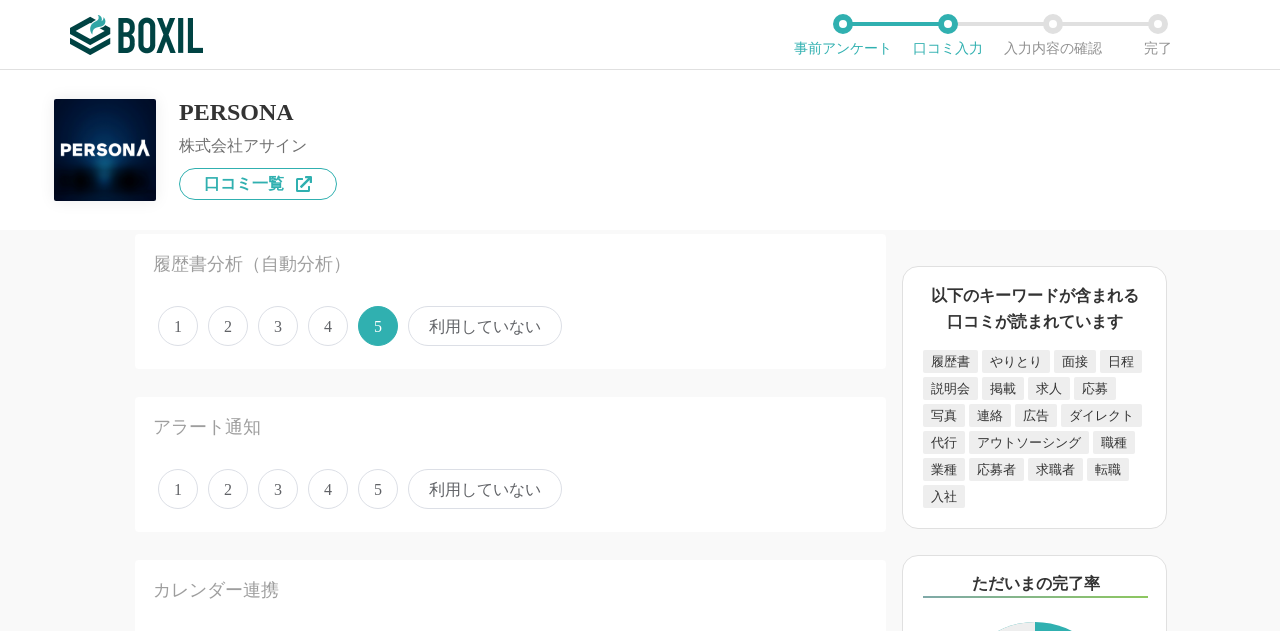 click on "5" at bounding box center (378, 489) 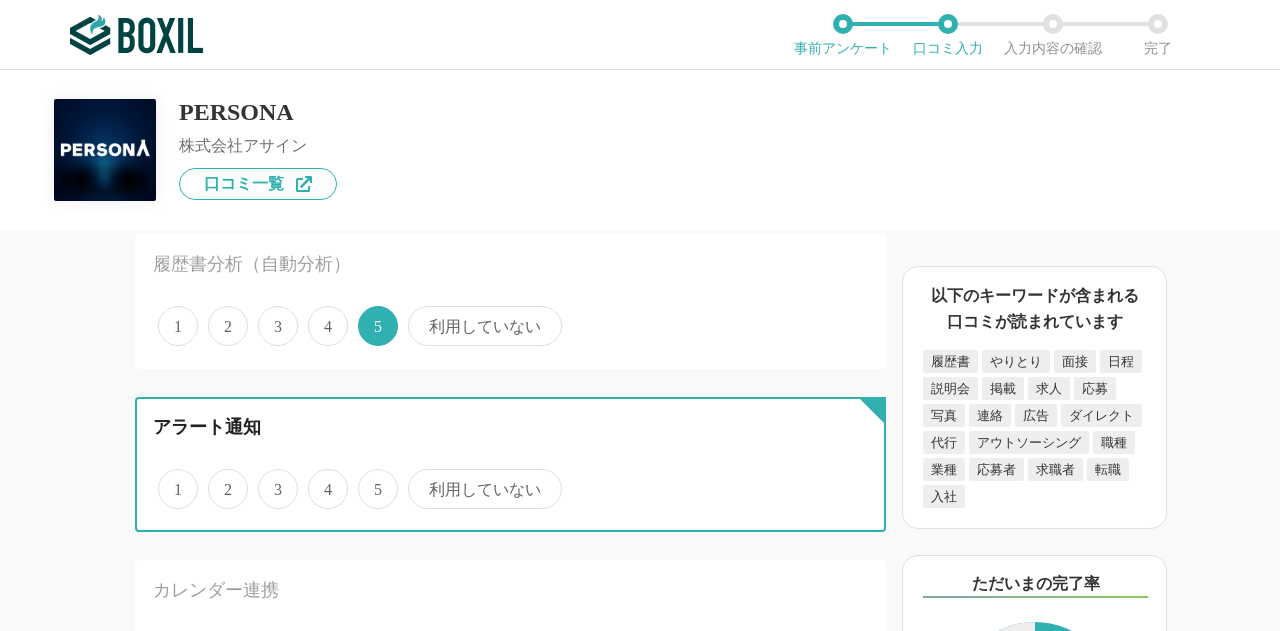 click on "5" at bounding box center (369, 478) 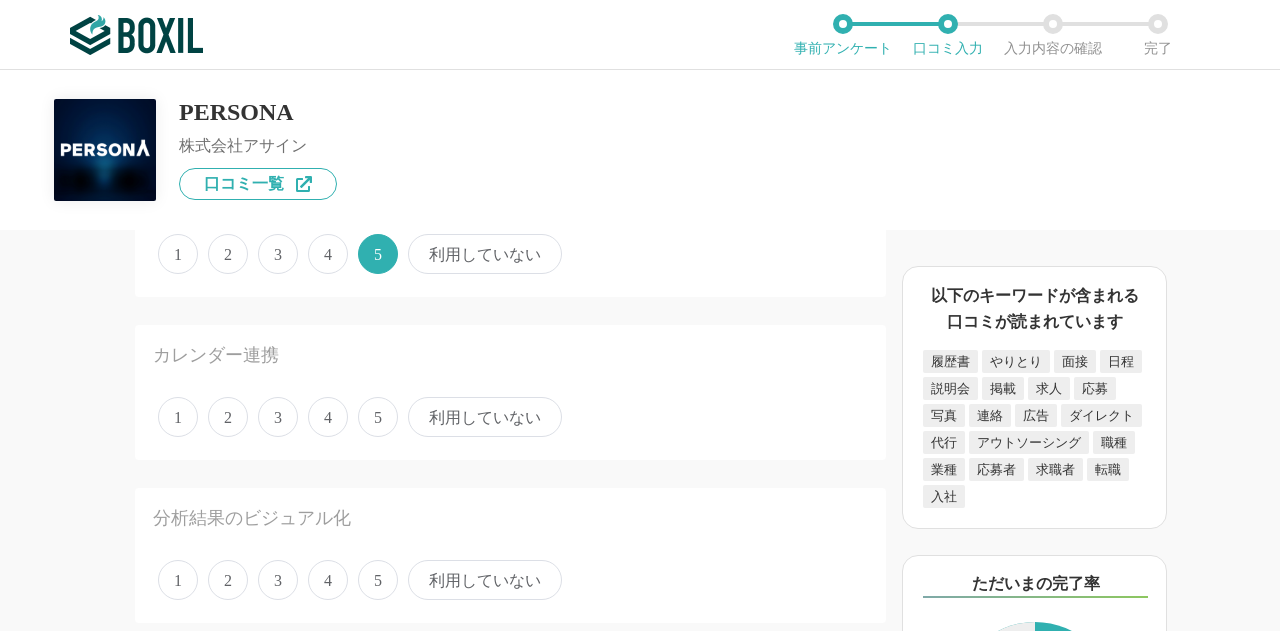 click on "5" at bounding box center (378, 417) 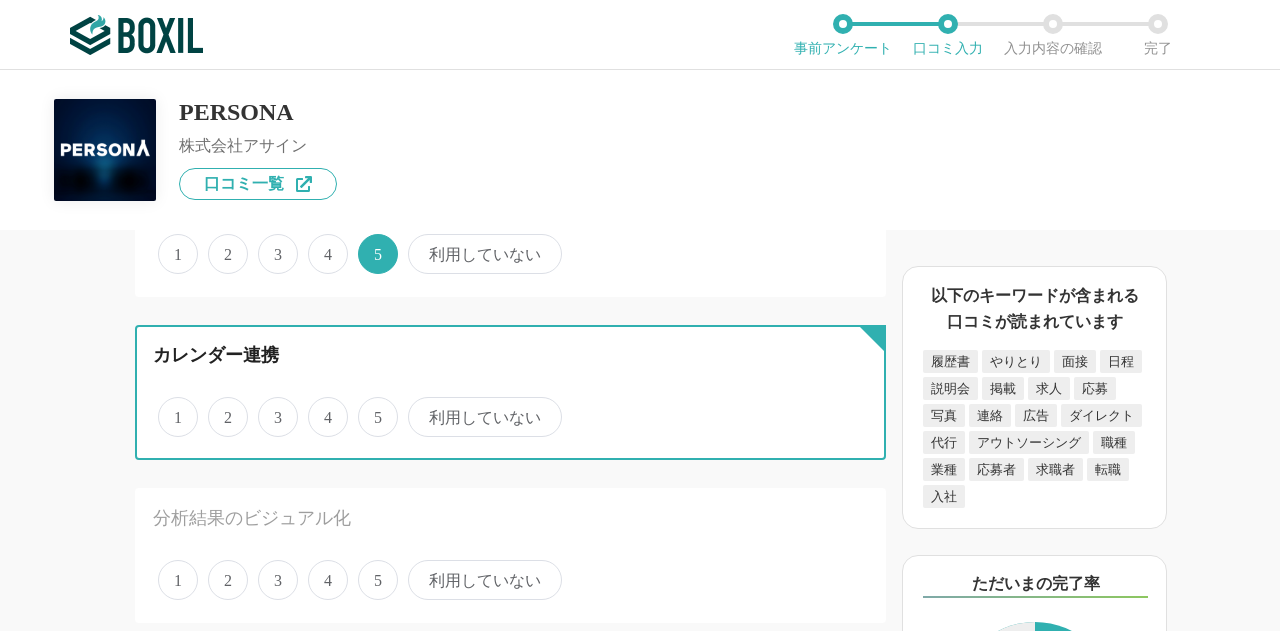 click on "5" at bounding box center (369, 406) 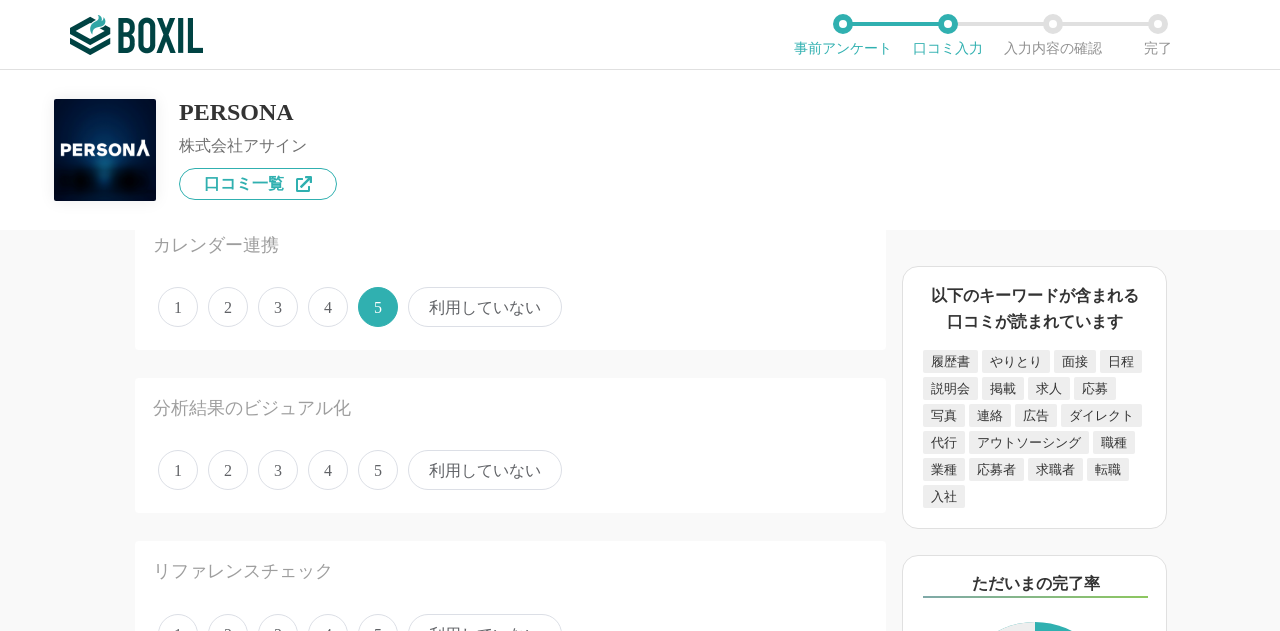 click on "5" at bounding box center [378, 470] 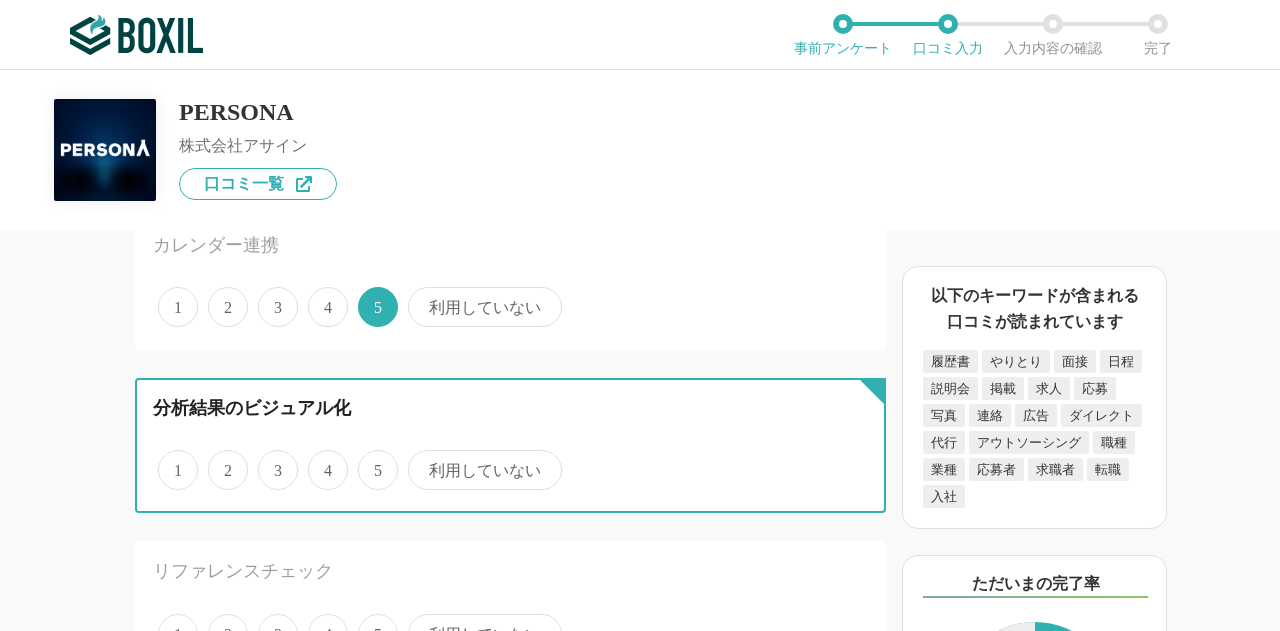 click on "5" at bounding box center [369, 459] 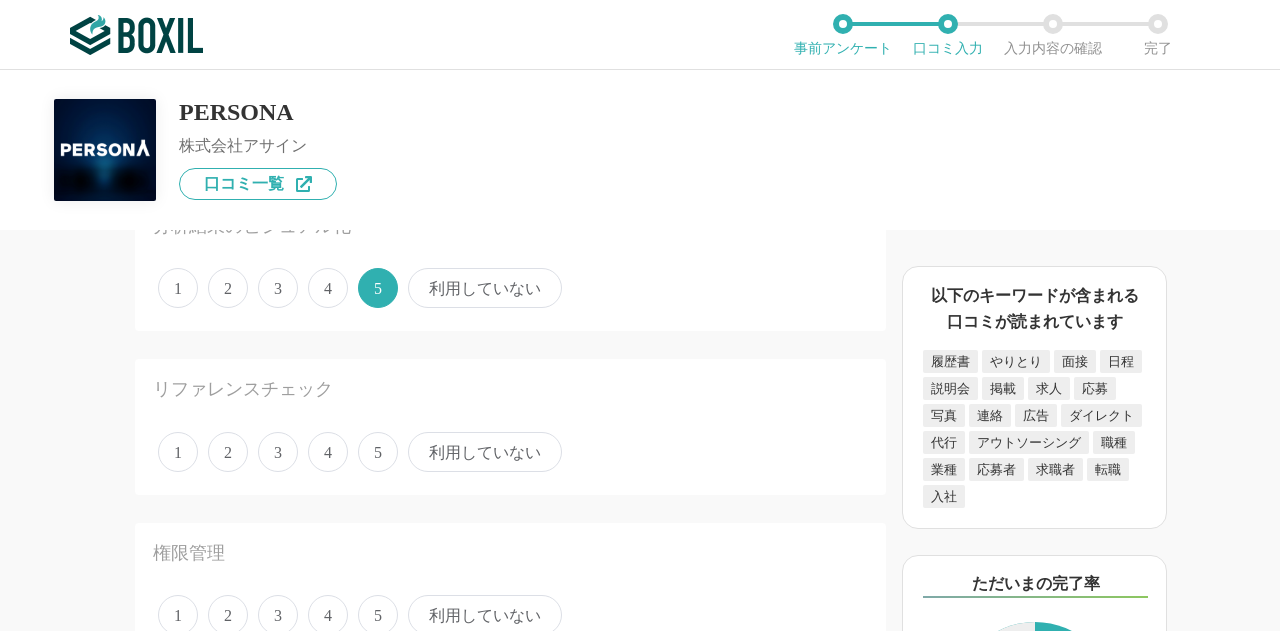 click on "5" at bounding box center (378, 452) 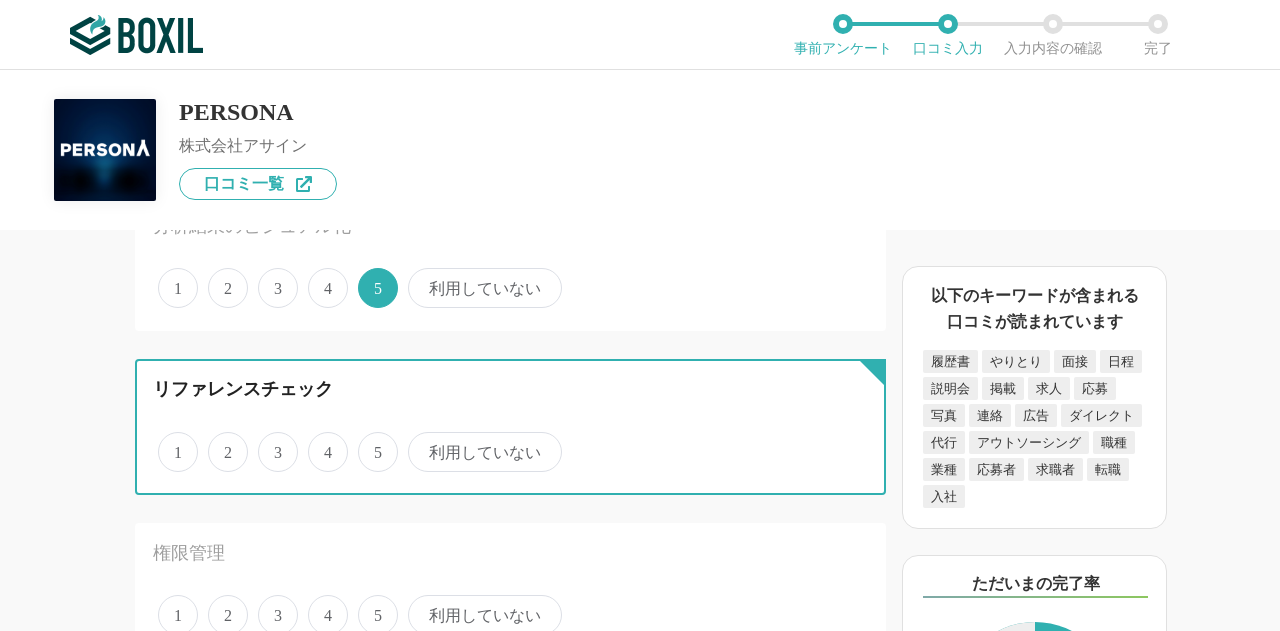 click on "5" at bounding box center (369, 441) 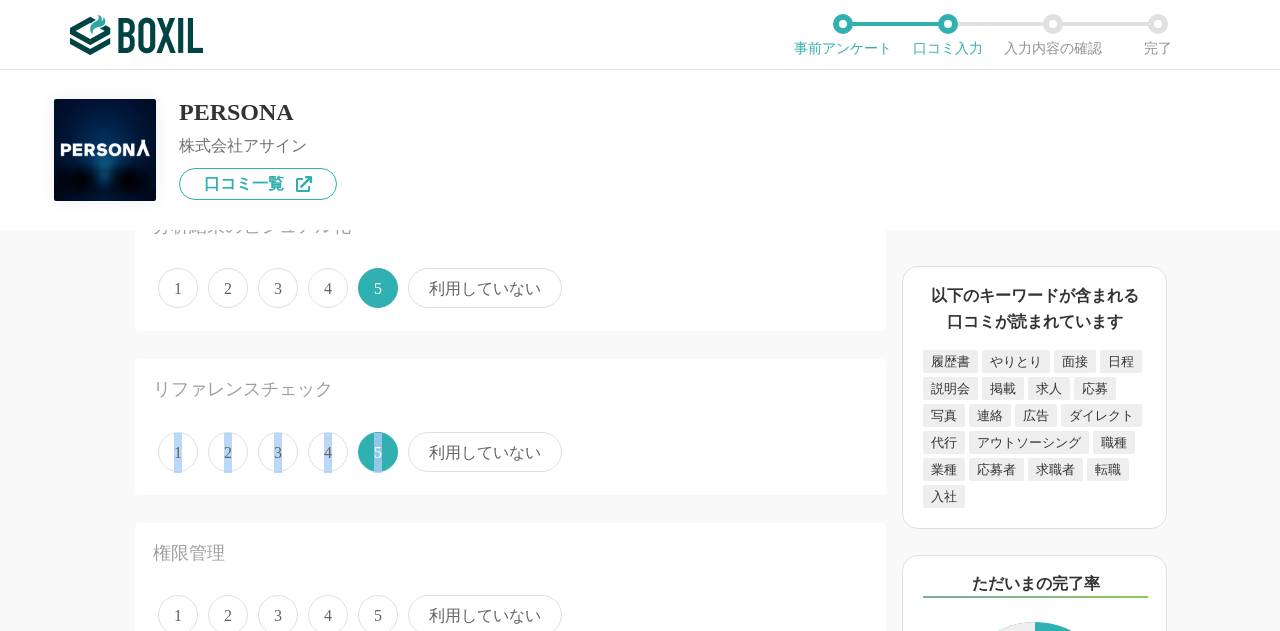 click on "5" at bounding box center [378, 452] 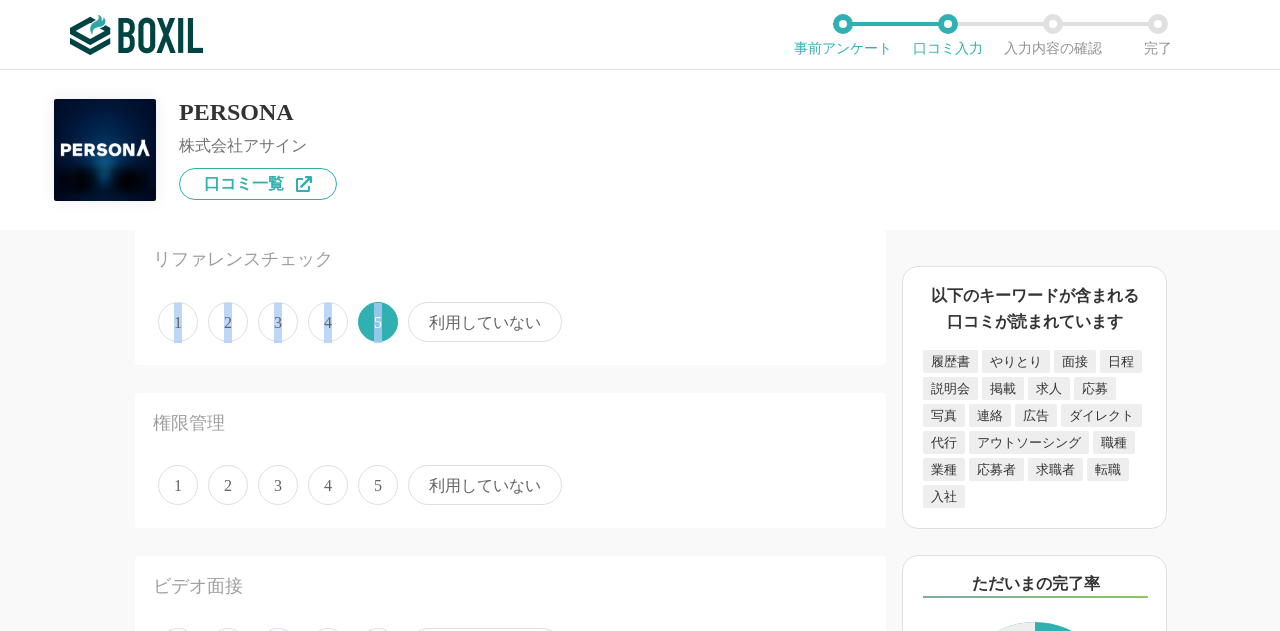 scroll, scrollTop: 2049, scrollLeft: 0, axis: vertical 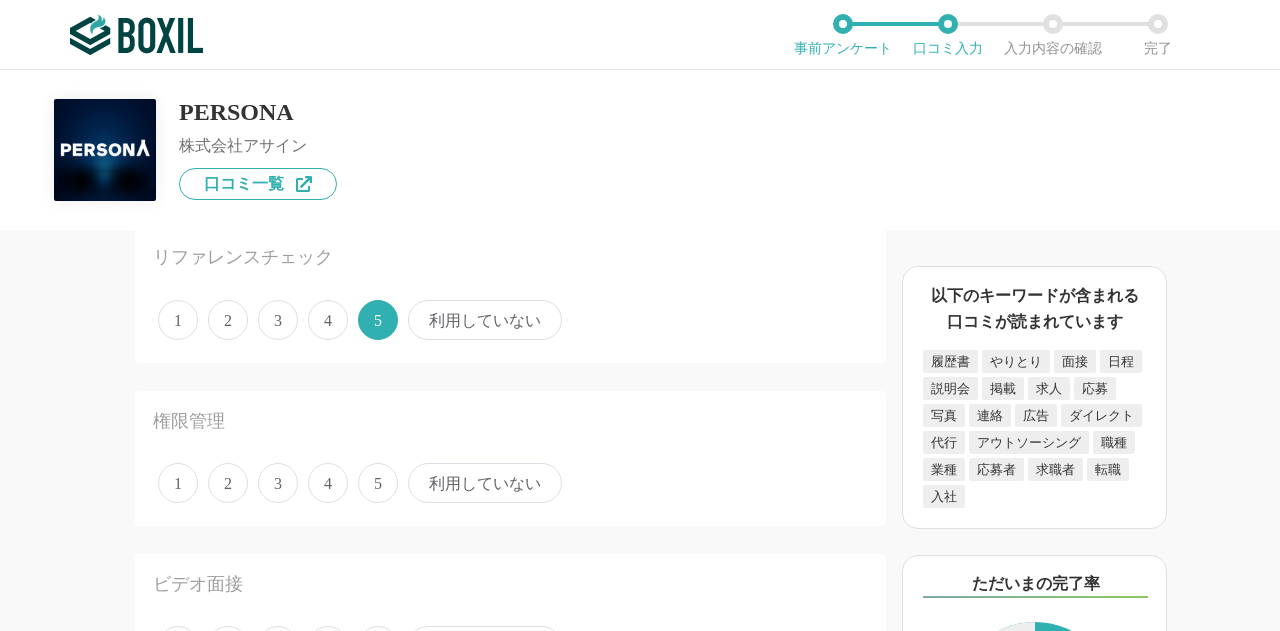 click on "5" at bounding box center (378, 483) 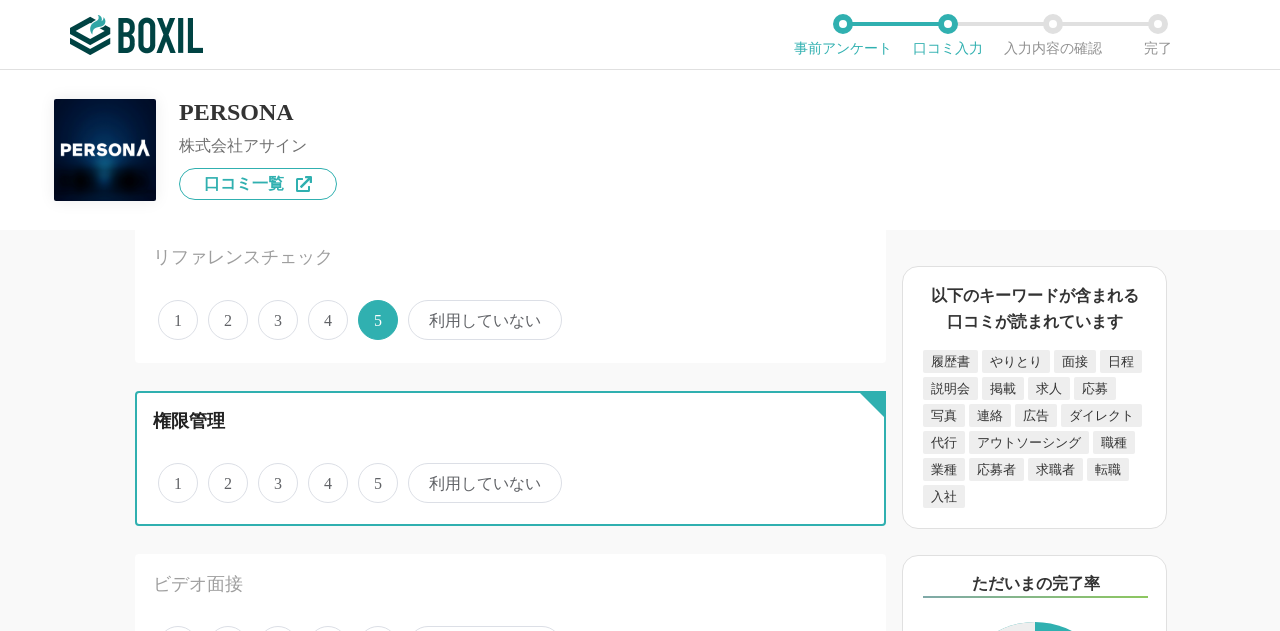 click on "5" at bounding box center [369, 472] 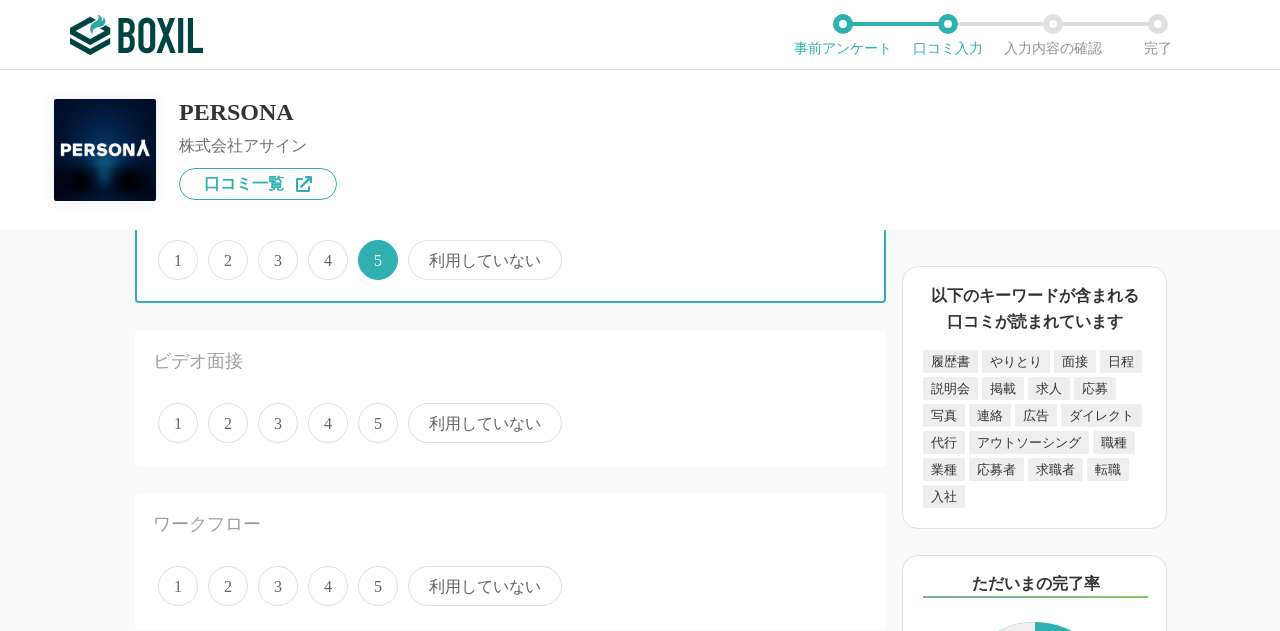 scroll, scrollTop: 2273, scrollLeft: 0, axis: vertical 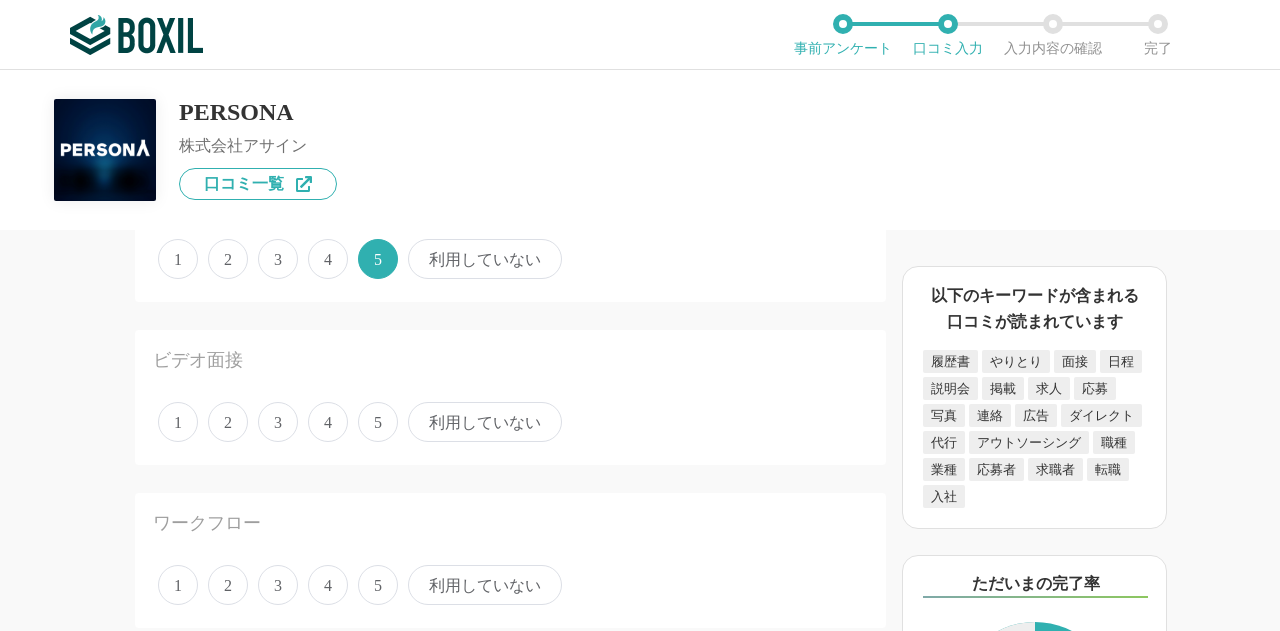 click on "5" at bounding box center (378, 422) 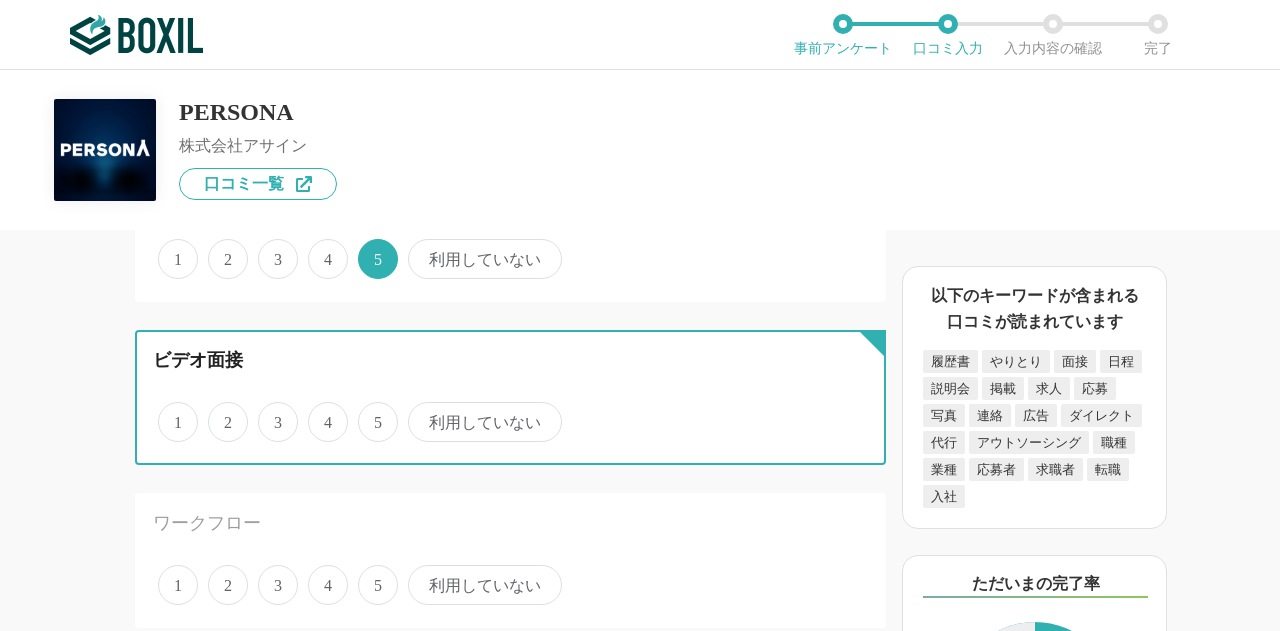 click on "5" at bounding box center [369, 411] 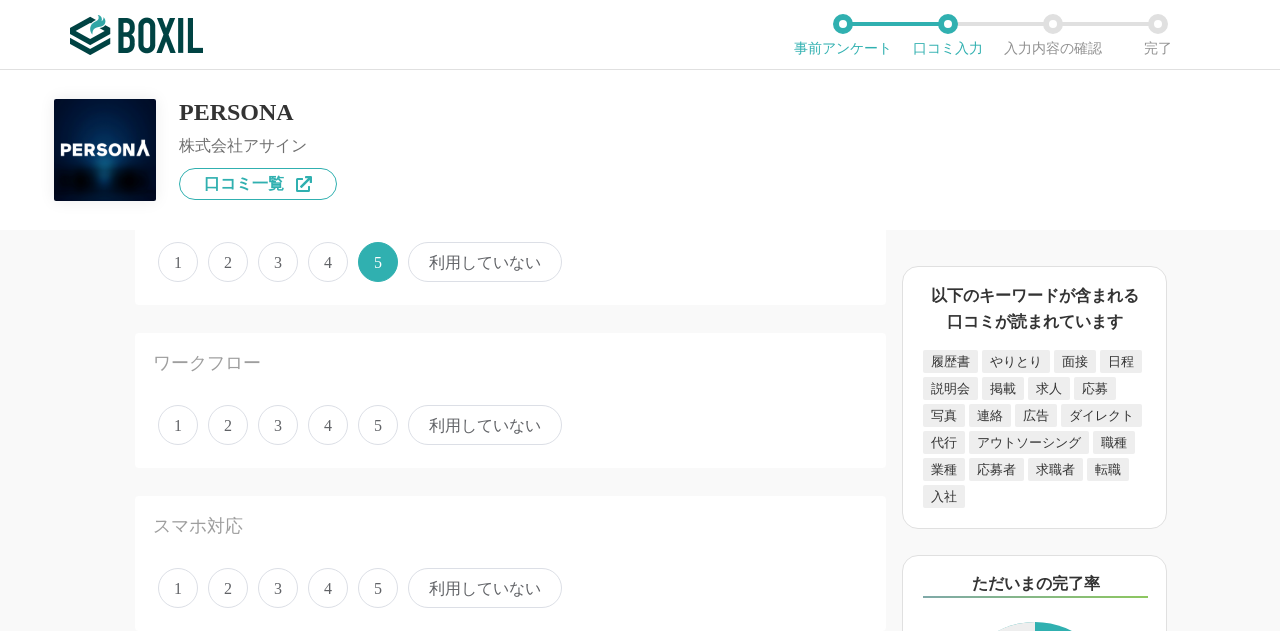 click on "5" at bounding box center [378, 425] 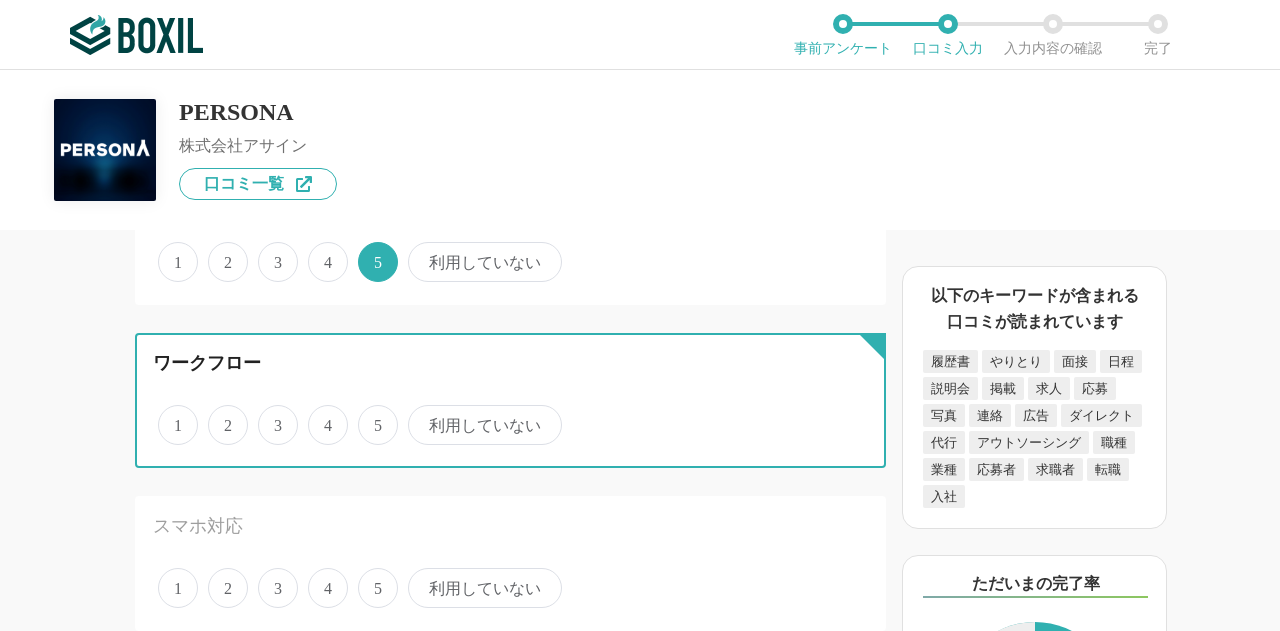 click on "5" at bounding box center [369, 414] 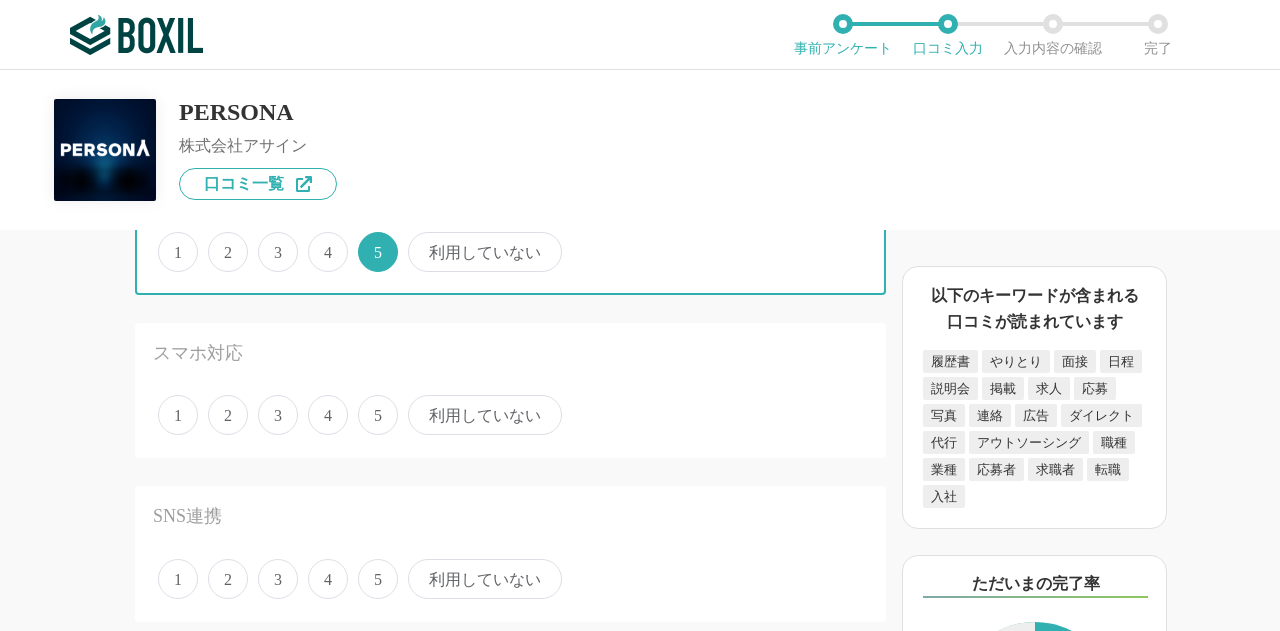 scroll, scrollTop: 2615, scrollLeft: 0, axis: vertical 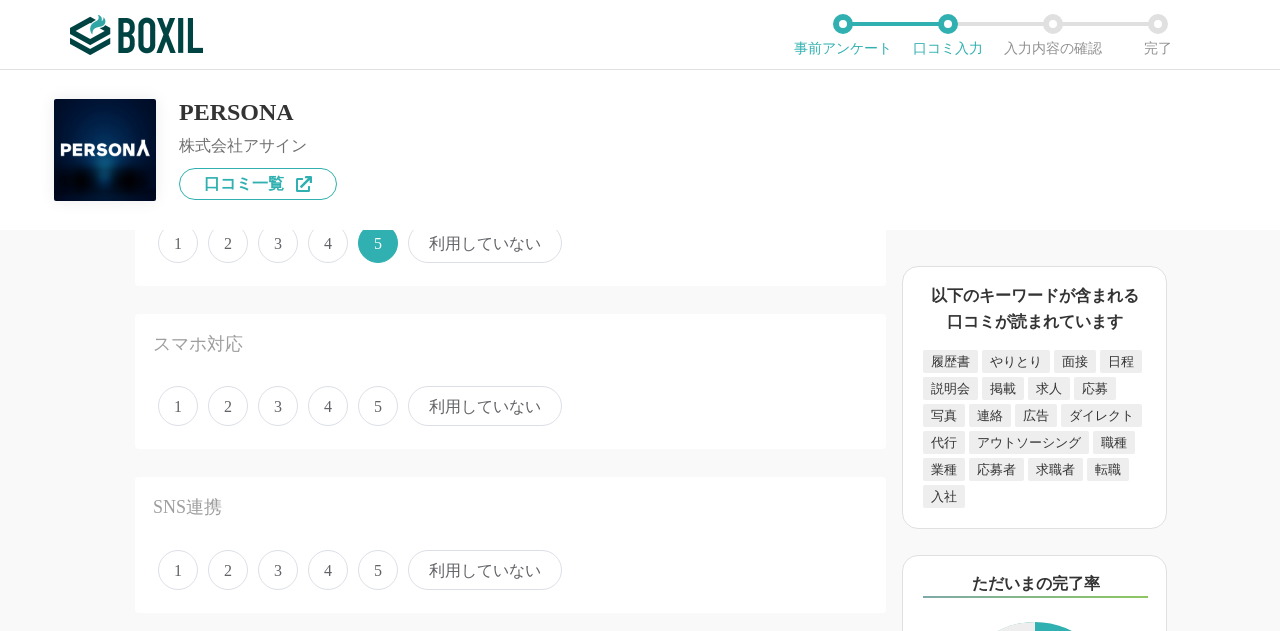 click on "5" at bounding box center (378, 406) 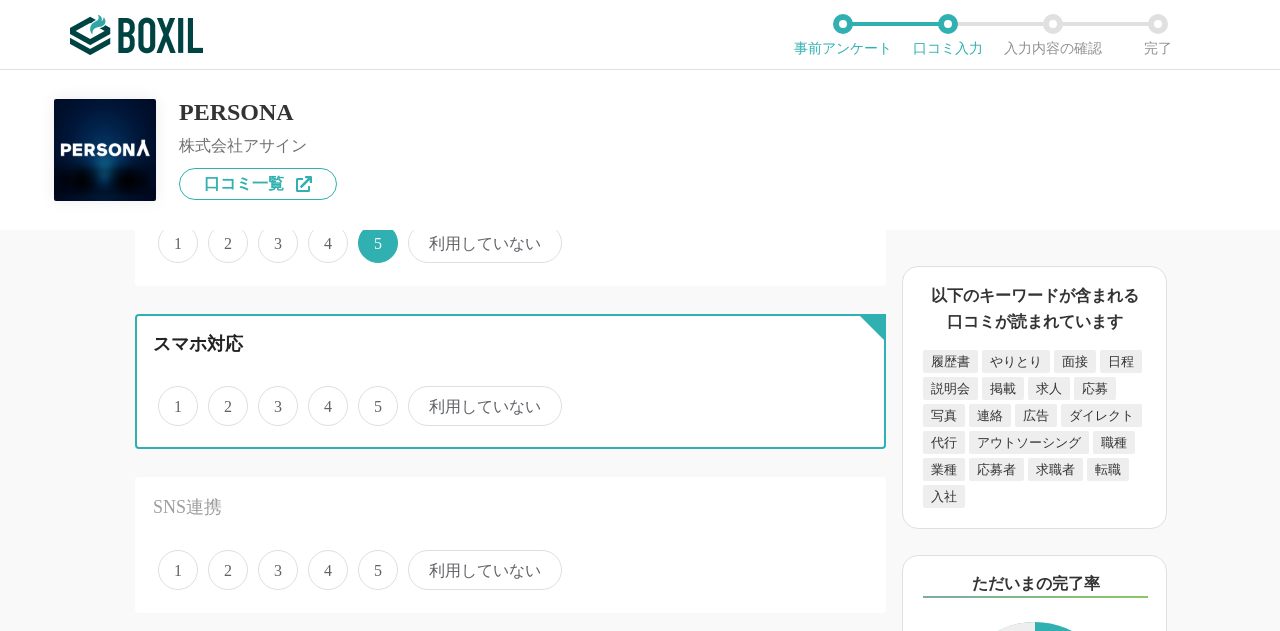 click on "5" at bounding box center [369, 395] 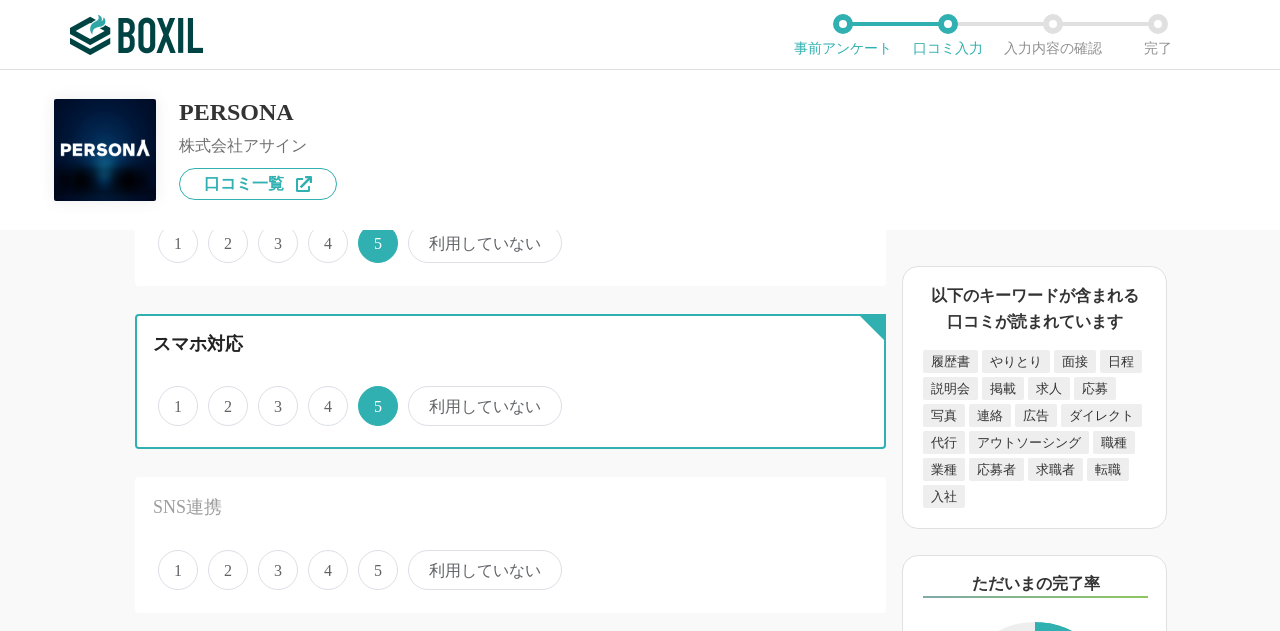 scroll, scrollTop: 2737, scrollLeft: 0, axis: vertical 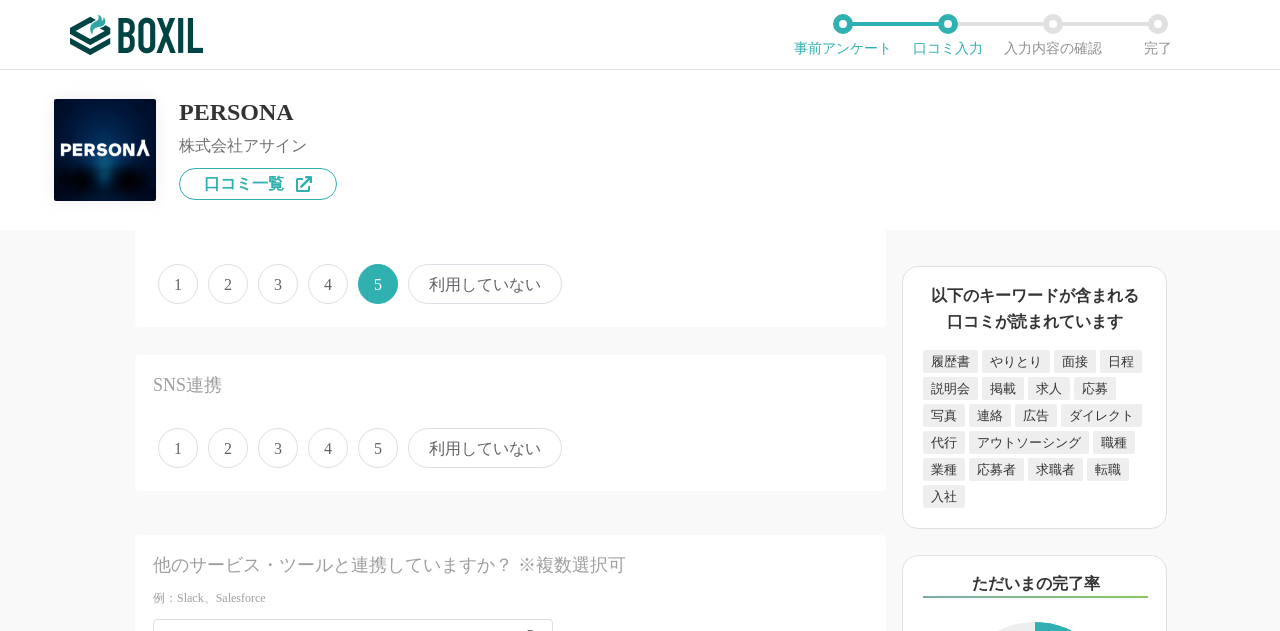 click on "利用していない" at bounding box center (485, 448) 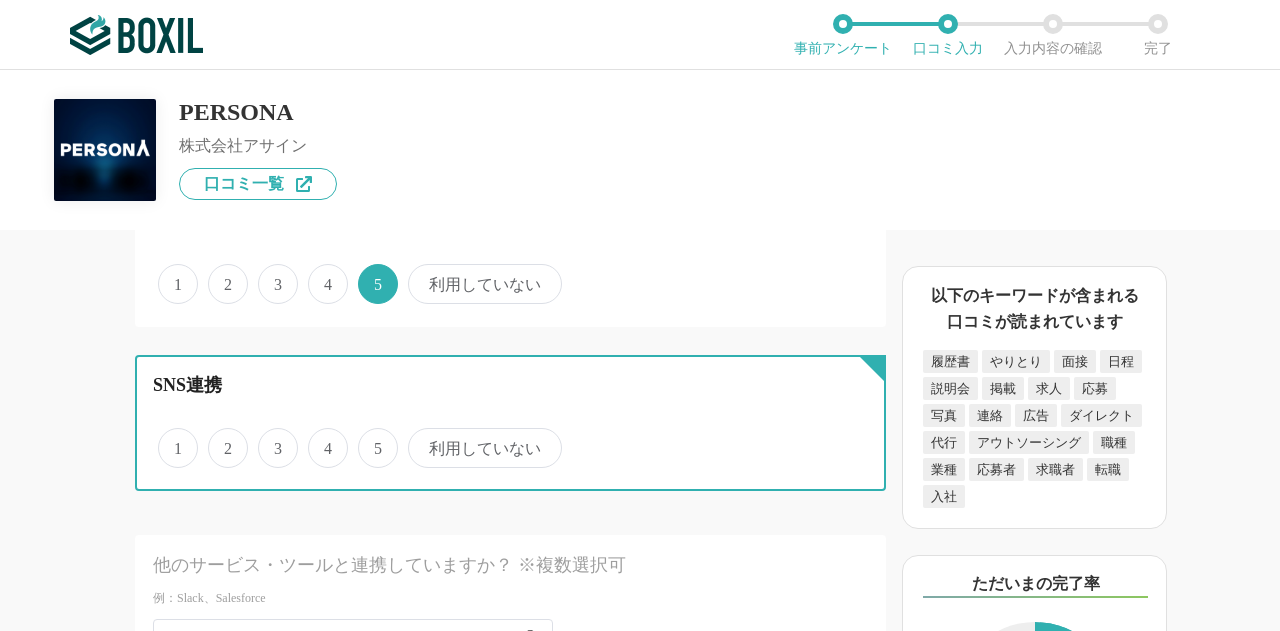 click on "利用していない" at bounding box center [419, 437] 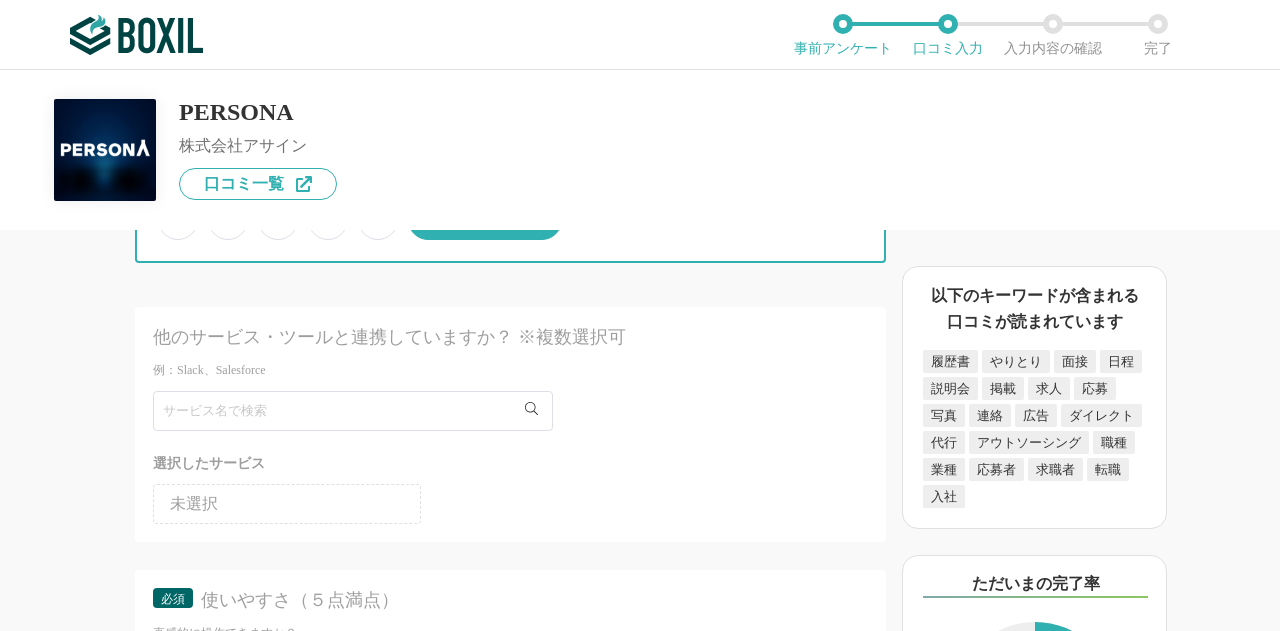 scroll, scrollTop: 2966, scrollLeft: 0, axis: vertical 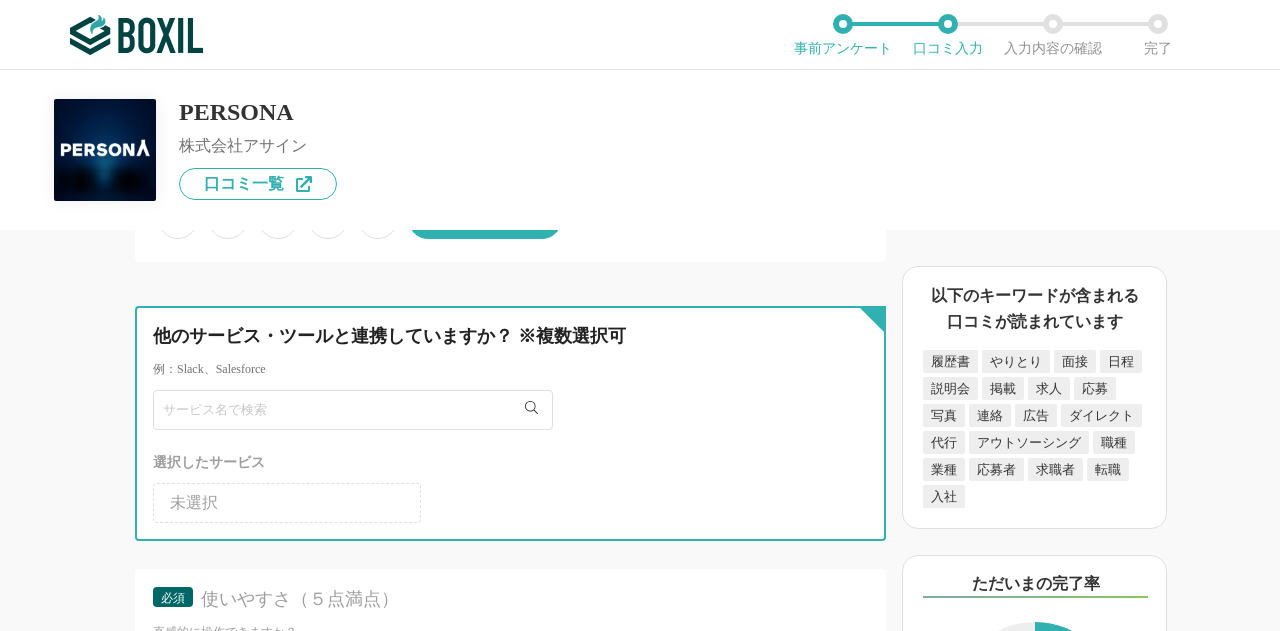 click at bounding box center [353, 410] 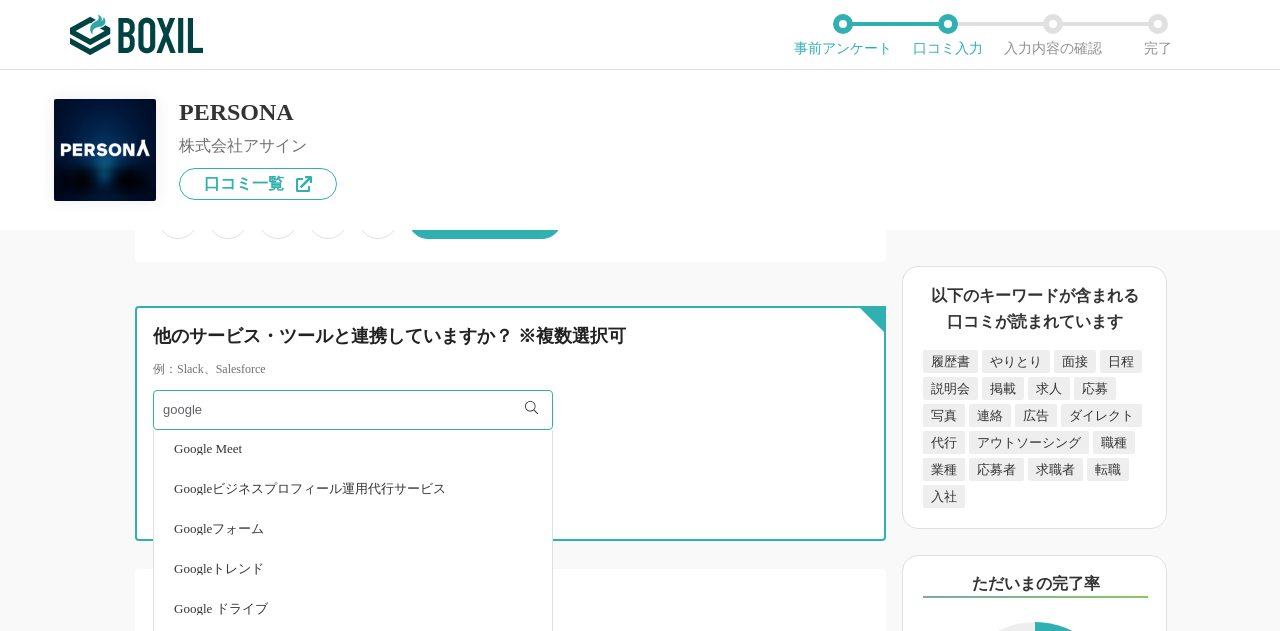 scroll, scrollTop: 51, scrollLeft: 0, axis: vertical 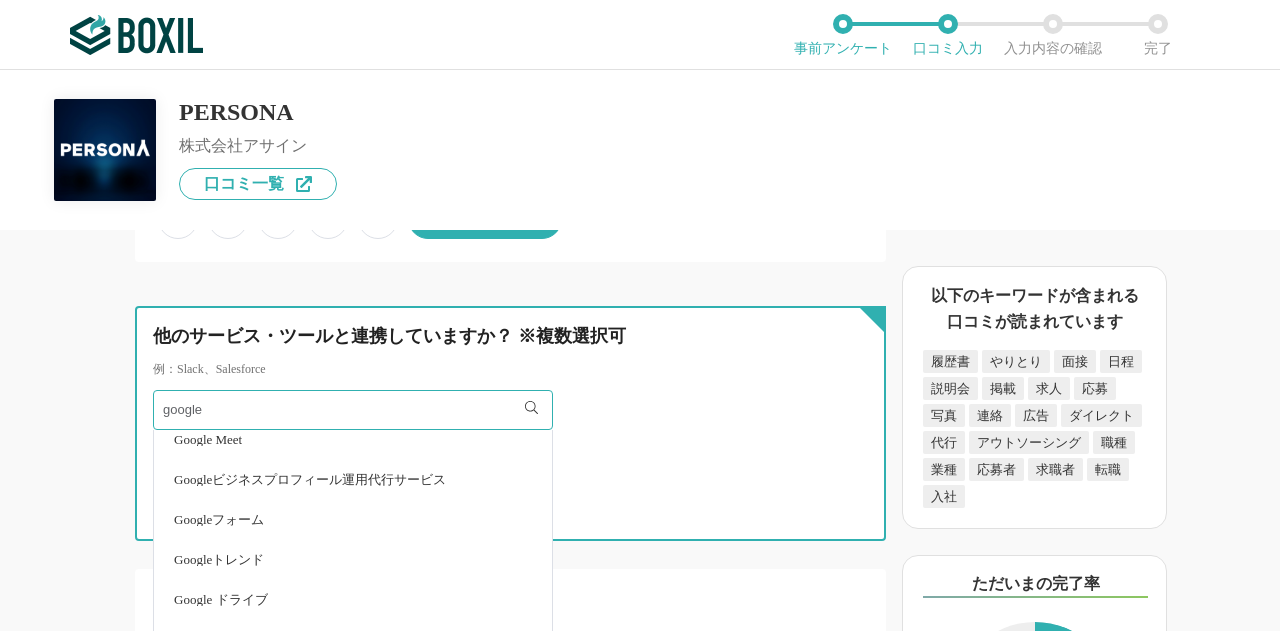 type on "google" 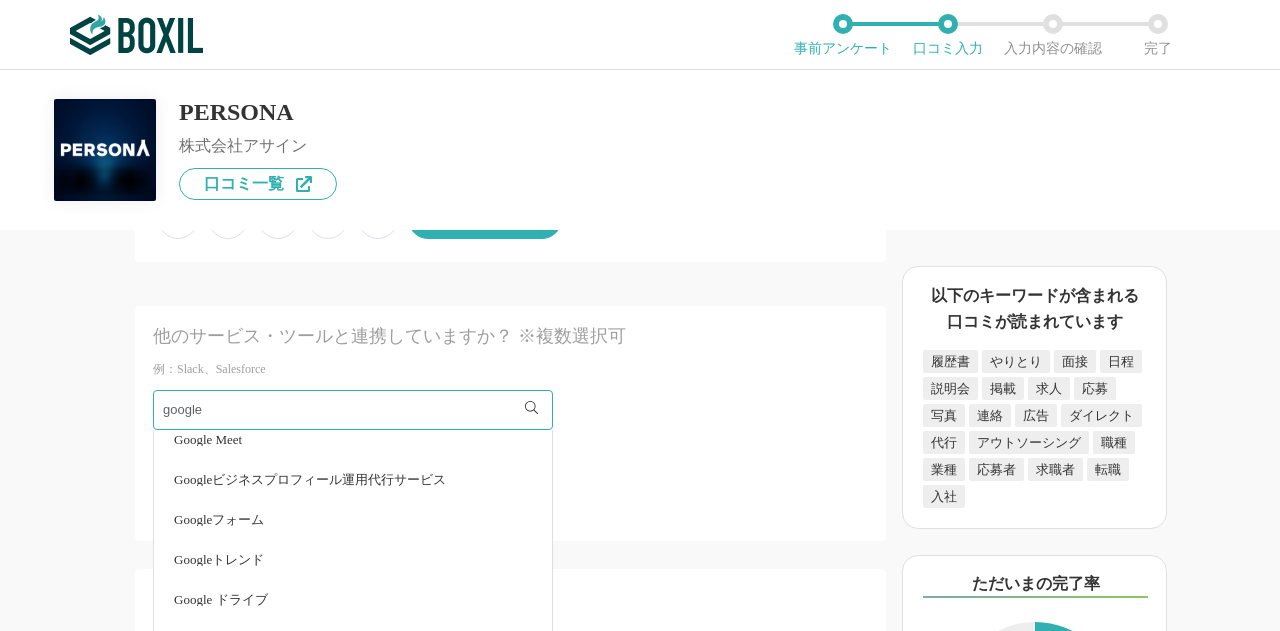 click on "Google Meet" at bounding box center (353, 440) 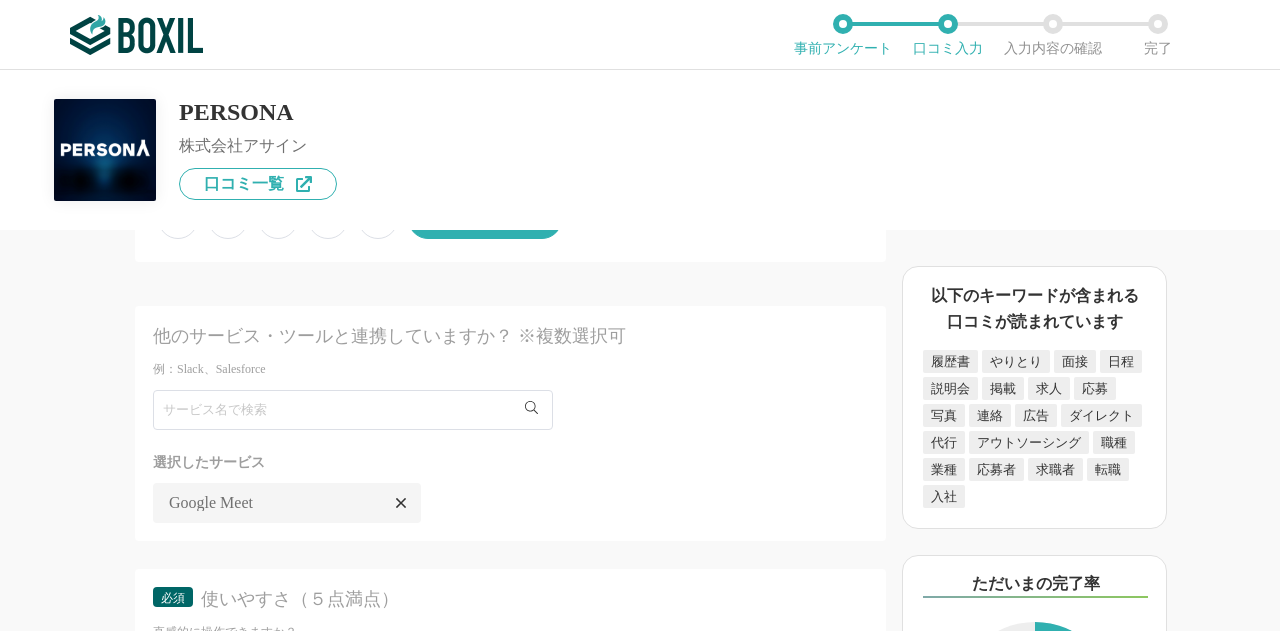 scroll, scrollTop: 0, scrollLeft: 0, axis: both 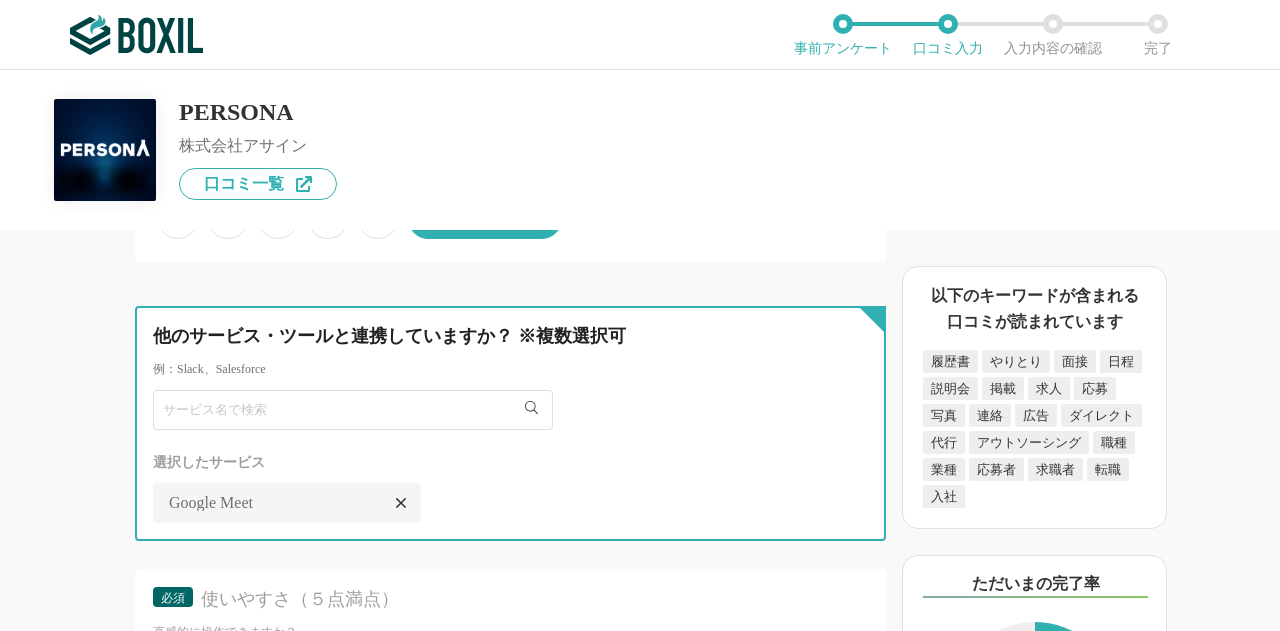 click at bounding box center (353, 410) 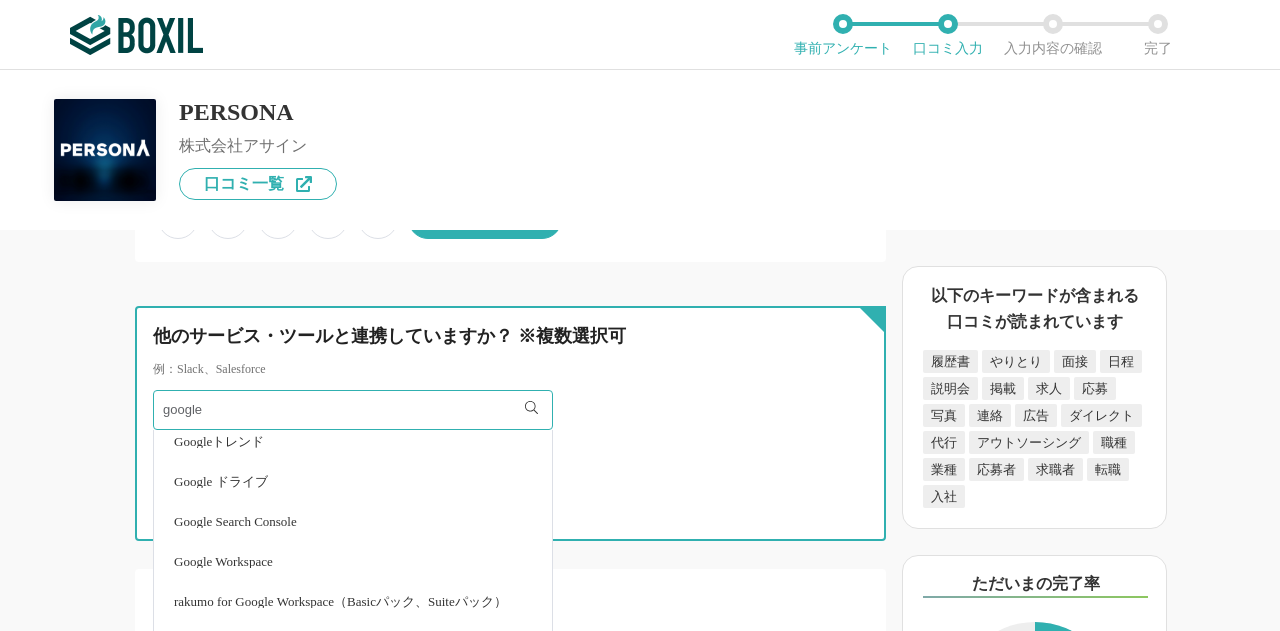 scroll, scrollTop: 141, scrollLeft: 0, axis: vertical 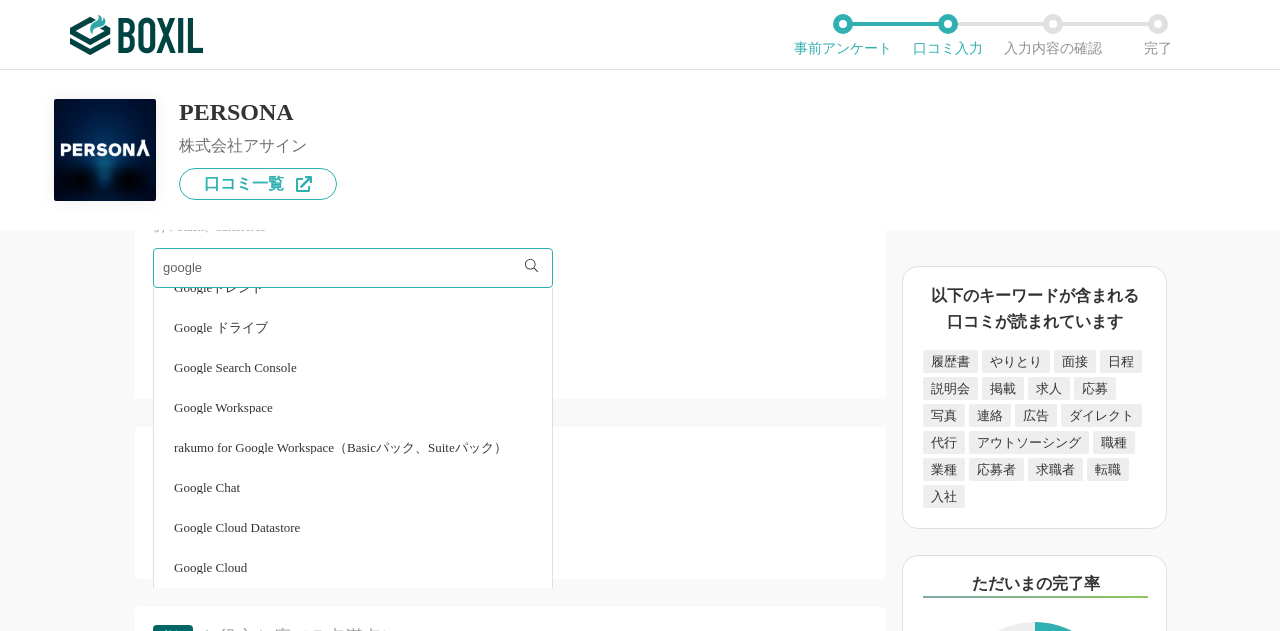 click on "未選択 Google Meet" at bounding box center [510, 357] 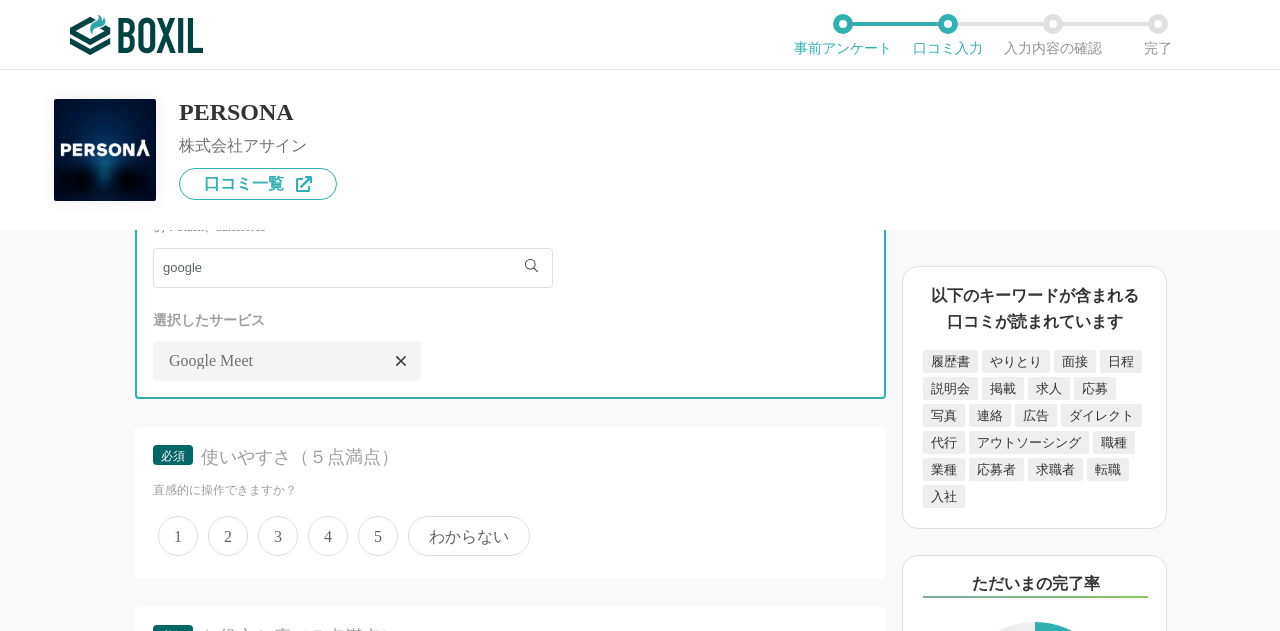 click on "google" at bounding box center (353, 268) 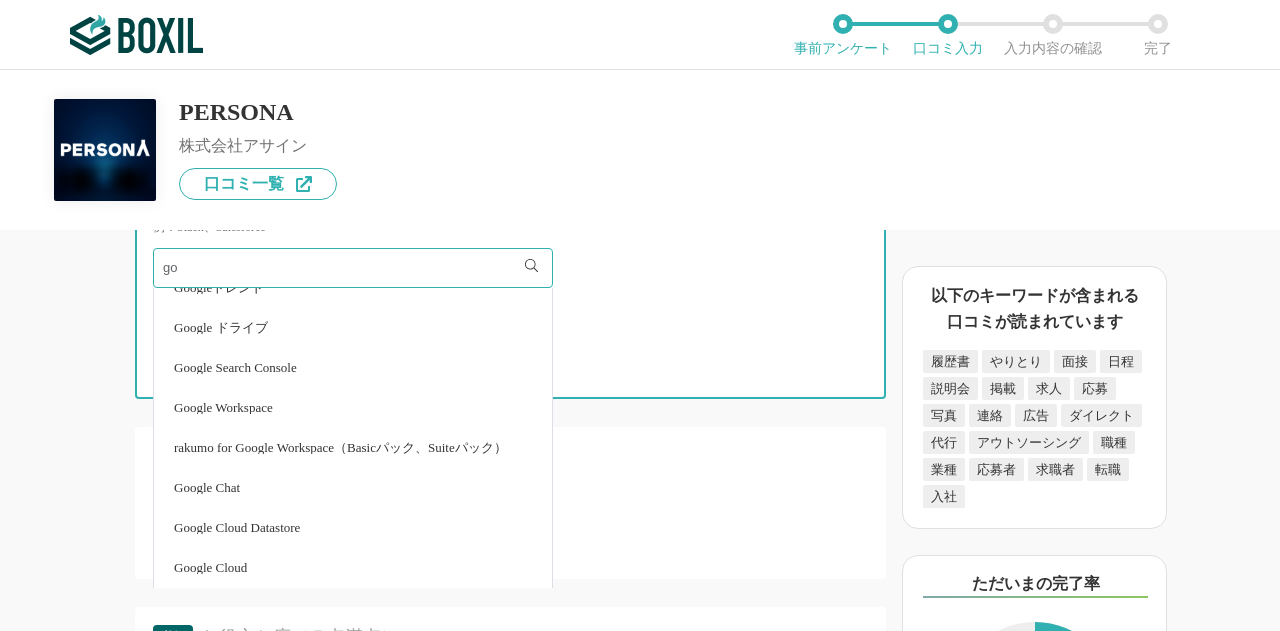type on "g" 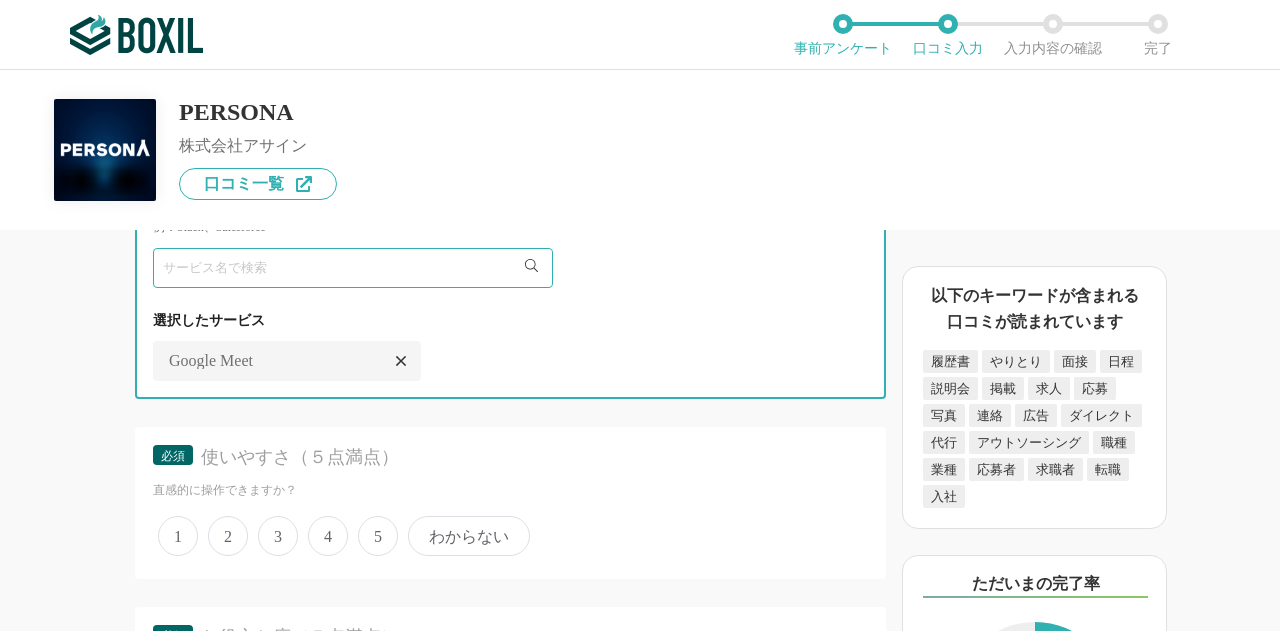 scroll, scrollTop: 0, scrollLeft: 0, axis: both 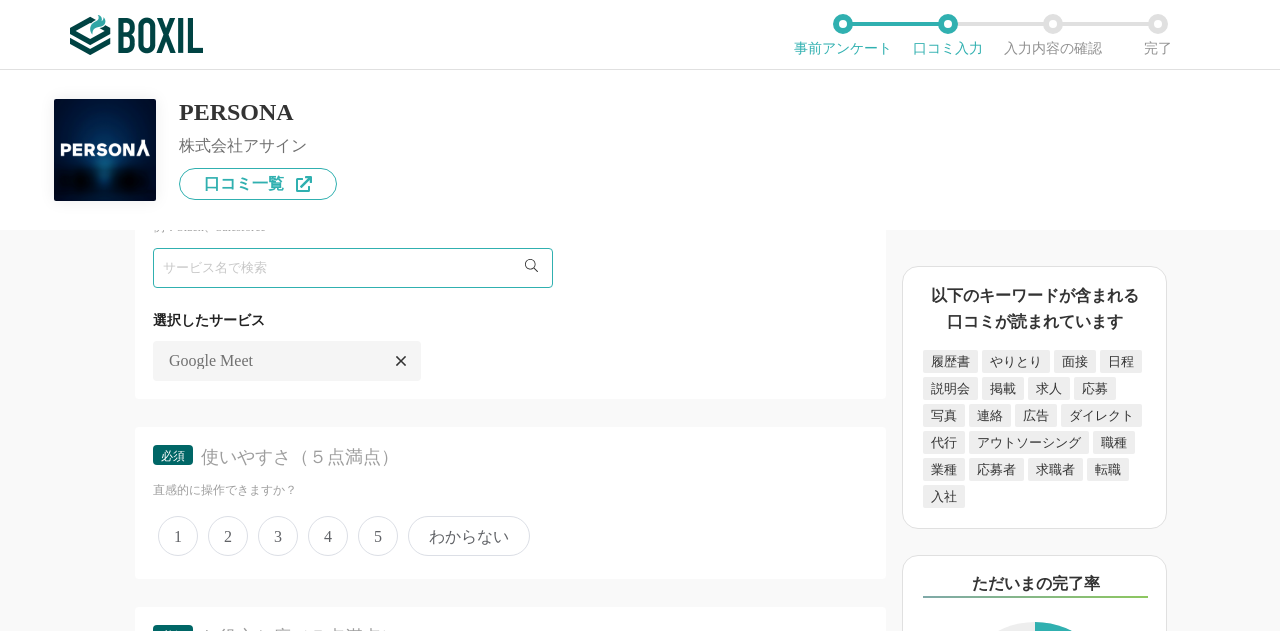 click on "未選択 Google Meet" at bounding box center (510, 357) 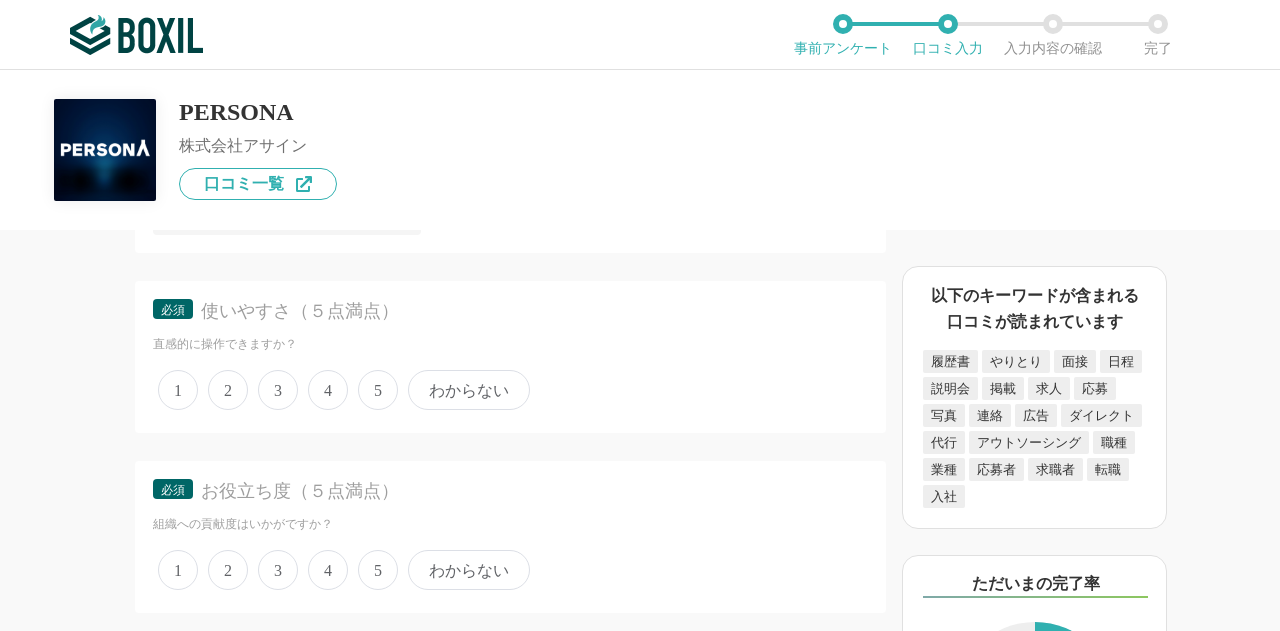 scroll, scrollTop: 3286, scrollLeft: 0, axis: vertical 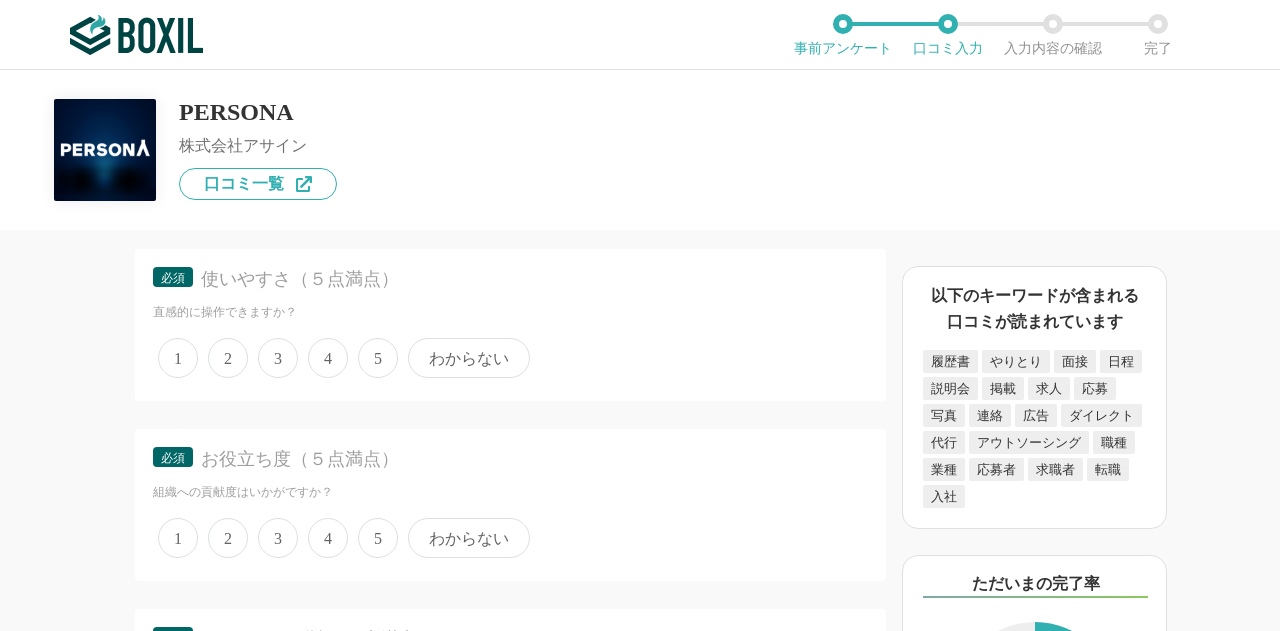 click on "5" at bounding box center [378, 358] 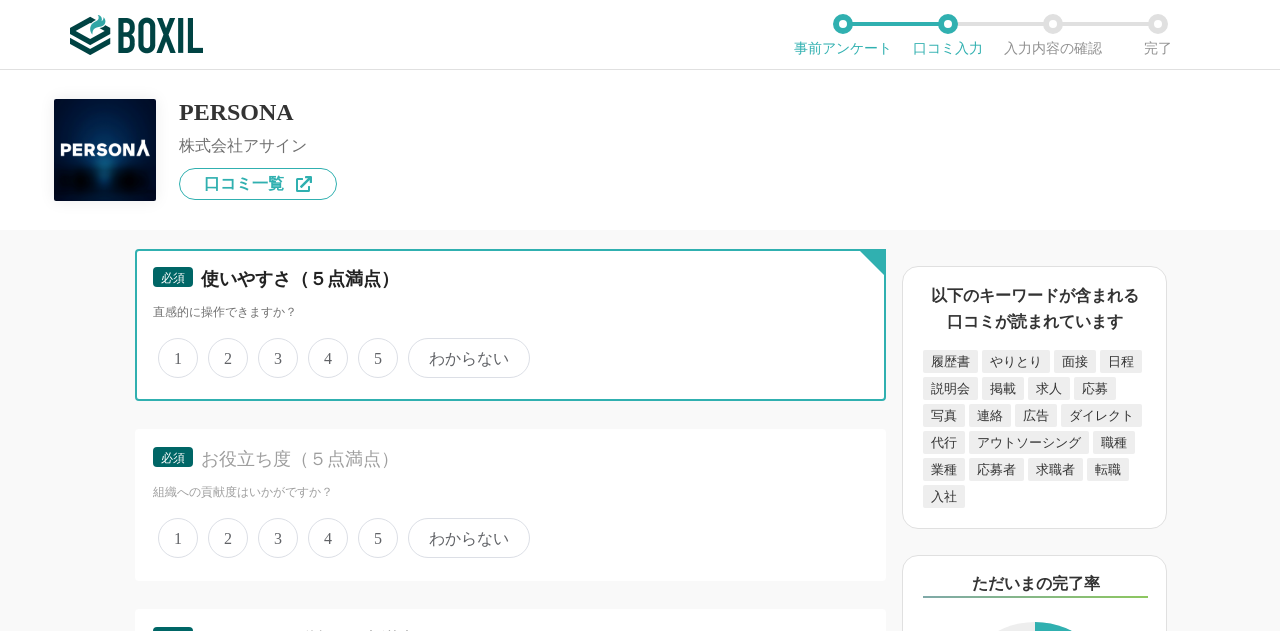 click on "5" at bounding box center [369, 347] 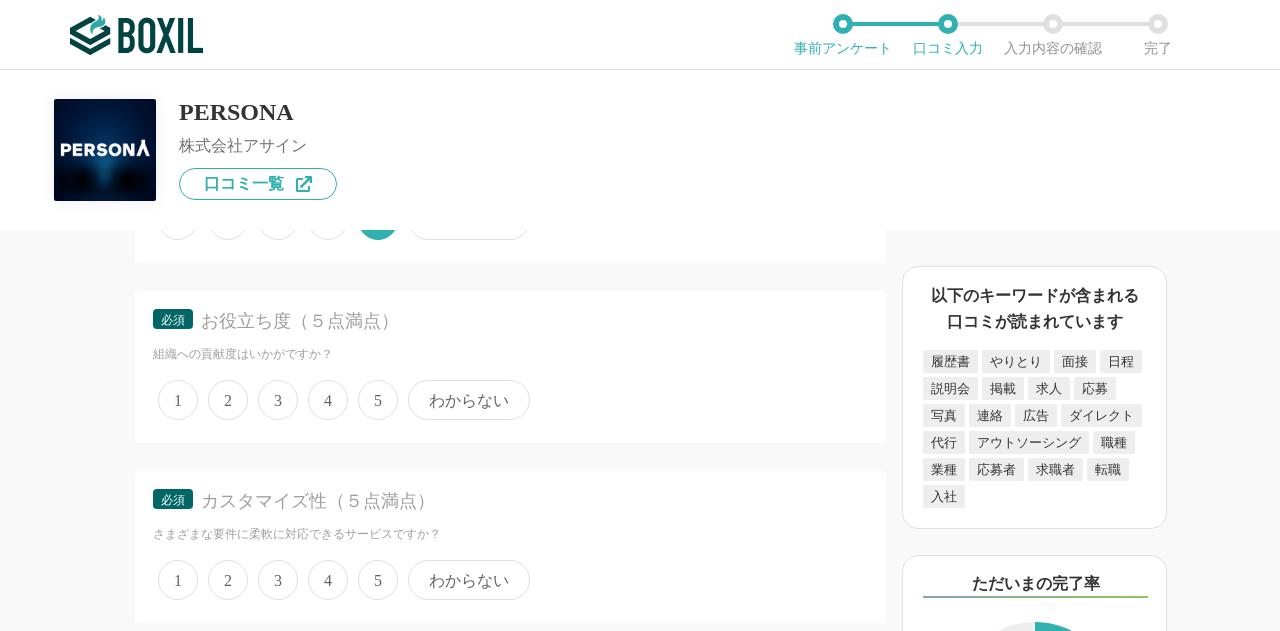 click on "5" at bounding box center [378, 400] 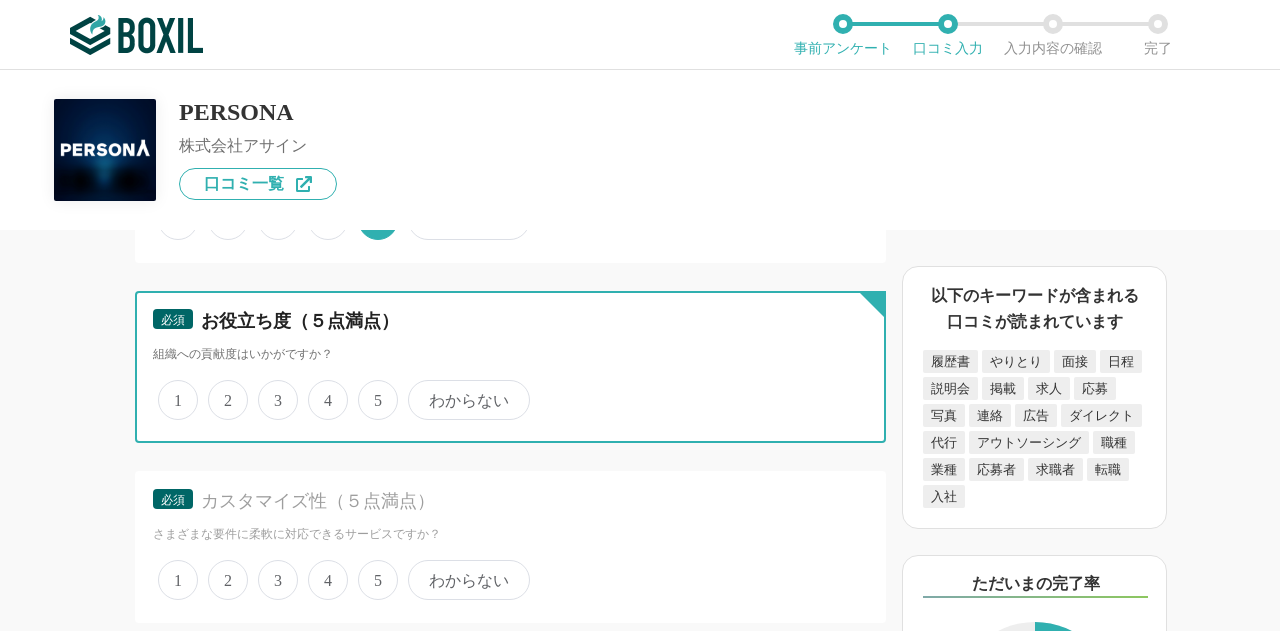 click on "5" at bounding box center (369, 389) 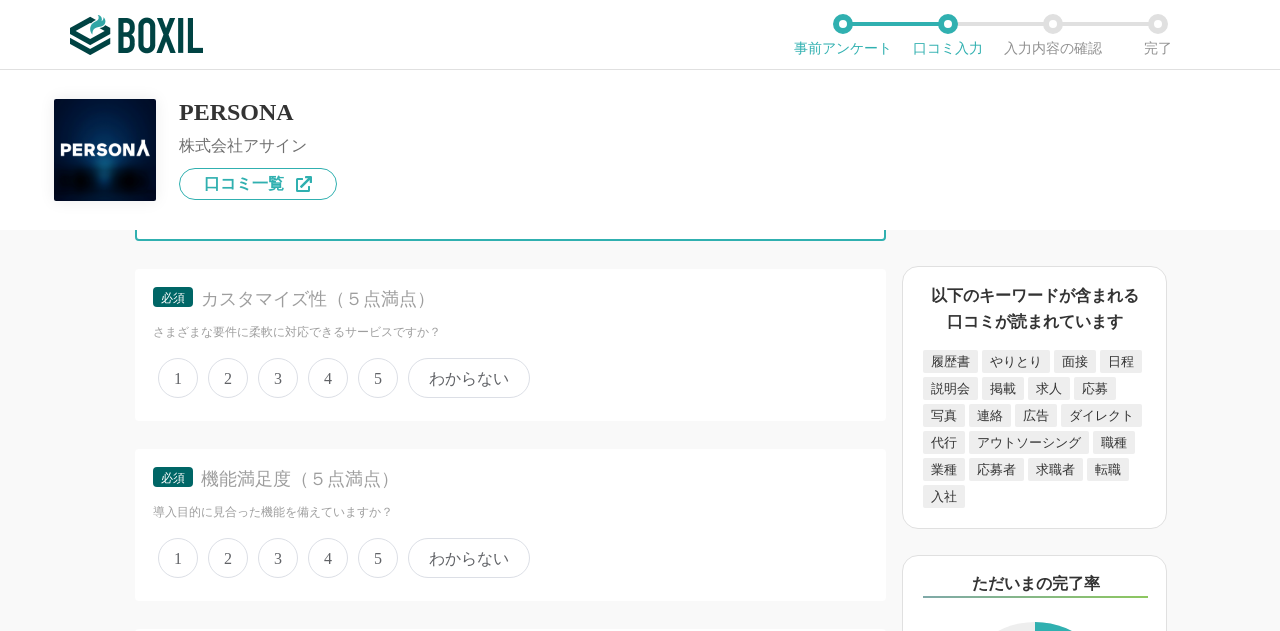 scroll, scrollTop: 3641, scrollLeft: 0, axis: vertical 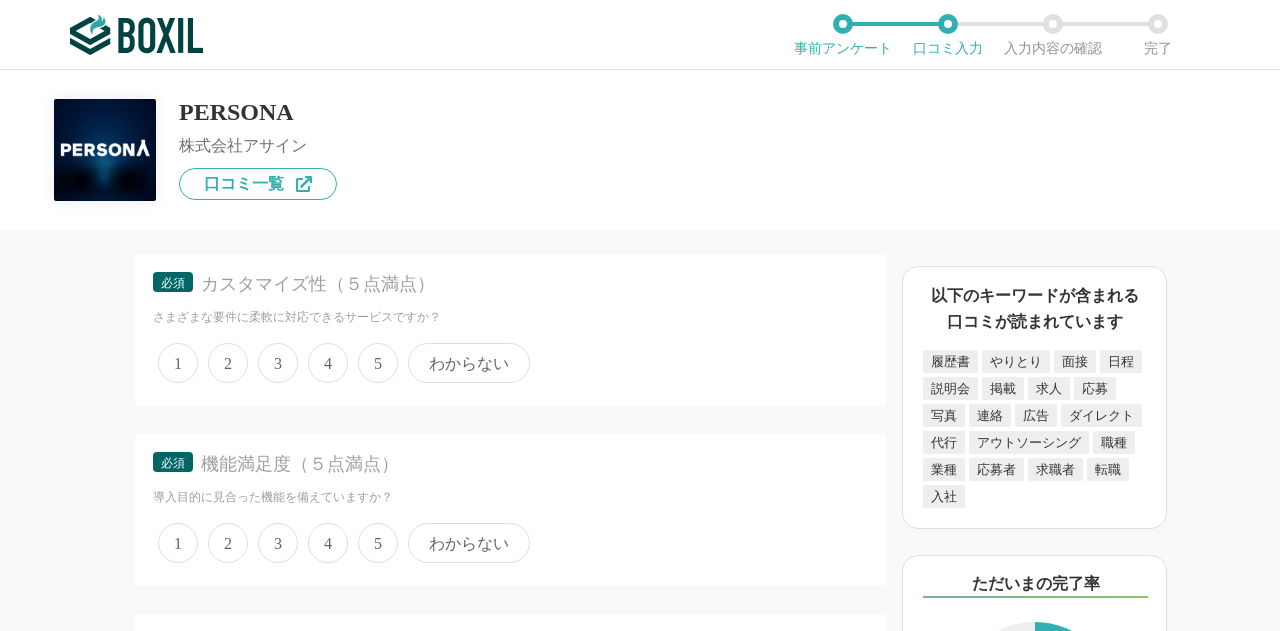 click on "5" at bounding box center (378, 363) 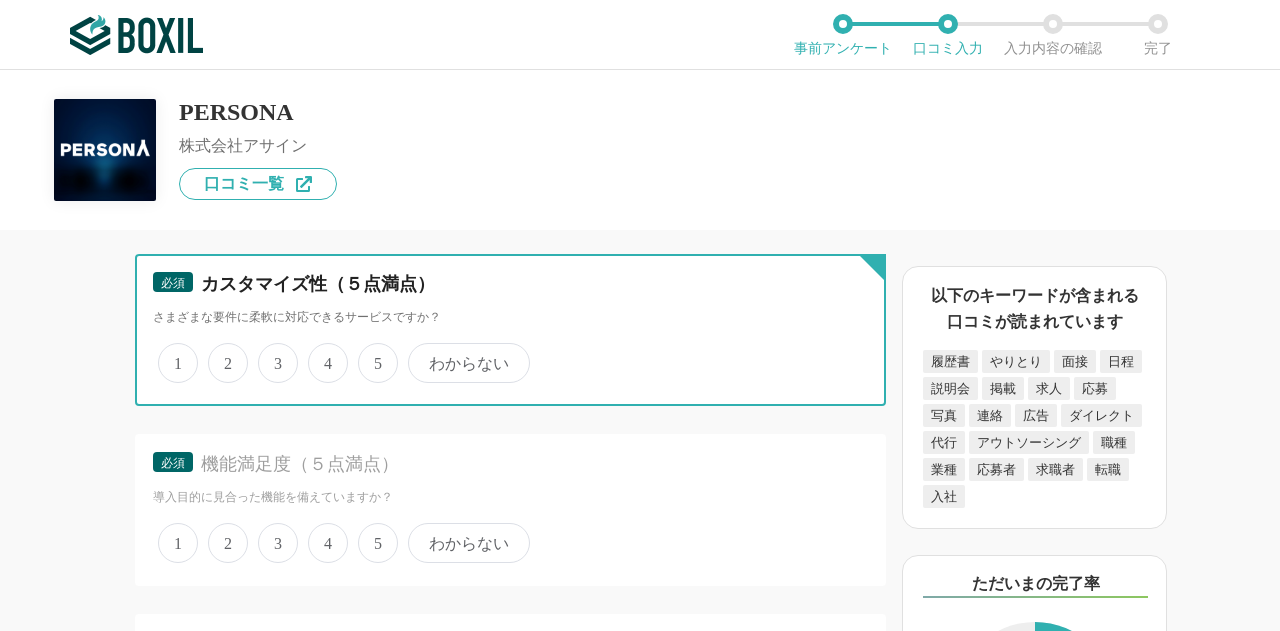 click on "5" at bounding box center [369, 352] 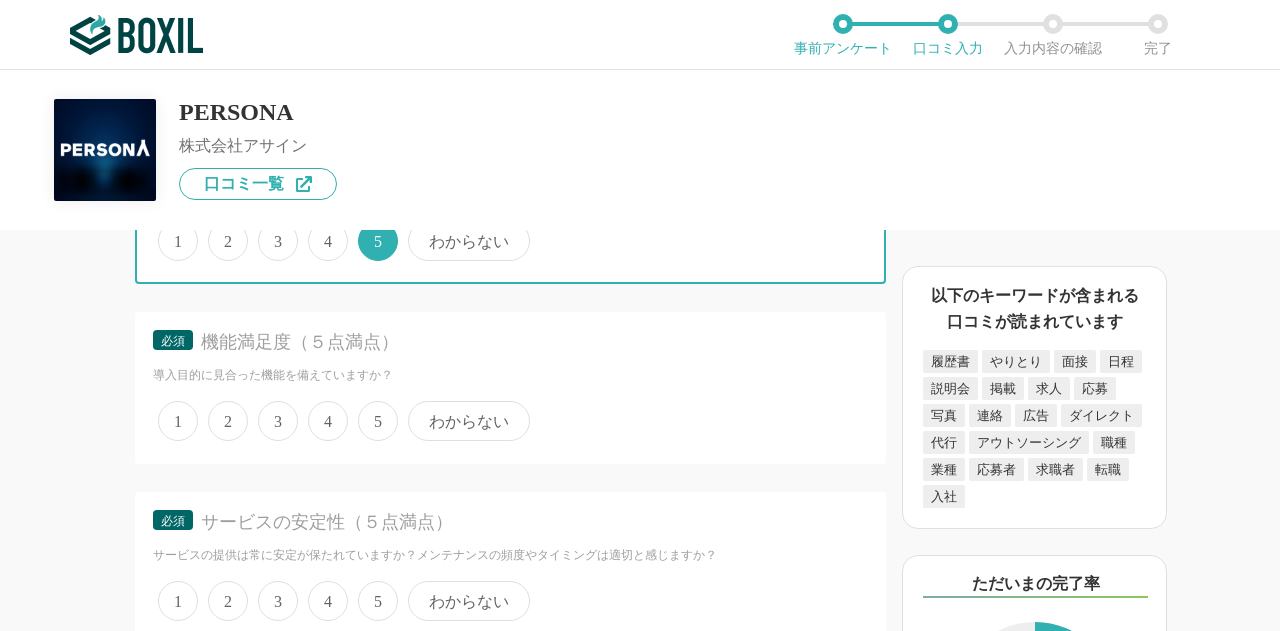 scroll, scrollTop: 3773, scrollLeft: 0, axis: vertical 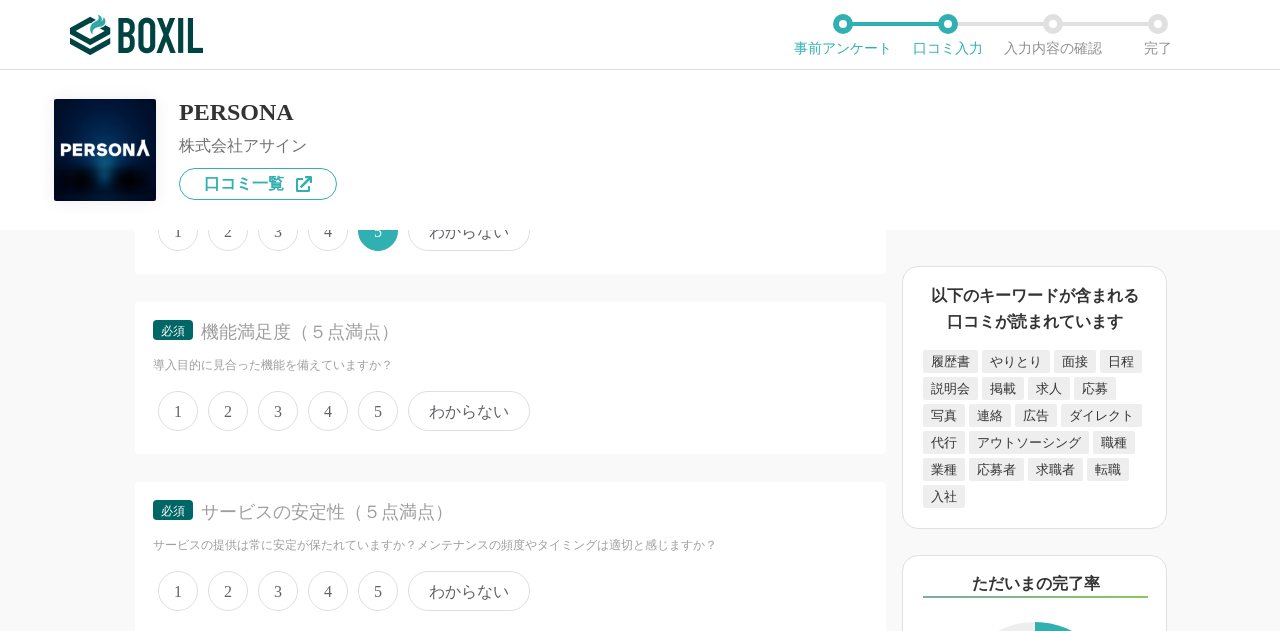 click on "5" at bounding box center [378, 411] 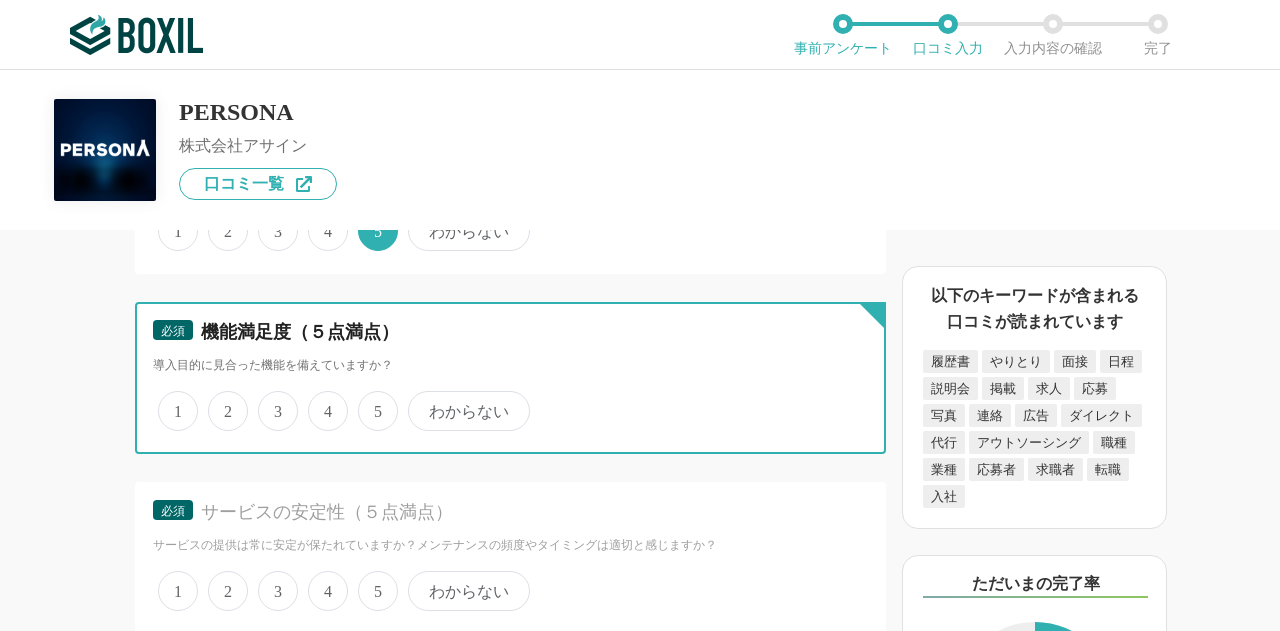 click on "5" at bounding box center [369, 400] 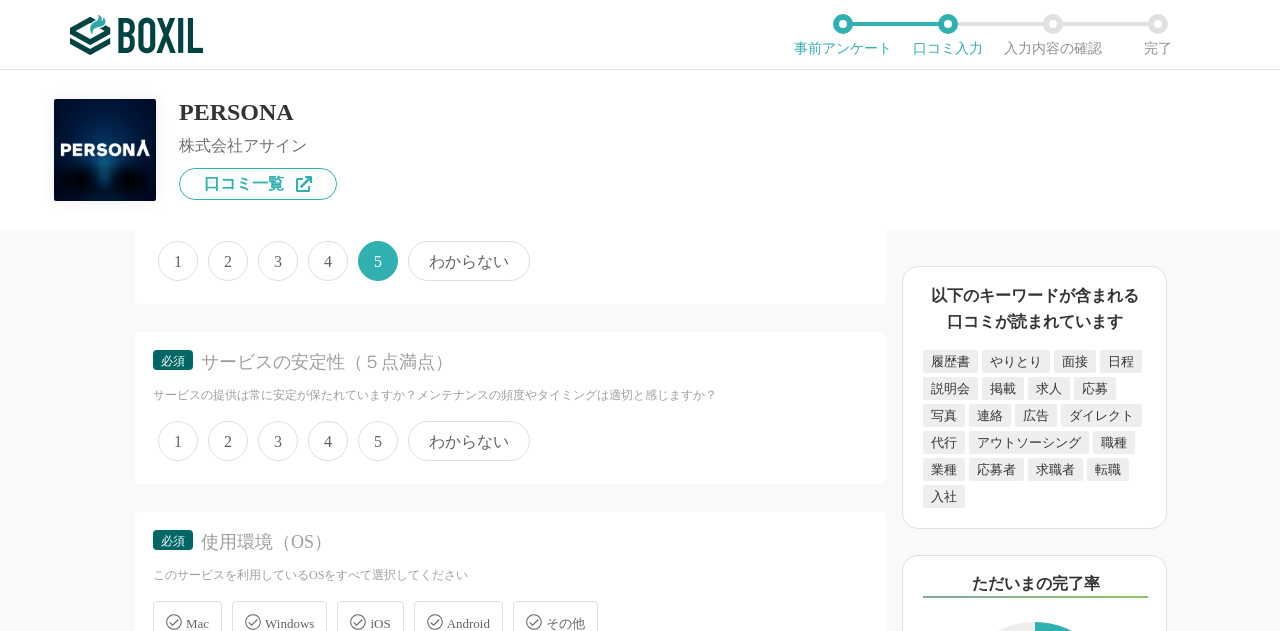 click on "5" at bounding box center [378, 441] 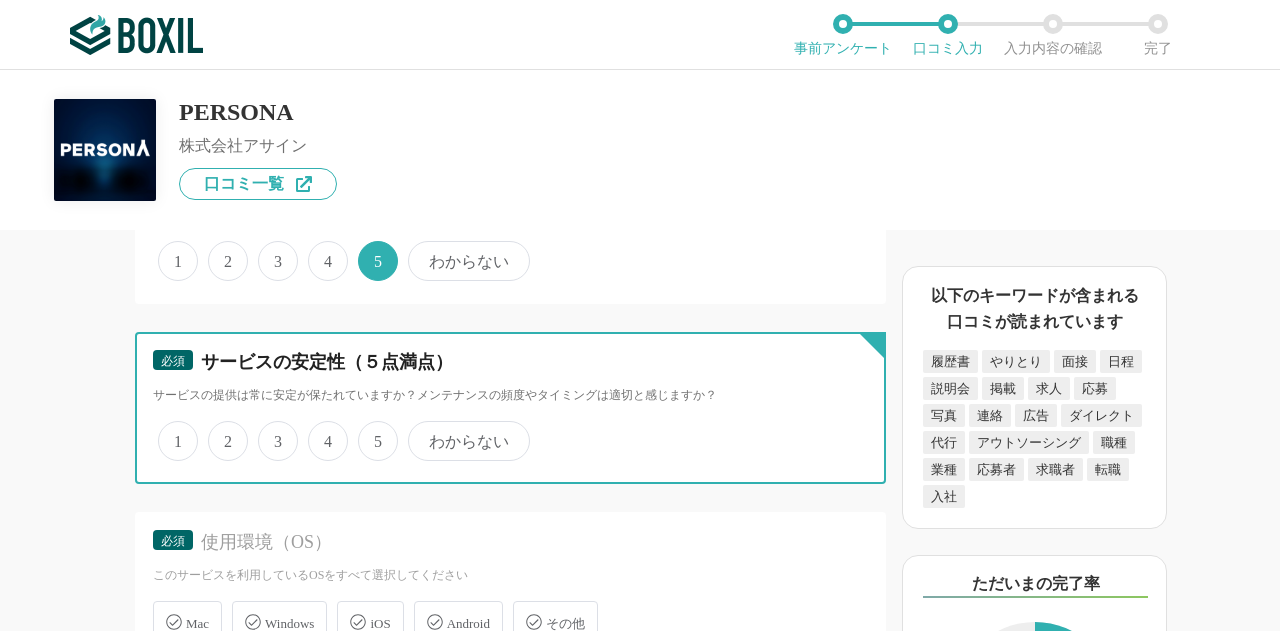 click on "5" at bounding box center (369, 430) 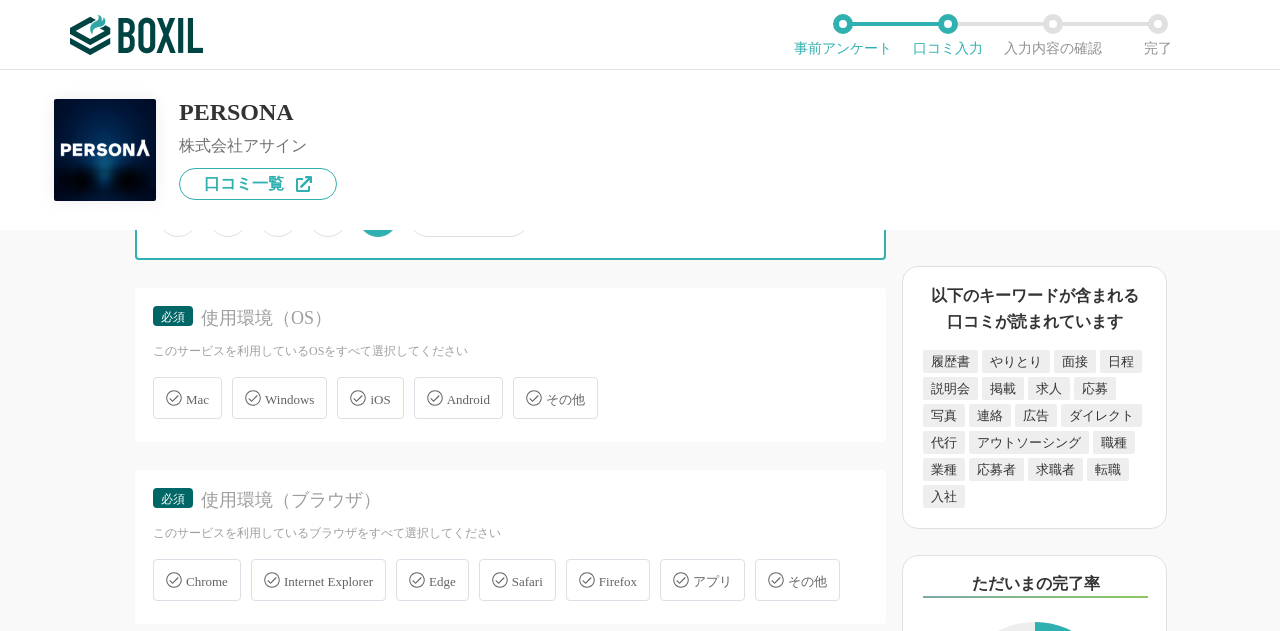 scroll, scrollTop: 4149, scrollLeft: 0, axis: vertical 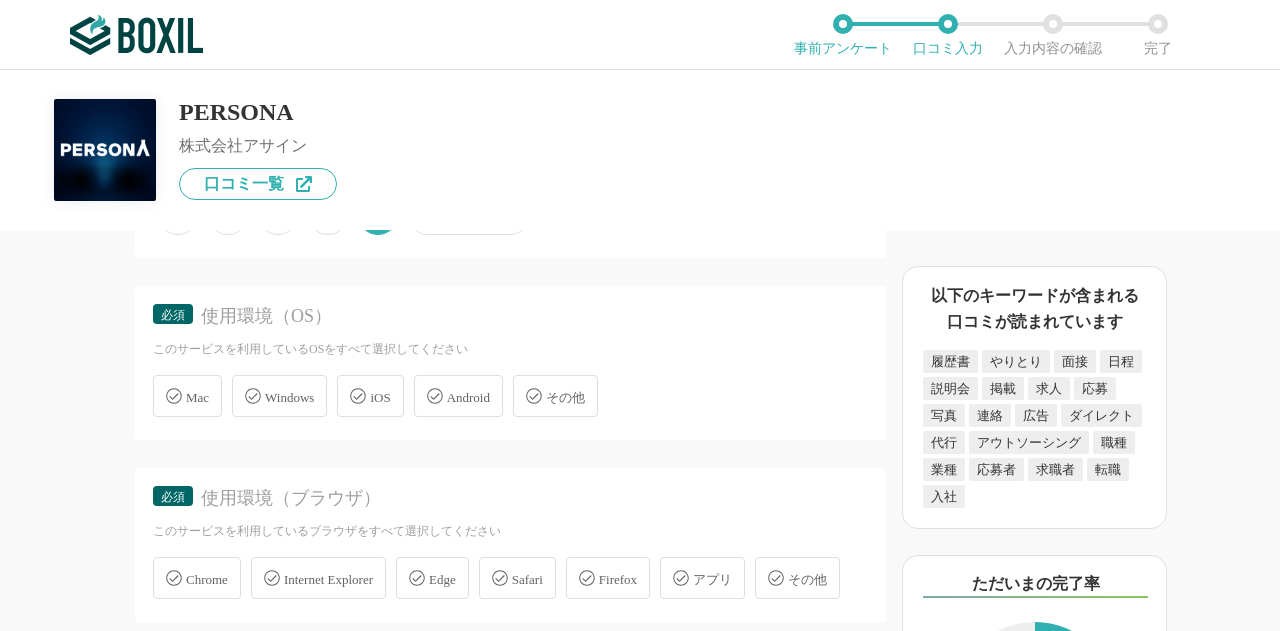 click on "Windows" at bounding box center (289, 397) 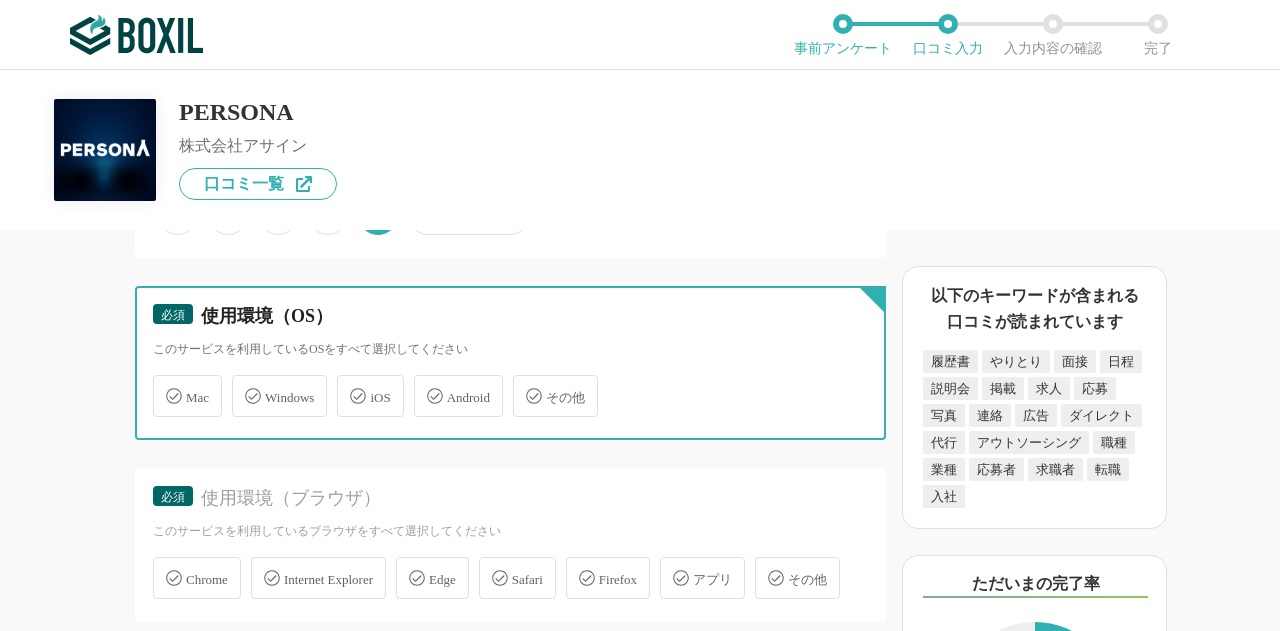 click on "Windows" at bounding box center [242, 384] 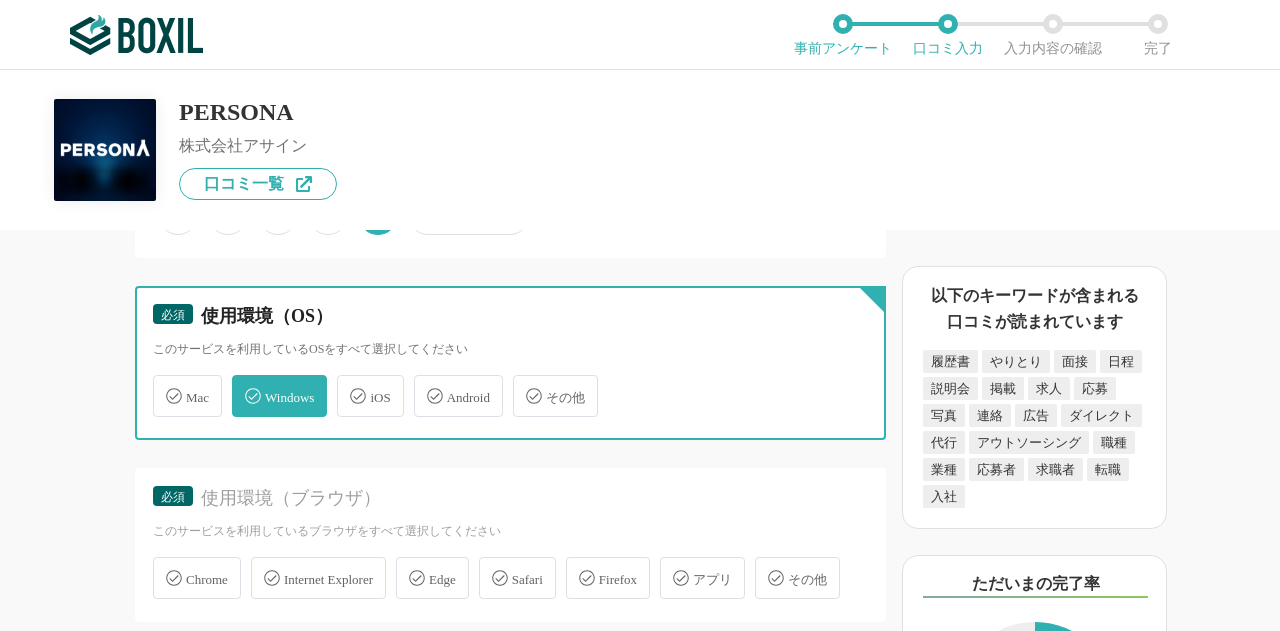 checkbox on "true" 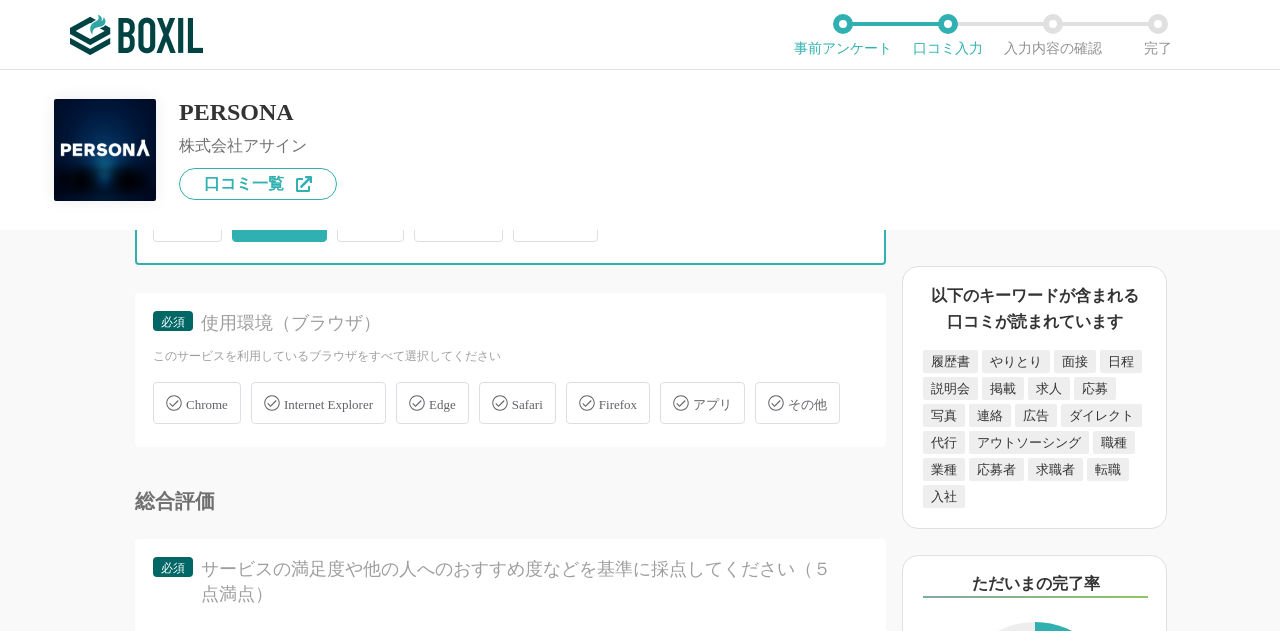 scroll, scrollTop: 4357, scrollLeft: 0, axis: vertical 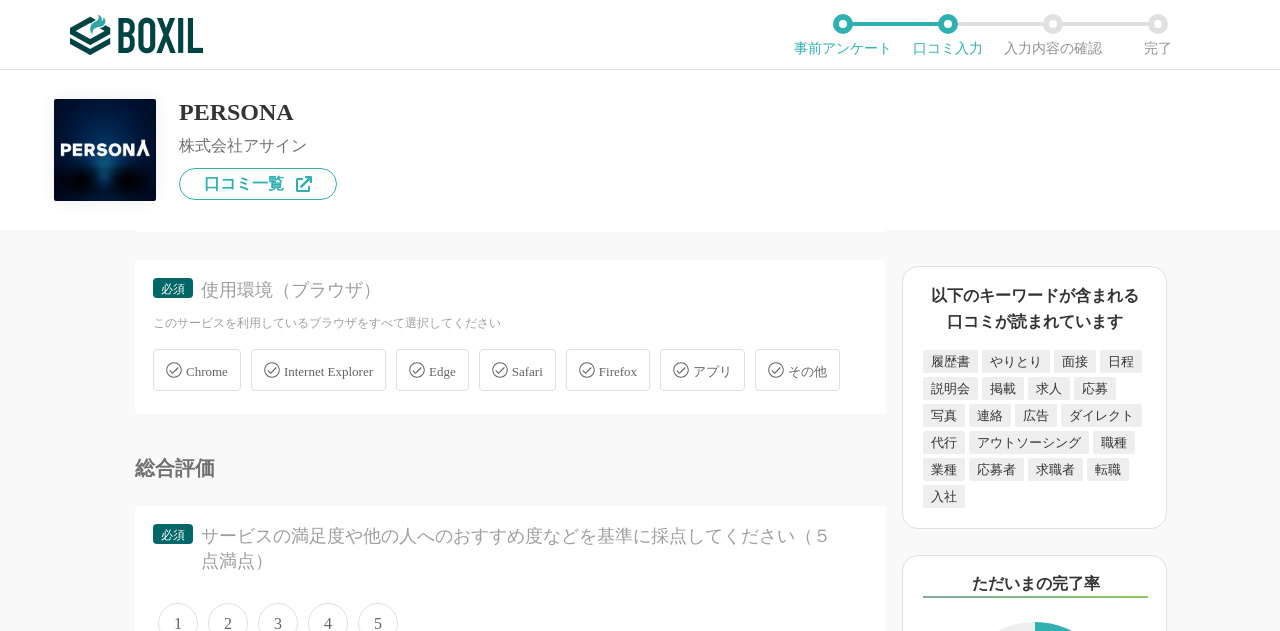 click on "Chrome" at bounding box center (197, 370) 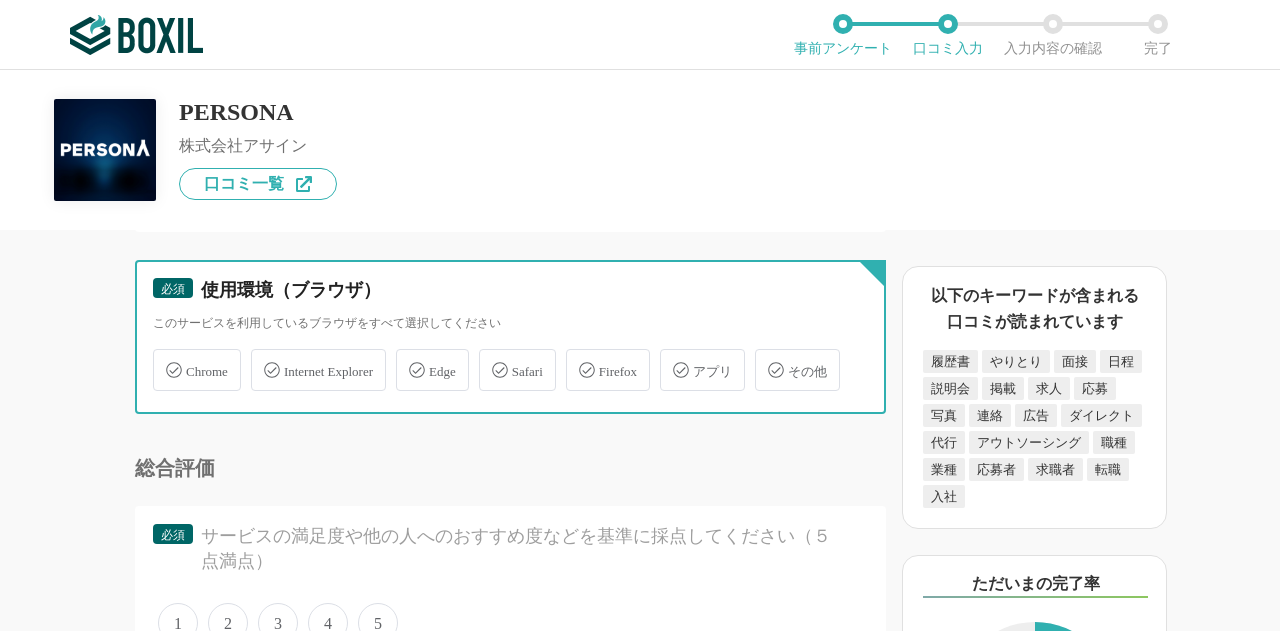 click on "Chrome" at bounding box center (163, 358) 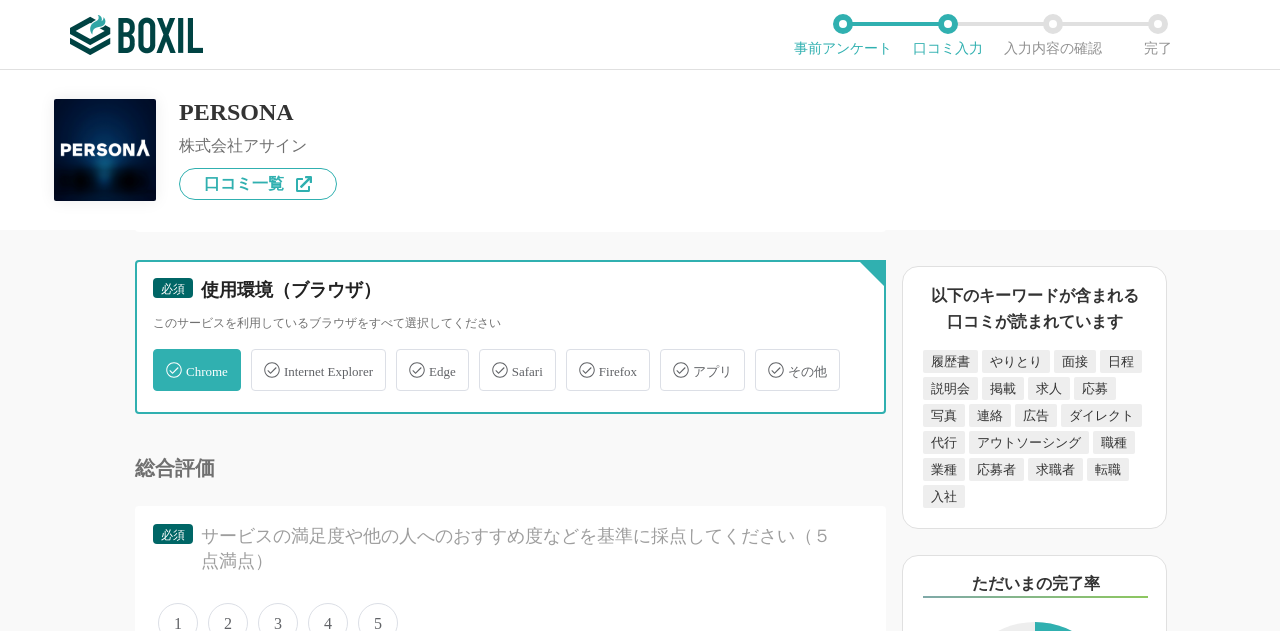 checkbox on "true" 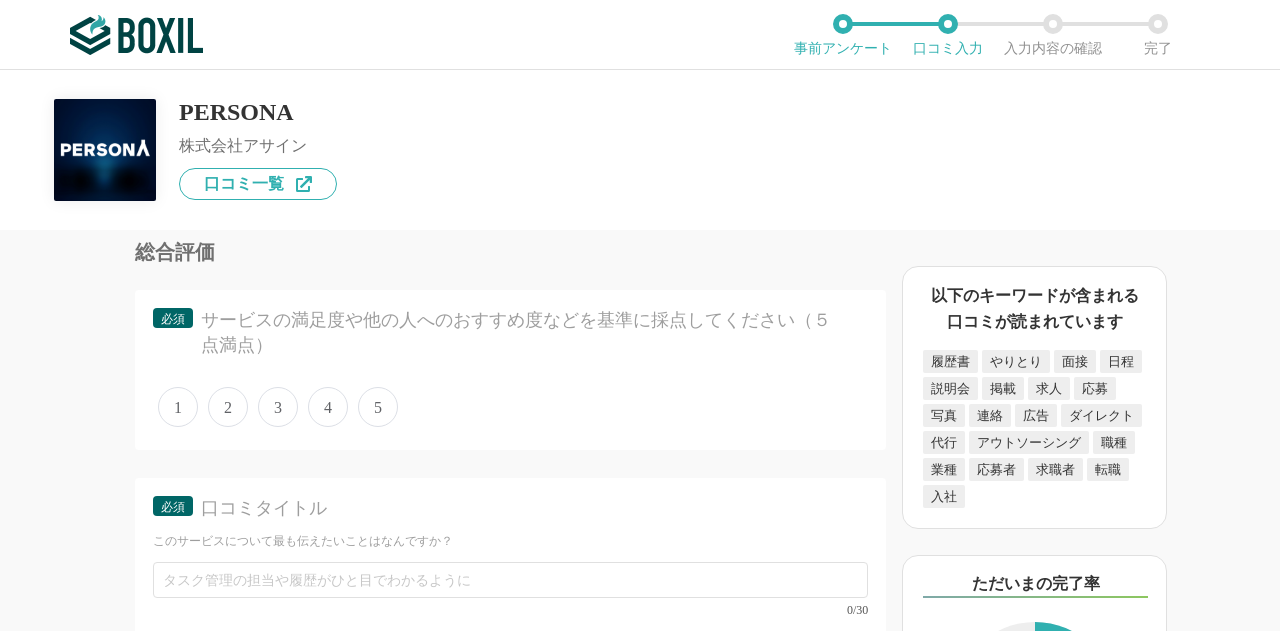 scroll, scrollTop: 4601, scrollLeft: 0, axis: vertical 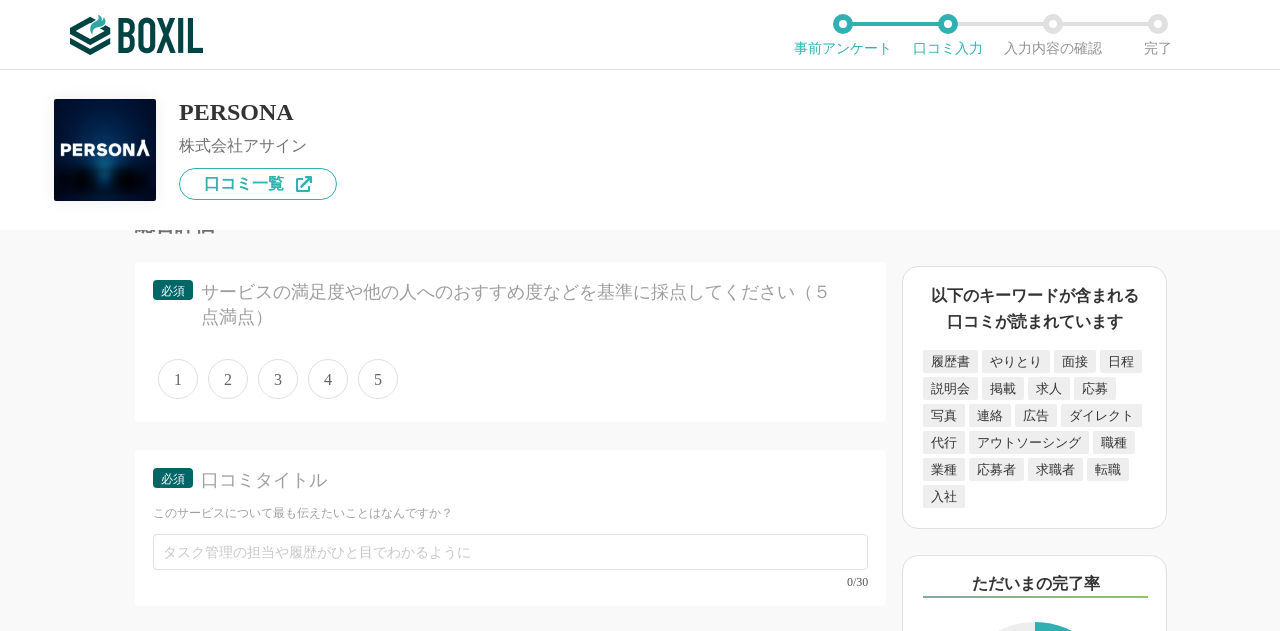 click on "5" at bounding box center [378, 379] 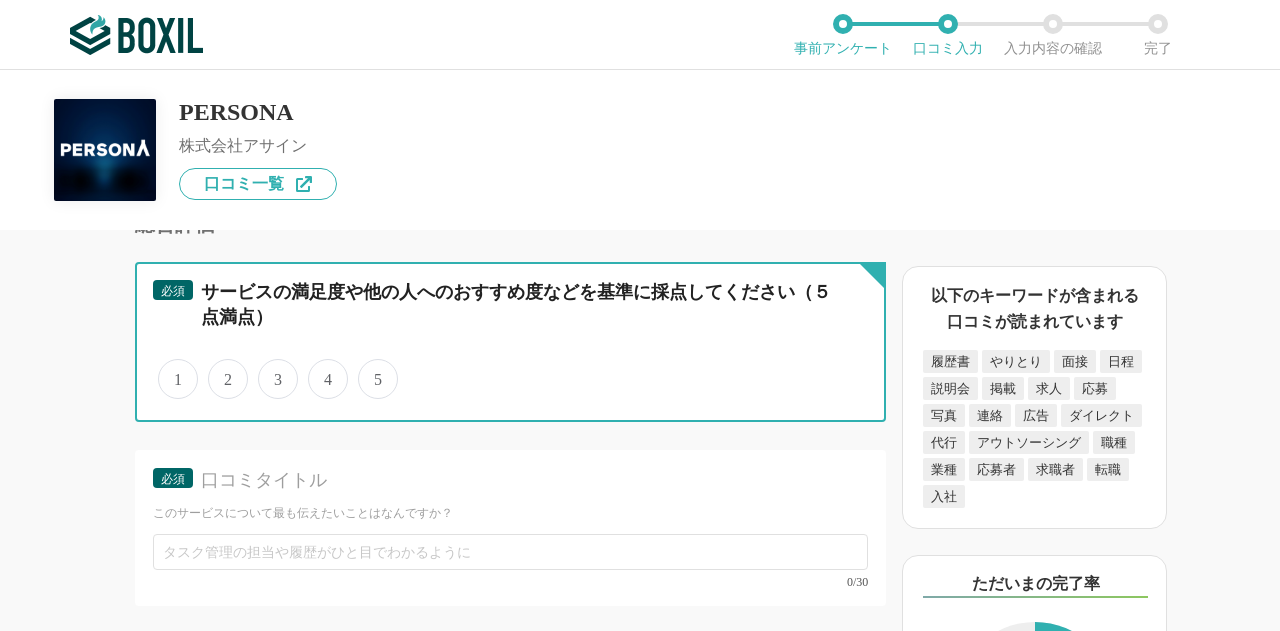 click on "5" at bounding box center [369, 368] 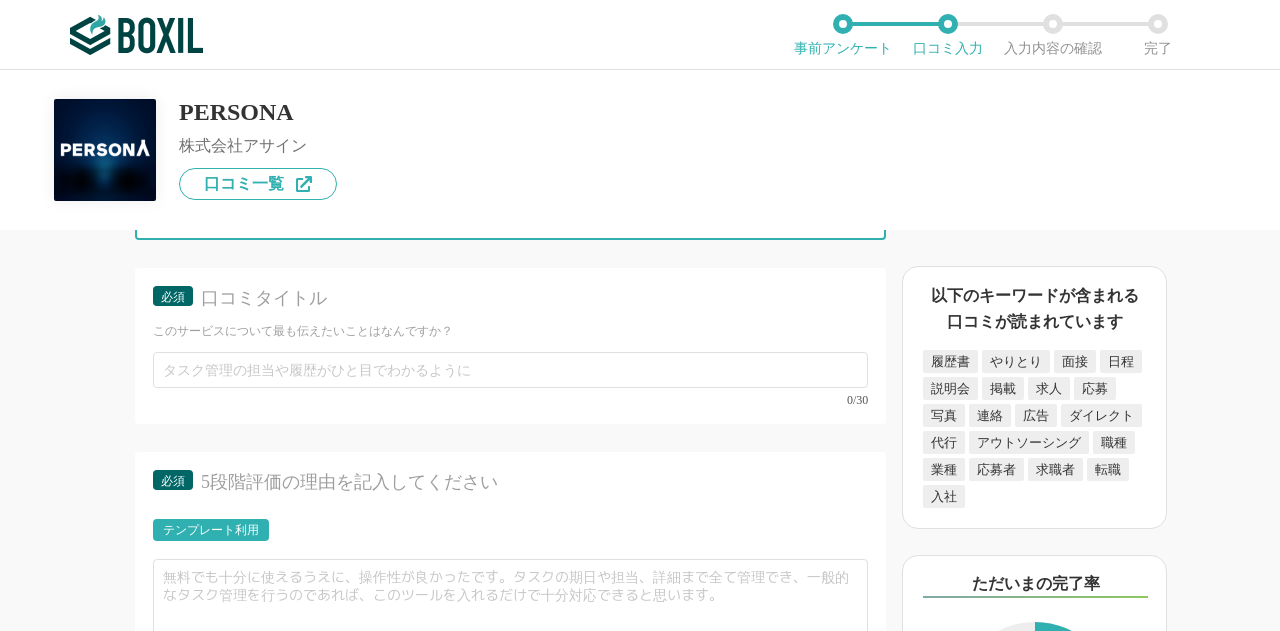 scroll, scrollTop: 4789, scrollLeft: 0, axis: vertical 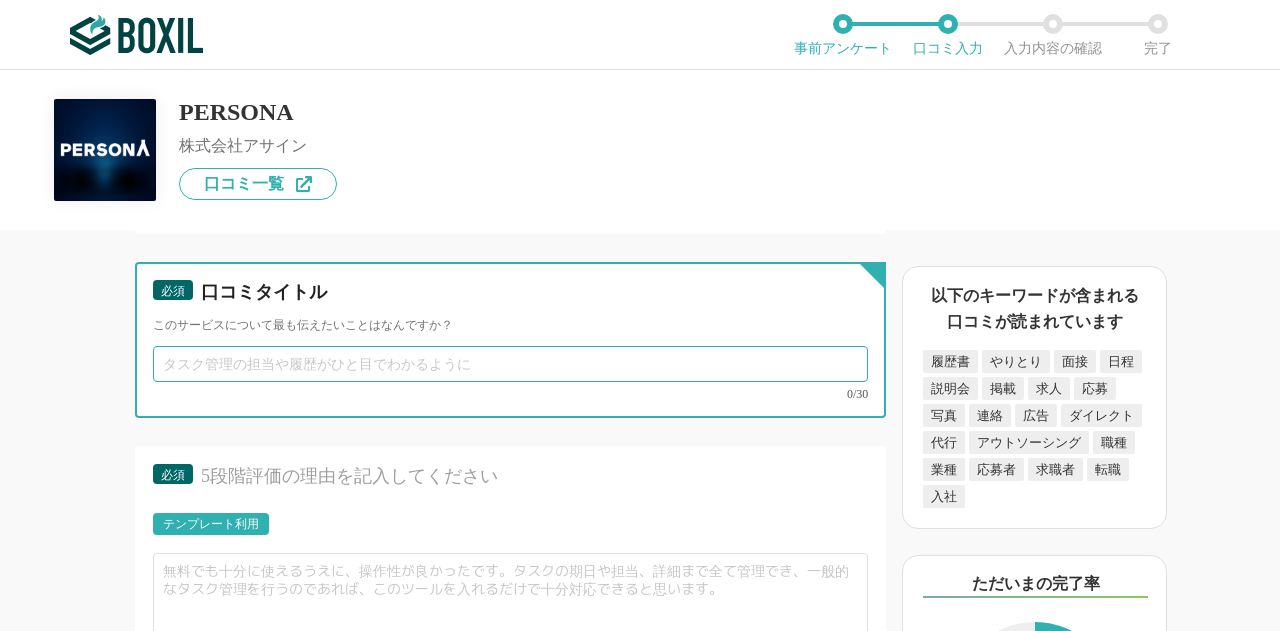 click at bounding box center [510, 364] 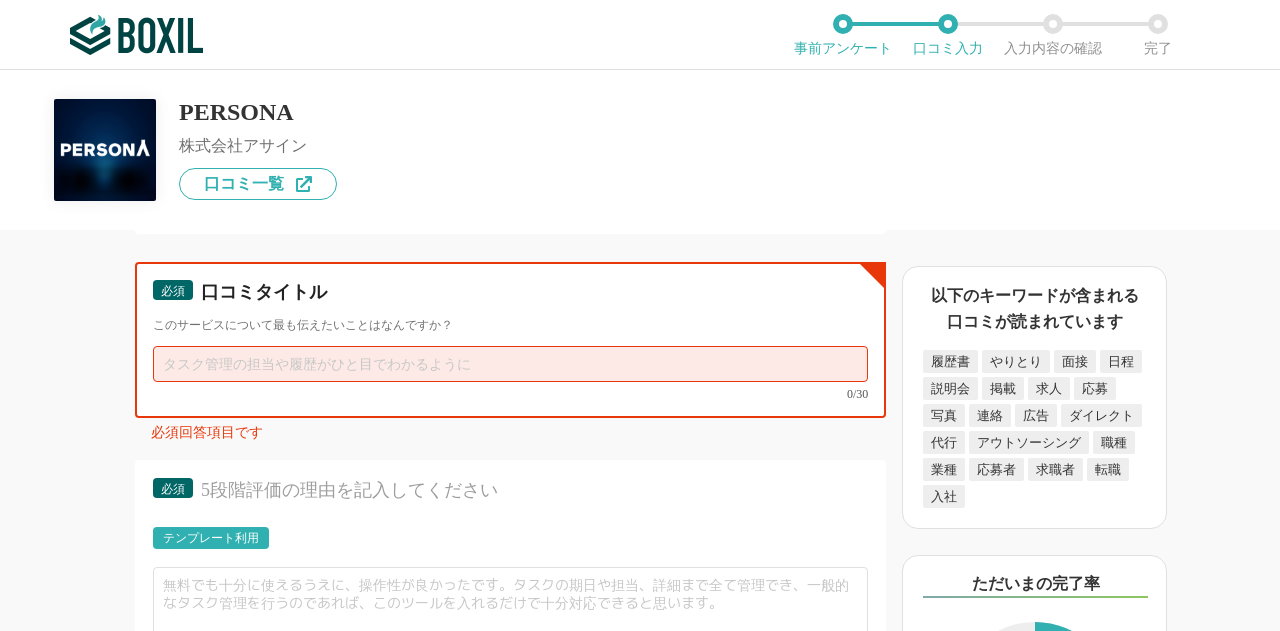 click at bounding box center (510, 364) 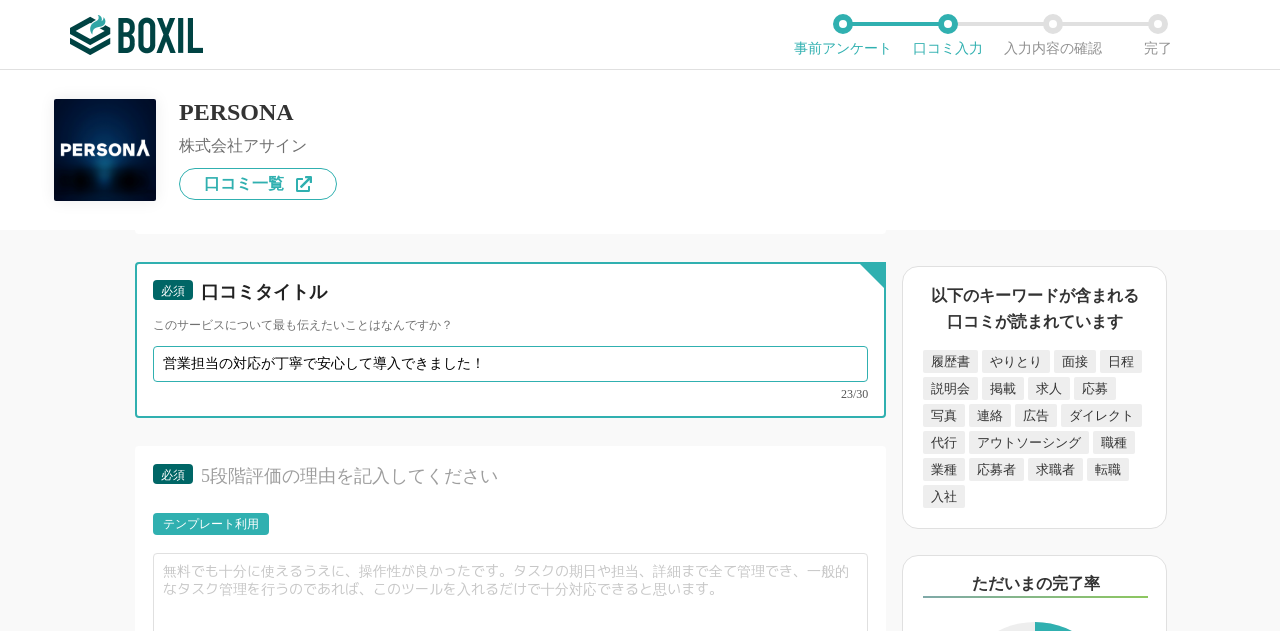 type on "営業担当の対応が丁寧で安心して導入できました！" 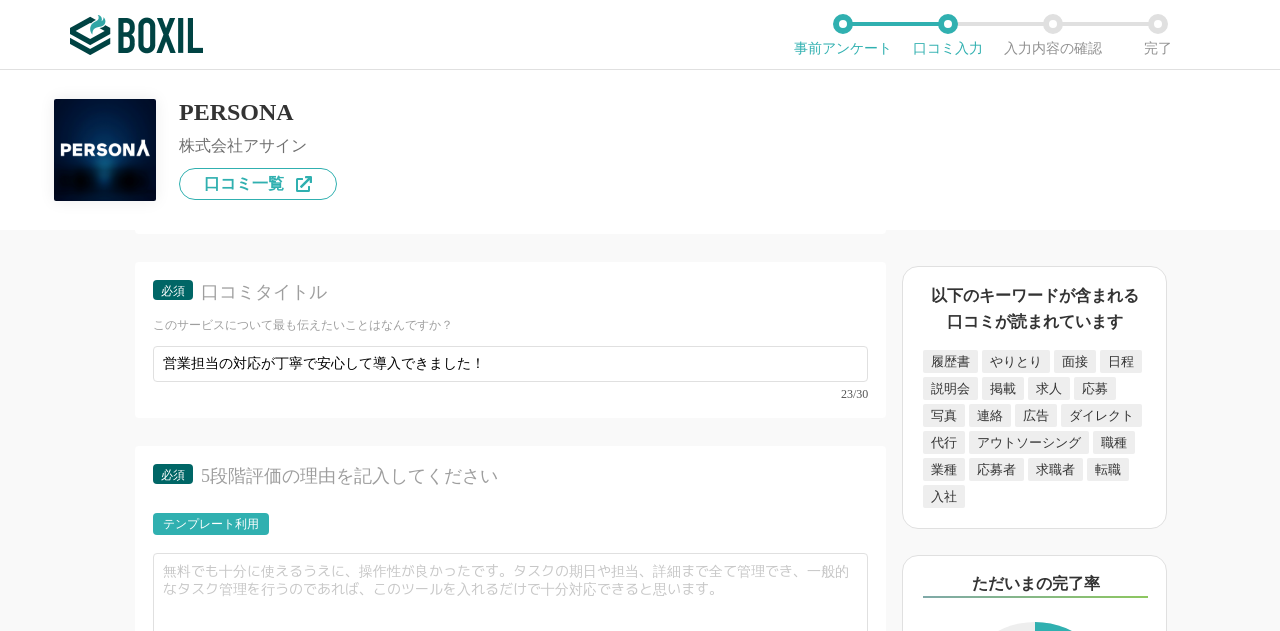 click on "5段階評価の理由を記入してください" at bounding box center (523, 476) 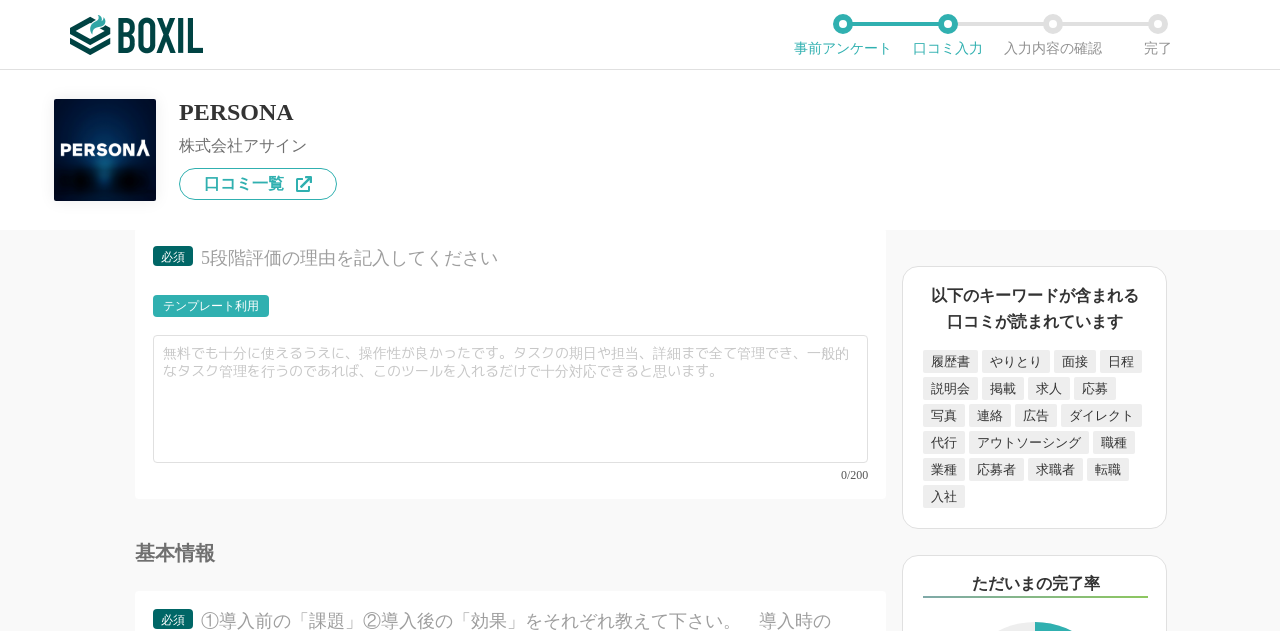 scroll, scrollTop: 5006, scrollLeft: 0, axis: vertical 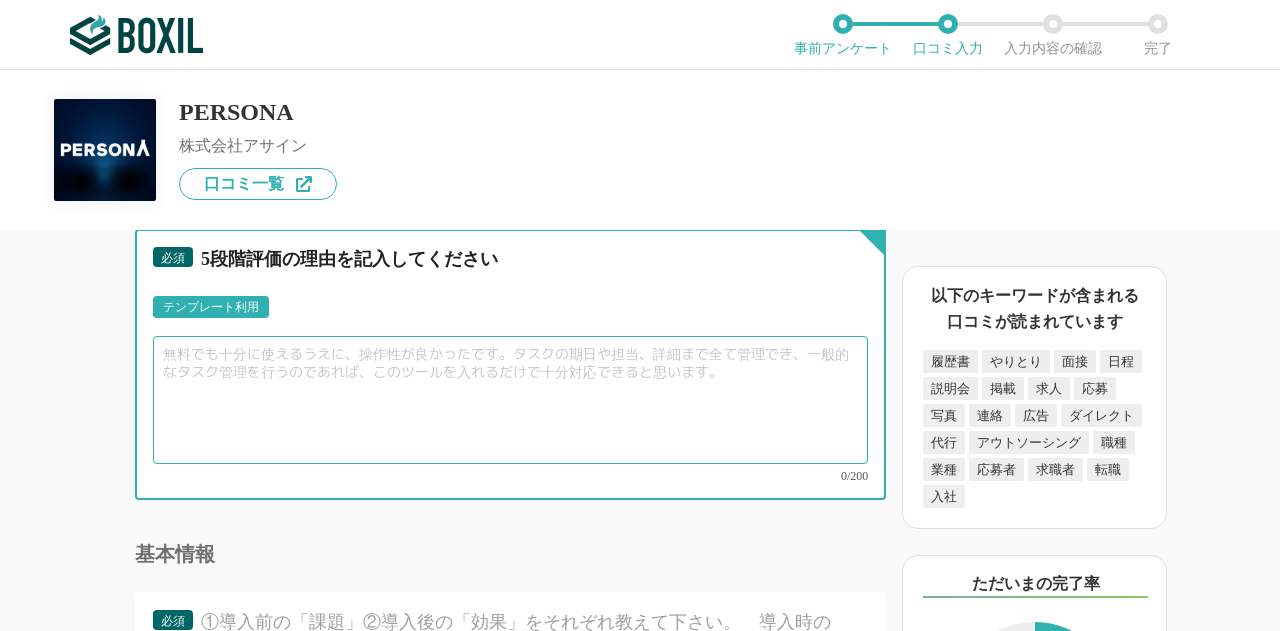 click at bounding box center (510, 400) 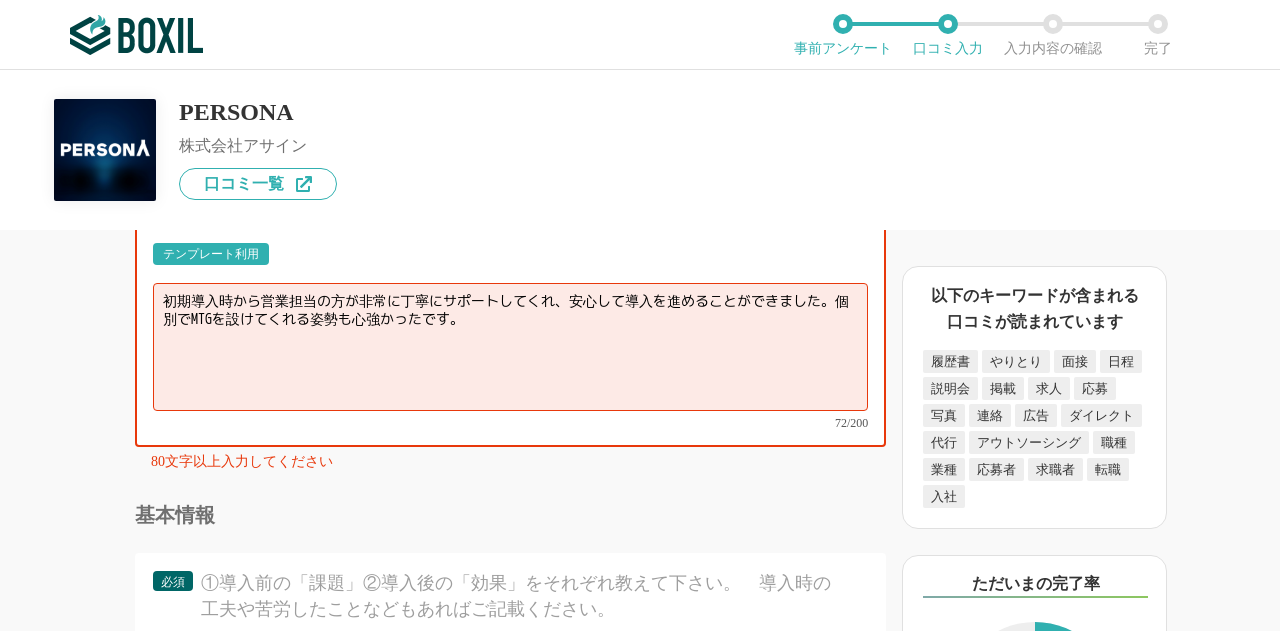 scroll, scrollTop: 5058, scrollLeft: 0, axis: vertical 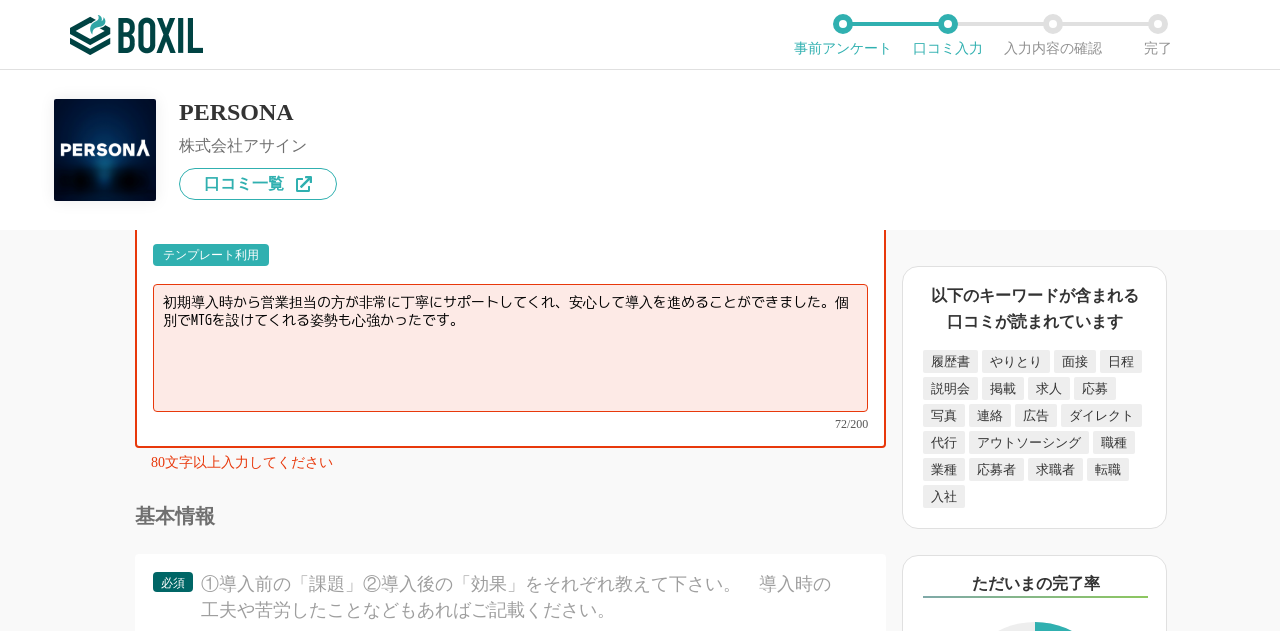 click on "初期導入時から営業担当の方が非常に丁寧にサポートしてくれ、安心して導入を進めることができました。個別でMTGを設けてくれる姿勢も心強かったです。" at bounding box center [510, 348] 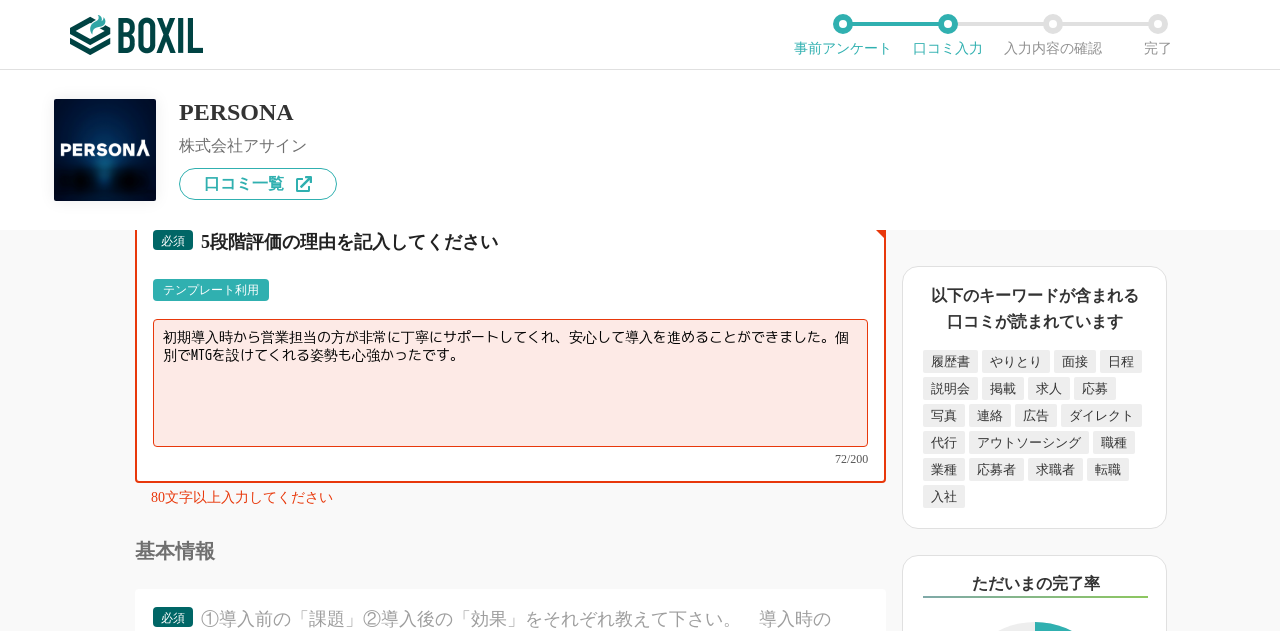 scroll, scrollTop: 5022, scrollLeft: 0, axis: vertical 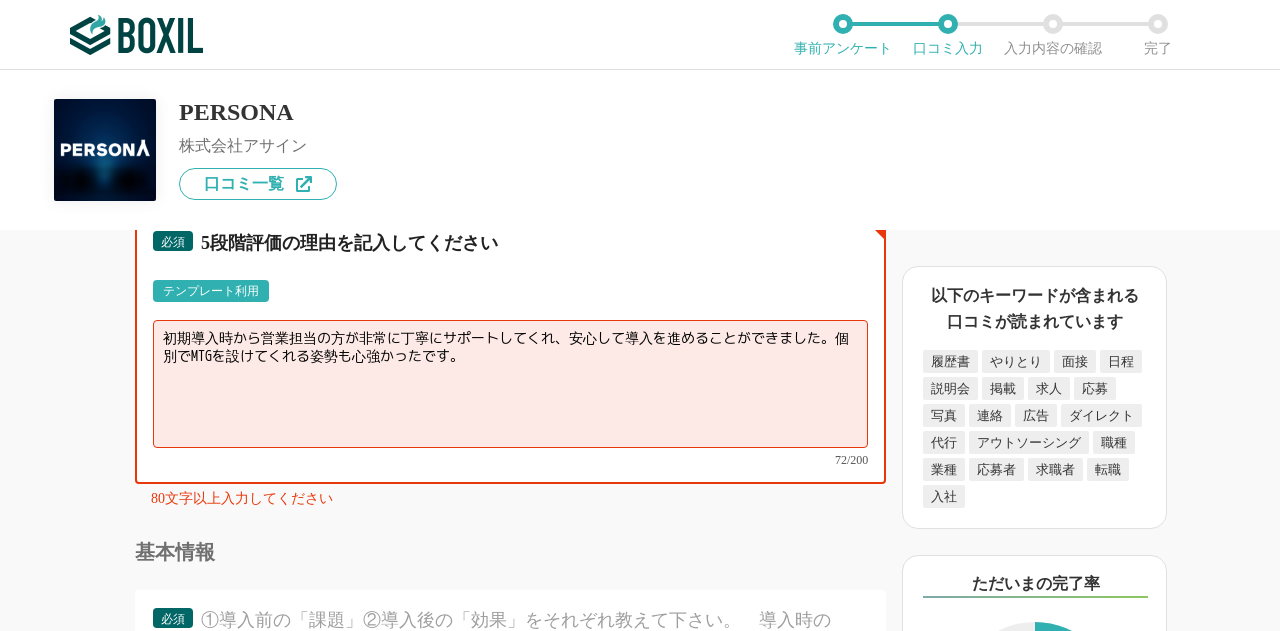 click on "初期導入時から営業担当の方が非常に丁寧にサポートしてくれ、安心して導入を進めることができました。個別でMTGを設けてくれる姿勢も心強かったです。" at bounding box center [510, 384] 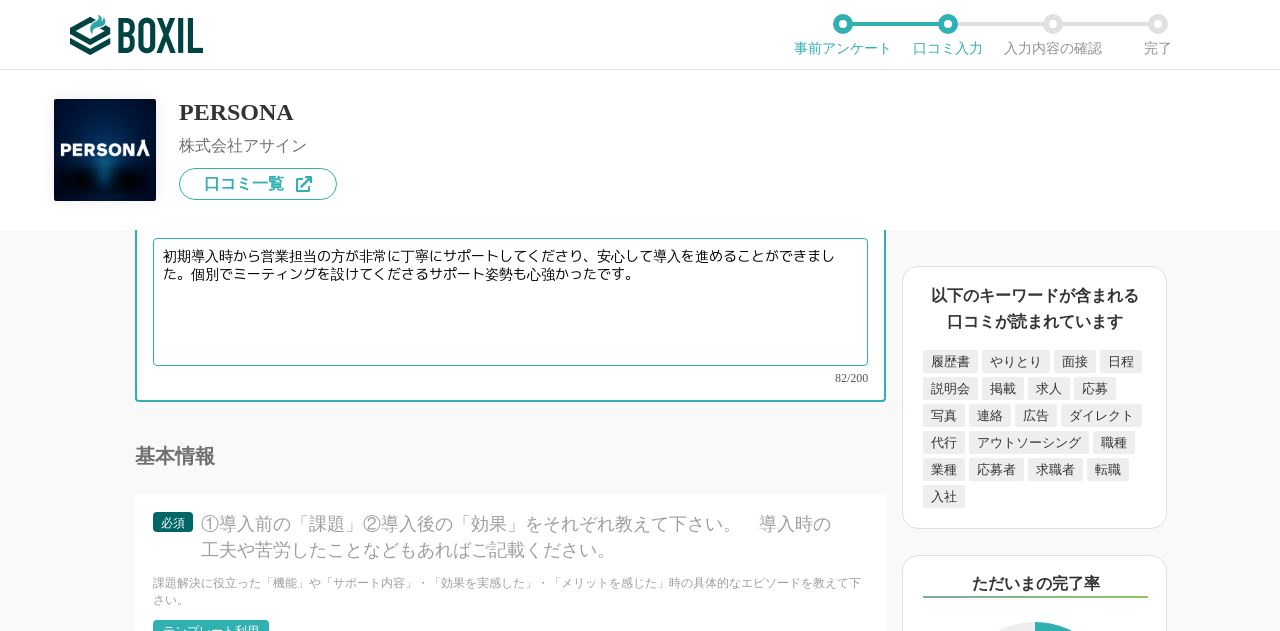 scroll, scrollTop: 5105, scrollLeft: 0, axis: vertical 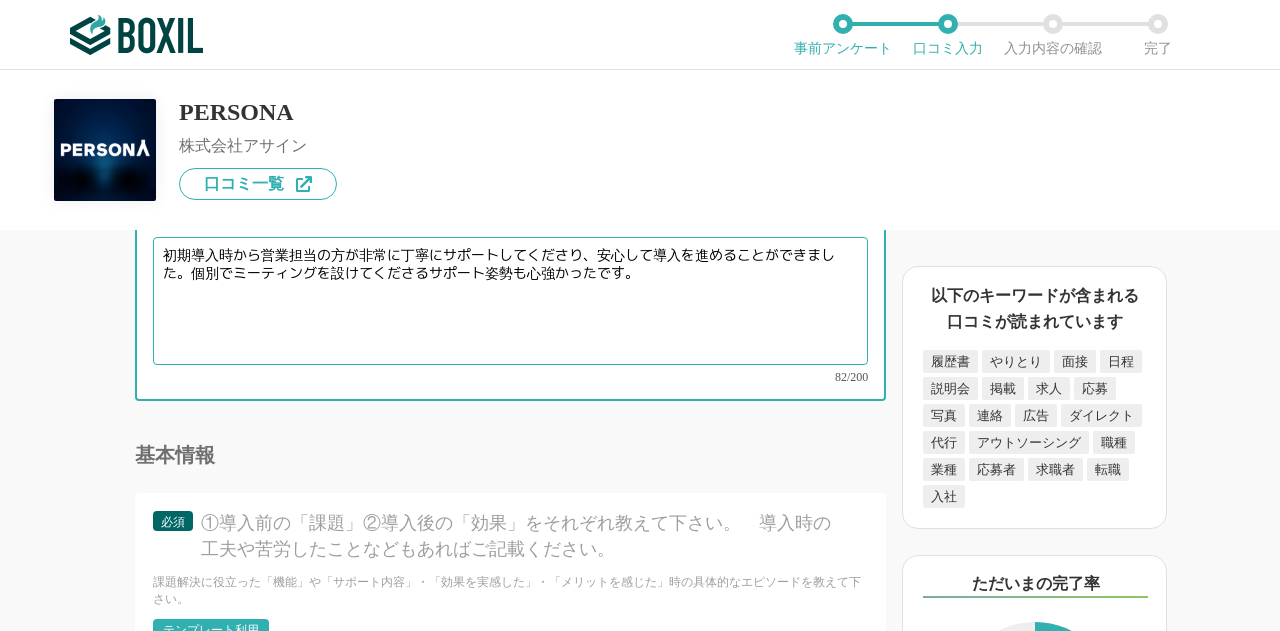 click on "初期導入時から営業担当の方が非常に丁寧にサポートしてくださり、安心して導入を進めることができました。個別でミーティングを設けてくださるサポート姿勢も心強かったです。" at bounding box center (510, 301) 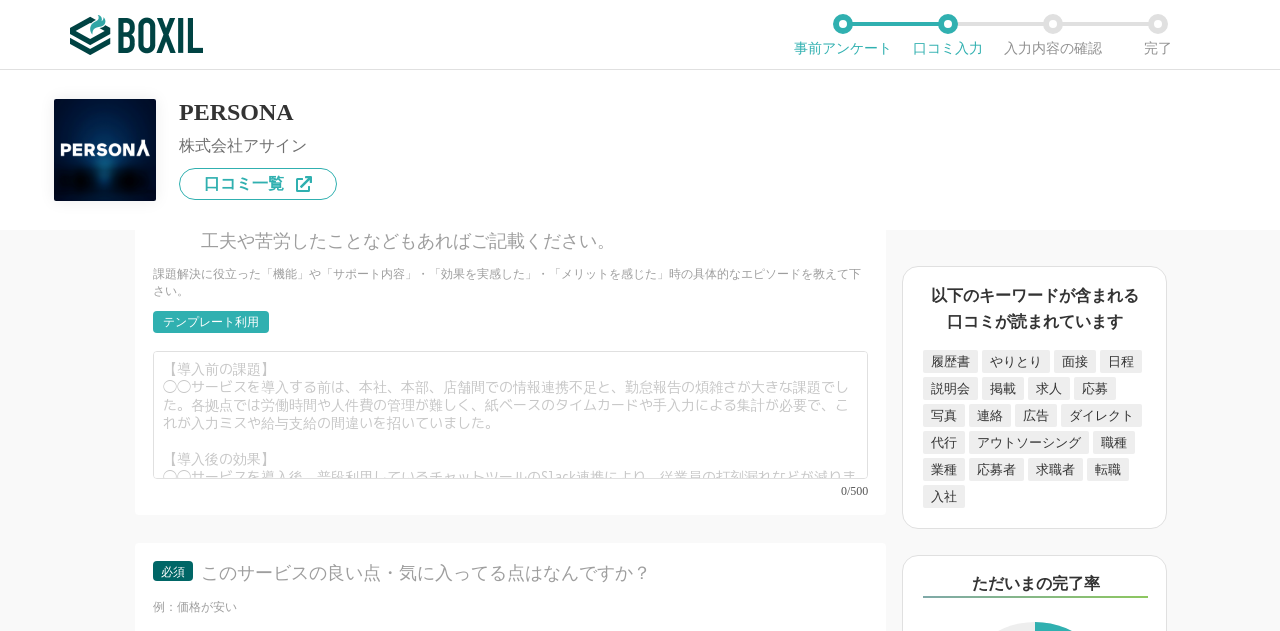 scroll, scrollTop: 5396, scrollLeft: 0, axis: vertical 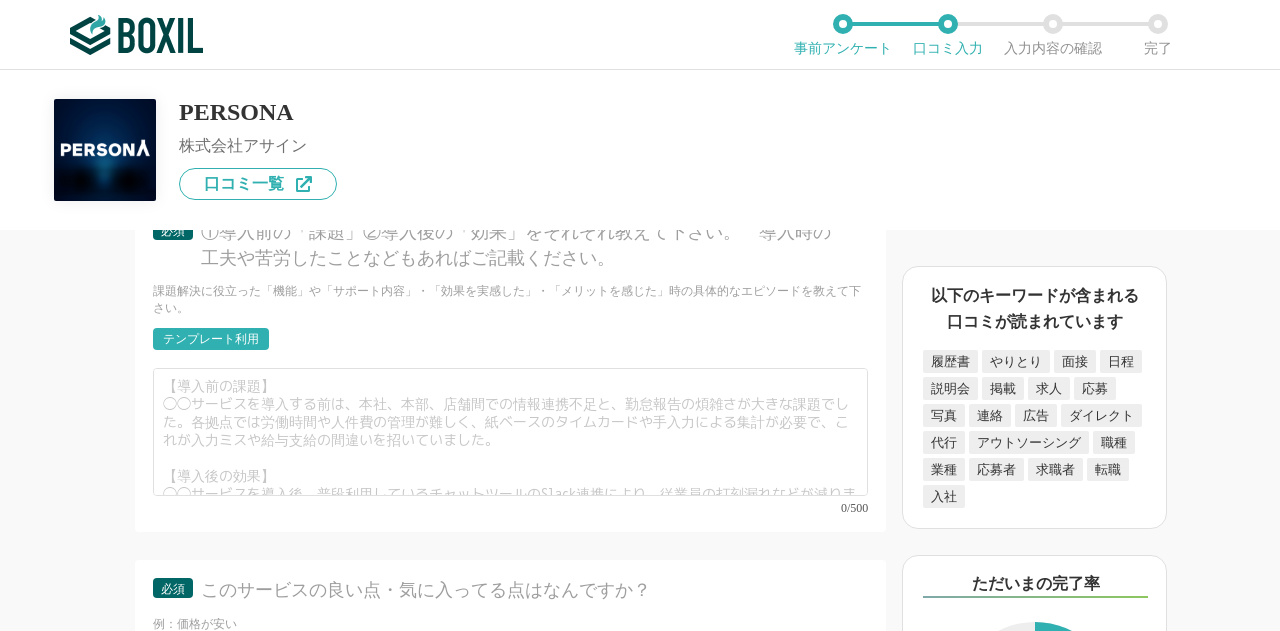 type on "初期導入時から営業担当の方が非常に丁寧にサポートしてくださり、安心して導入を進めることができました。個別でミーティングを設けてくださったりと、サポート姿勢も心強かったです。" 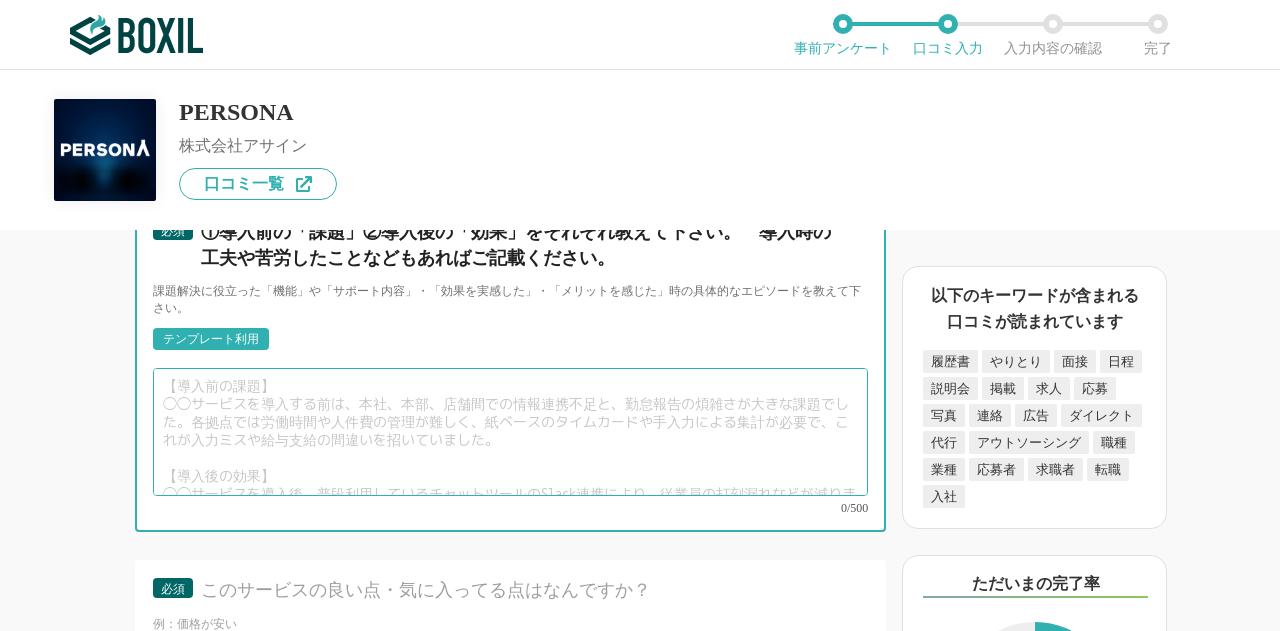click at bounding box center [510, 432] 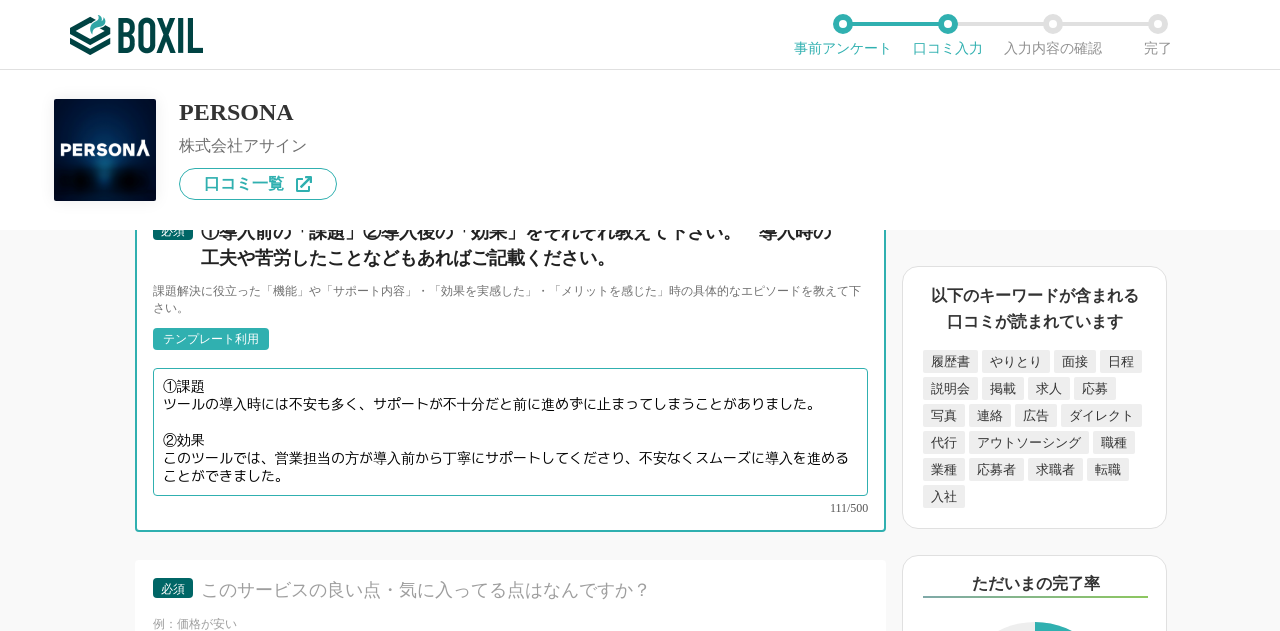 type on "①課題
ツールの導入時には不安も多く、サポートが不十分だと前に進めずに止まってしまうことがありました。
②効果
このツールでは、営業担当の方が導入前から丁寧にサポートしてくださり、不安なくスムーズに導入を進めることができました。" 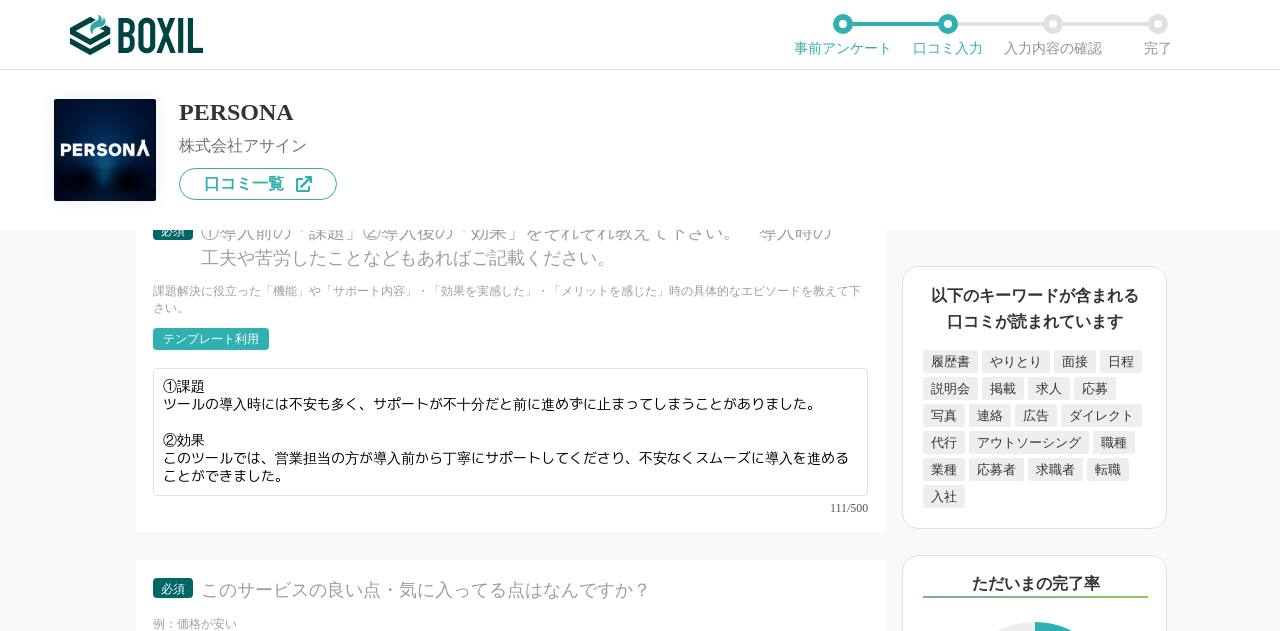click on "必須 ①導入前の「課題」②導入後の「効果」をそれぞれ教えて下さい。　導入時の工夫や苦労したことなどもあればご記載ください。" at bounding box center (510, -2088) 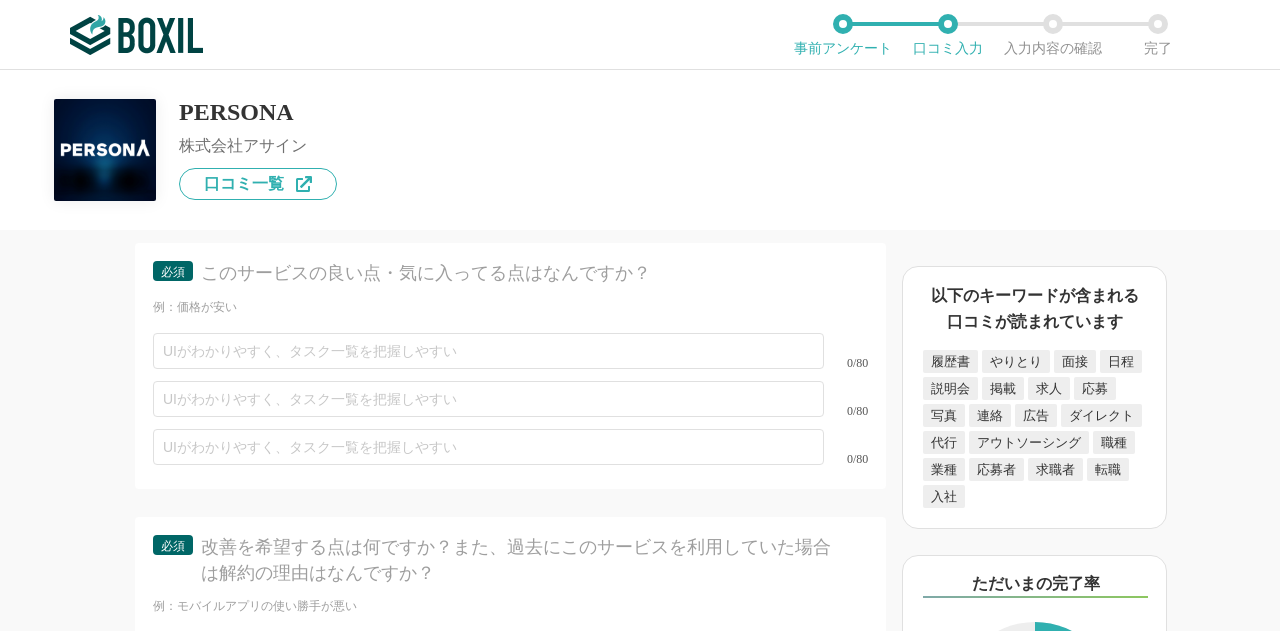 scroll, scrollTop: 5714, scrollLeft: 0, axis: vertical 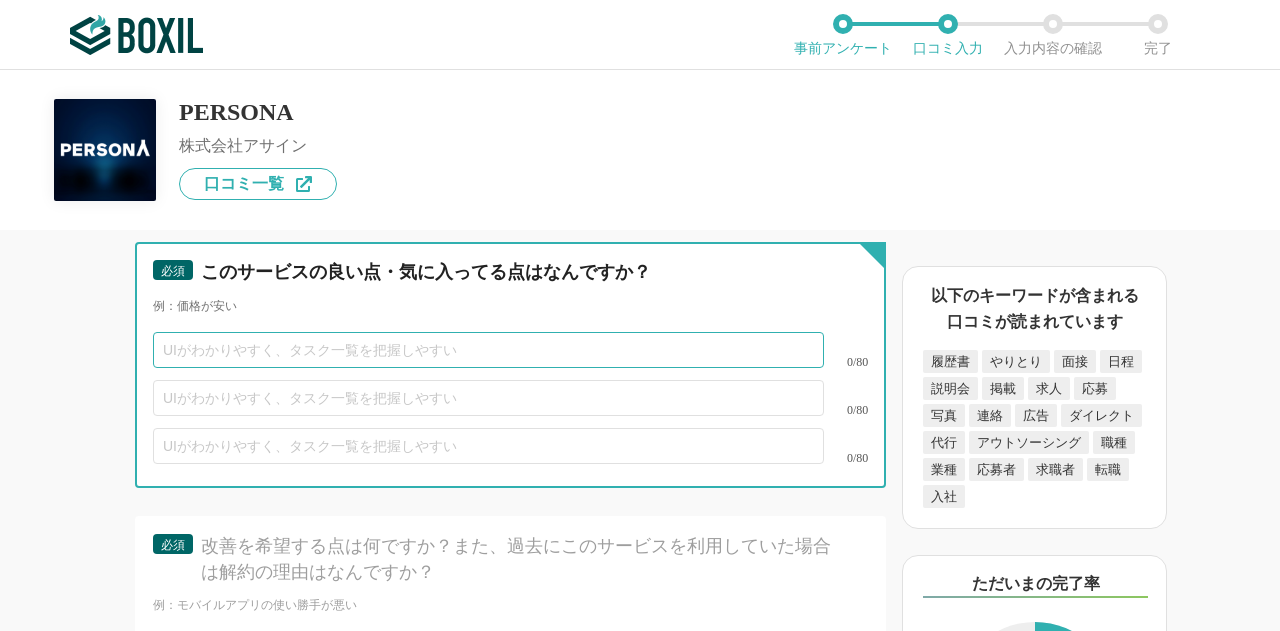 click at bounding box center (488, 350) 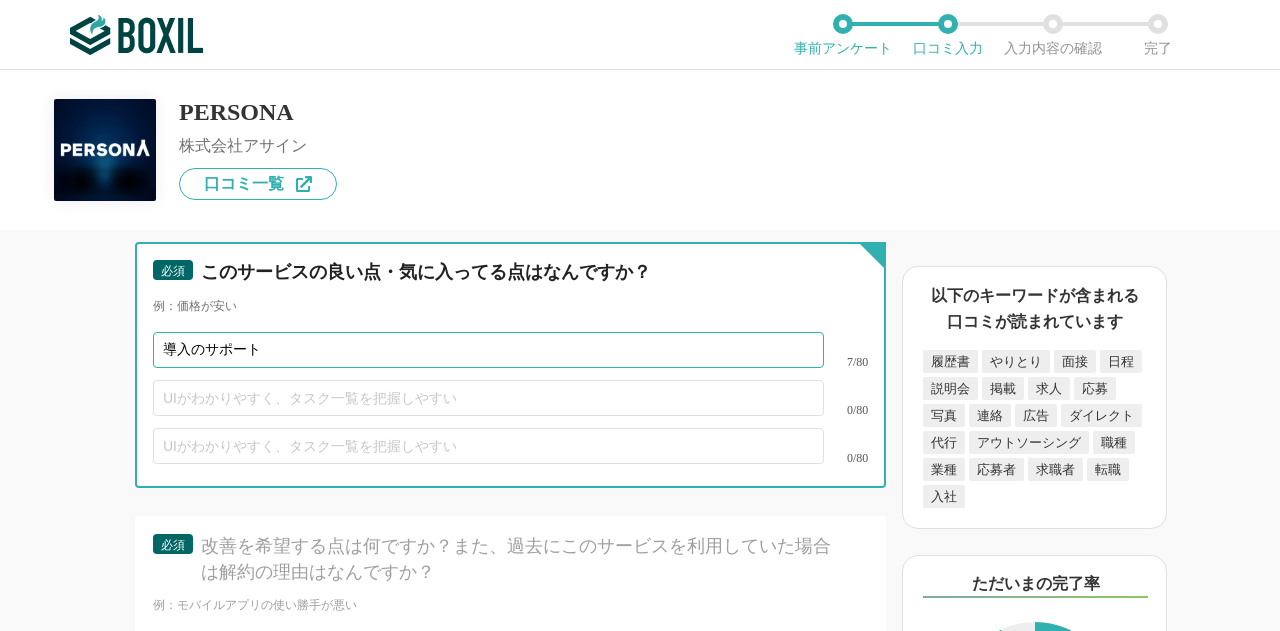 type on "導入のサポート" 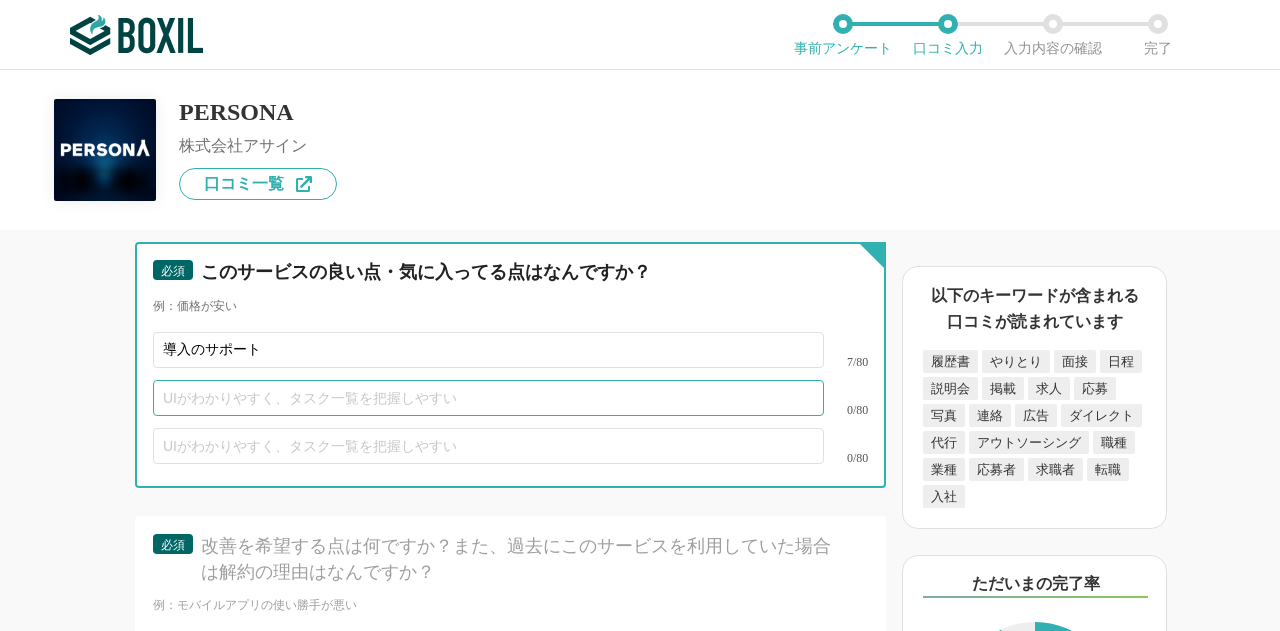 click at bounding box center (488, 398) 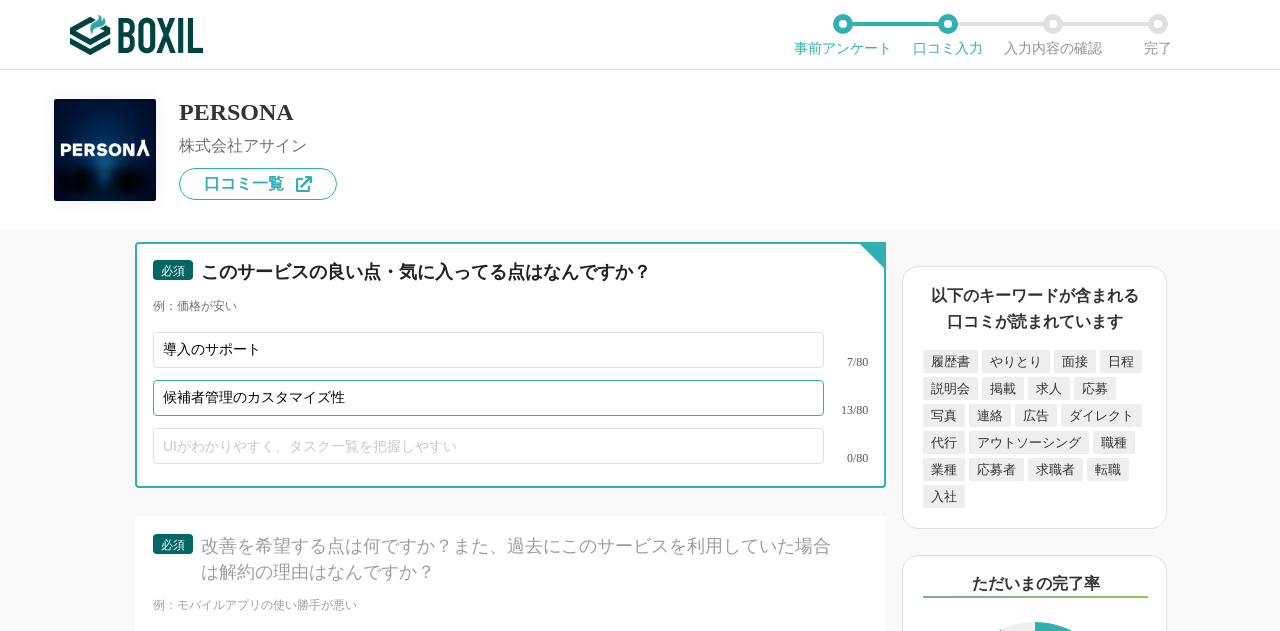 type on "候補者管理のカスタマイズ性" 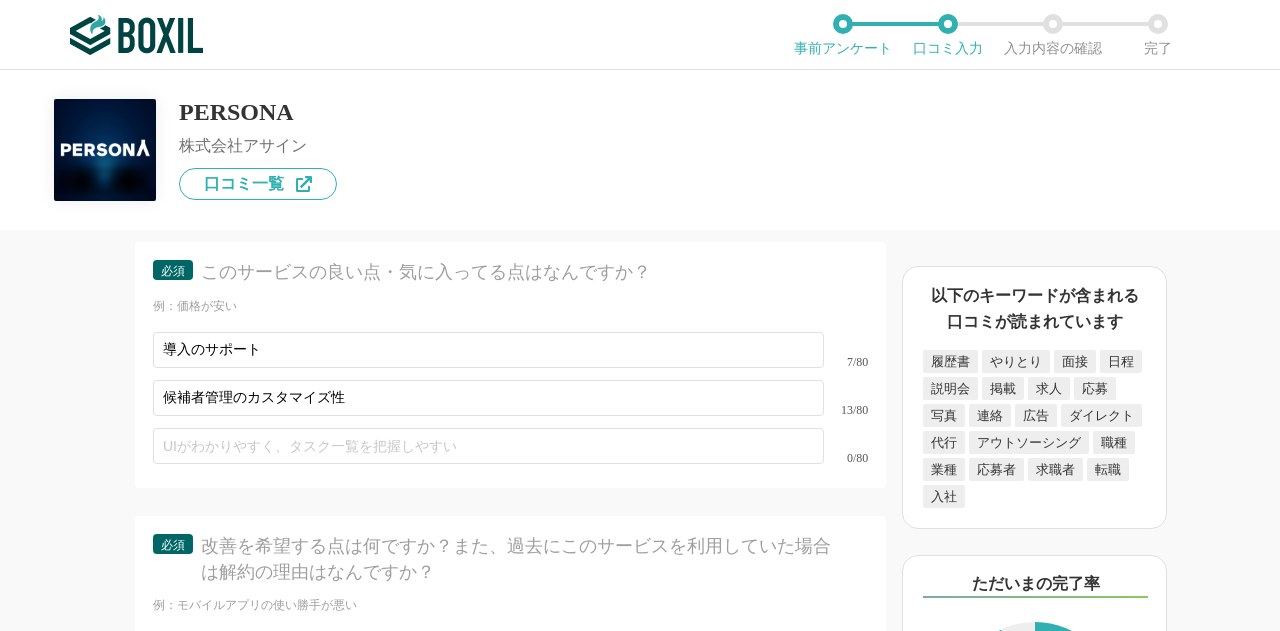 click on "PERSONA 株式会社アサイン 口コミ一覧" at bounding box center (640, 150) 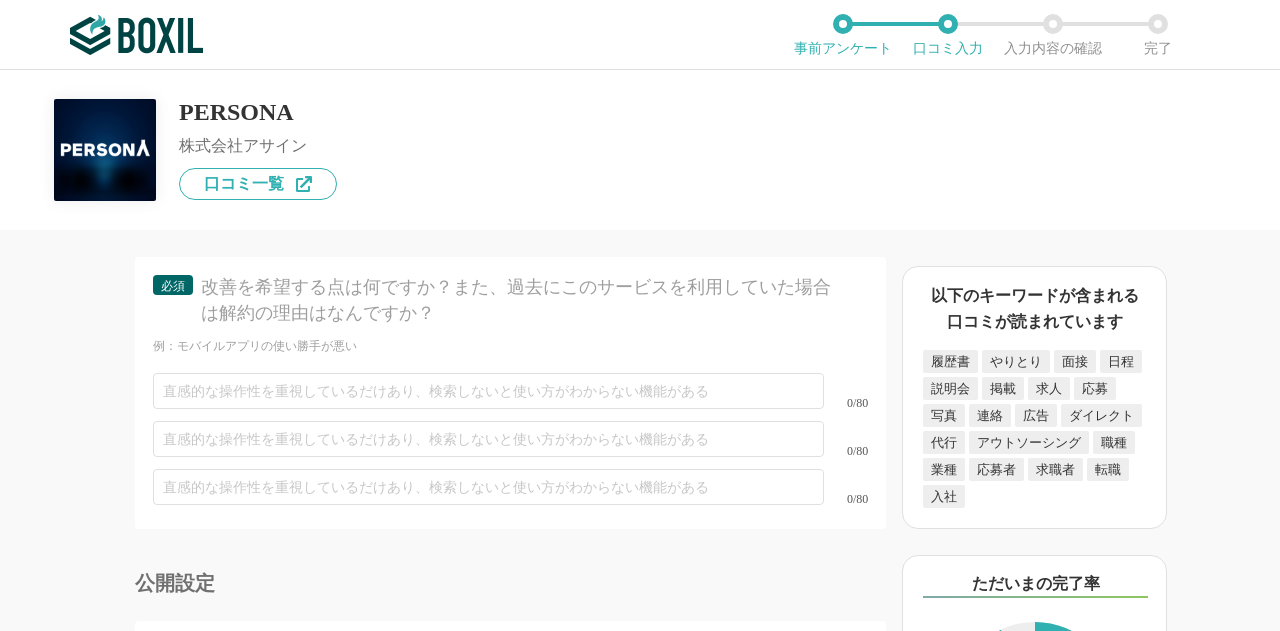 scroll, scrollTop: 5974, scrollLeft: 0, axis: vertical 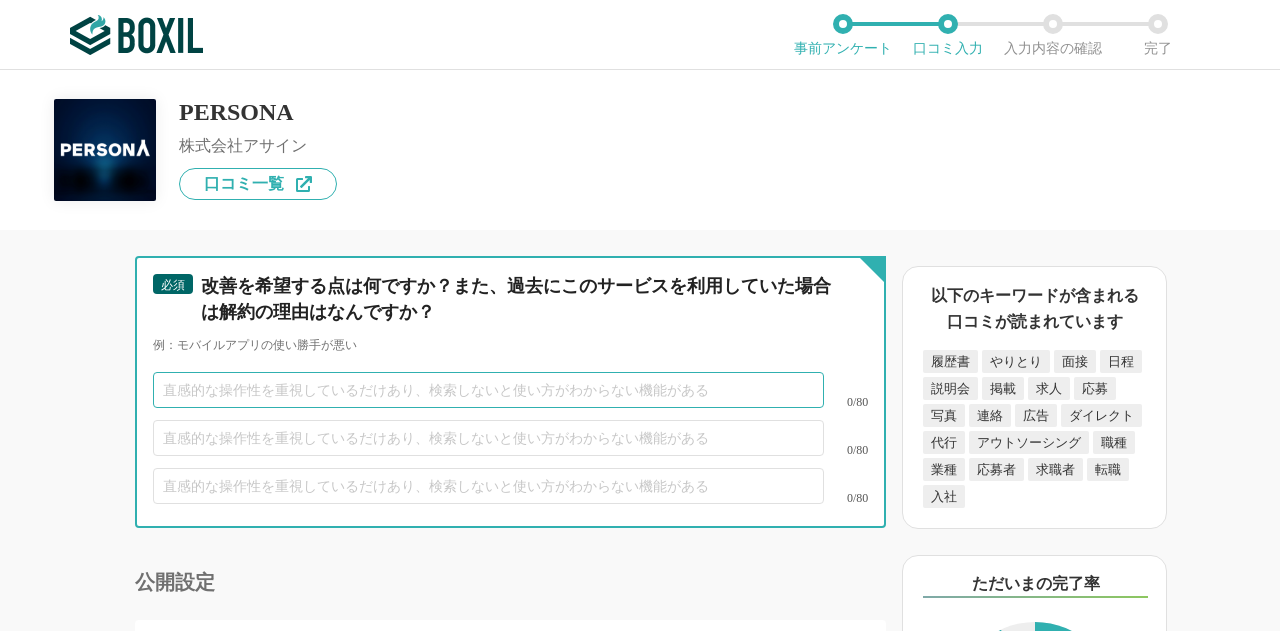 click at bounding box center [488, 390] 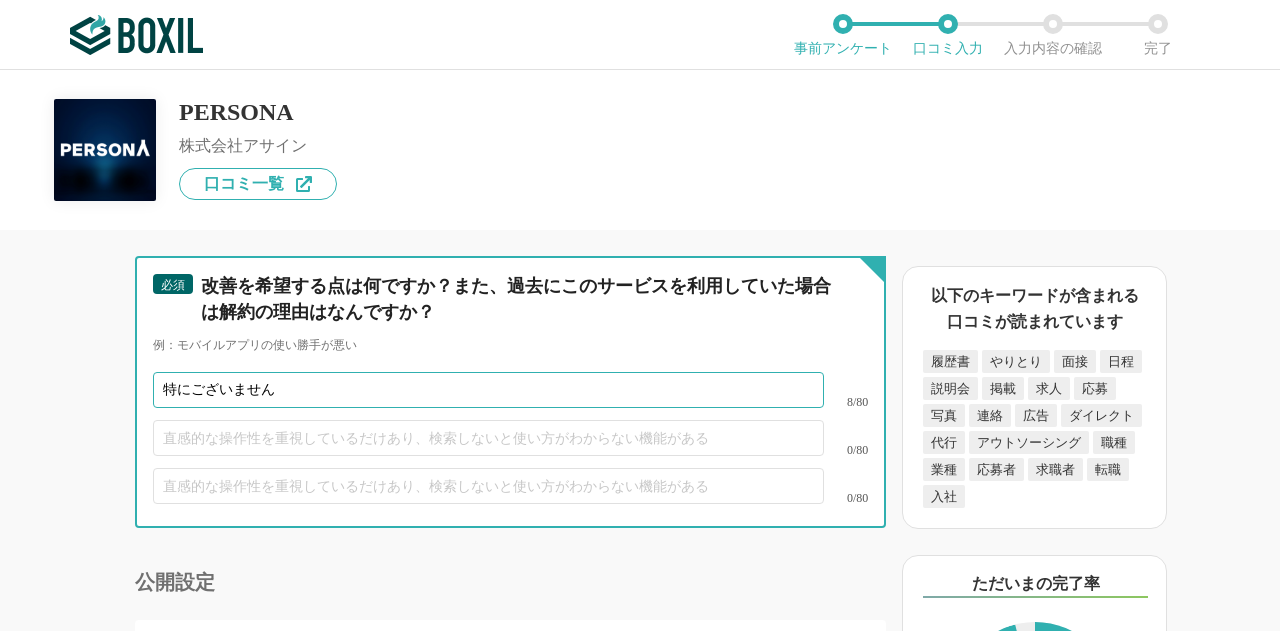 type on "特にございません" 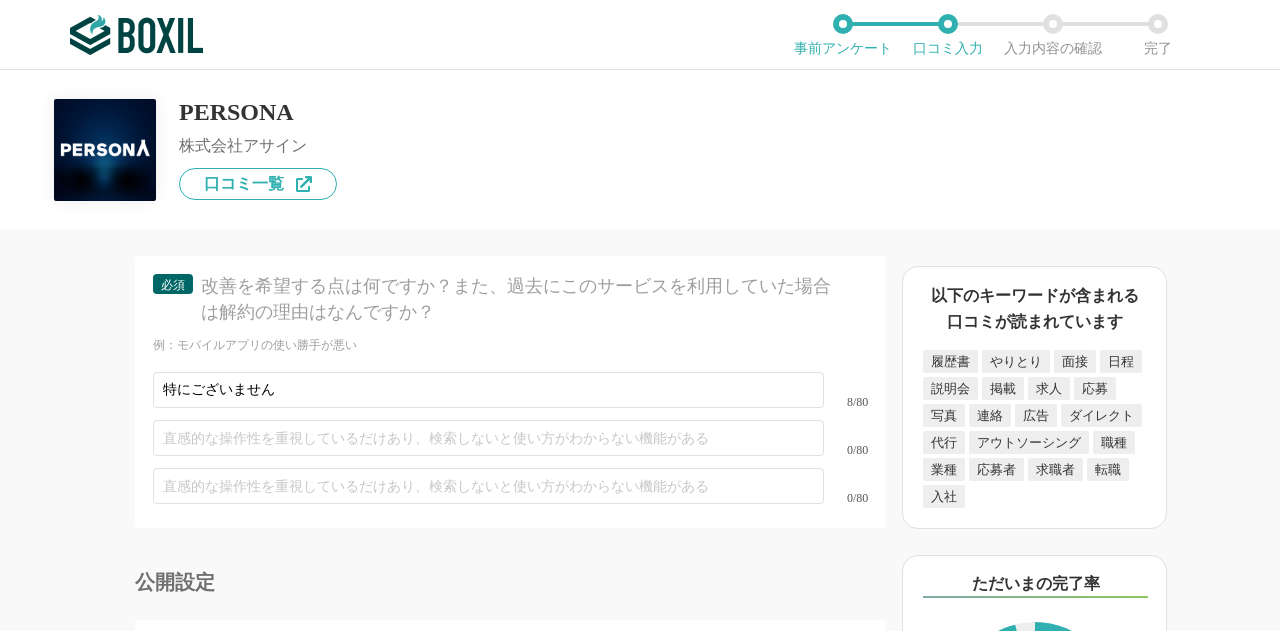 click on "必須 改善を希望する点は何ですか？また、過去にこのサービスを利用していた場合は解約の理由はなんですか？" at bounding box center (510, -2223) 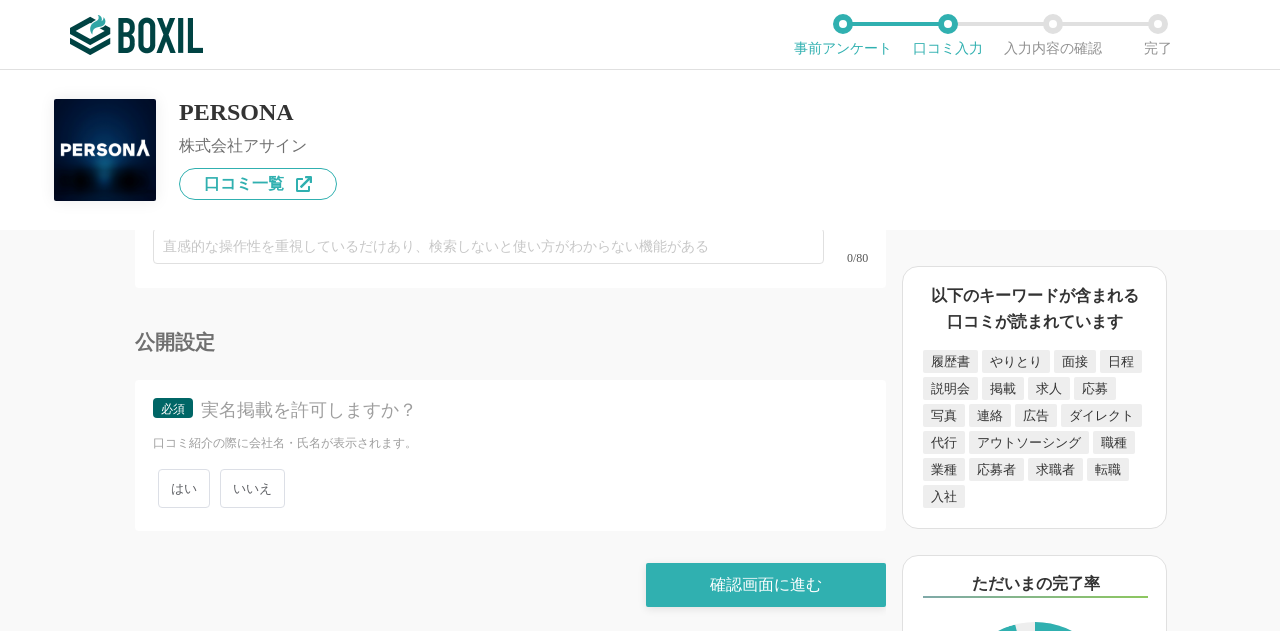 click on "いいえ" at bounding box center (252, 488) 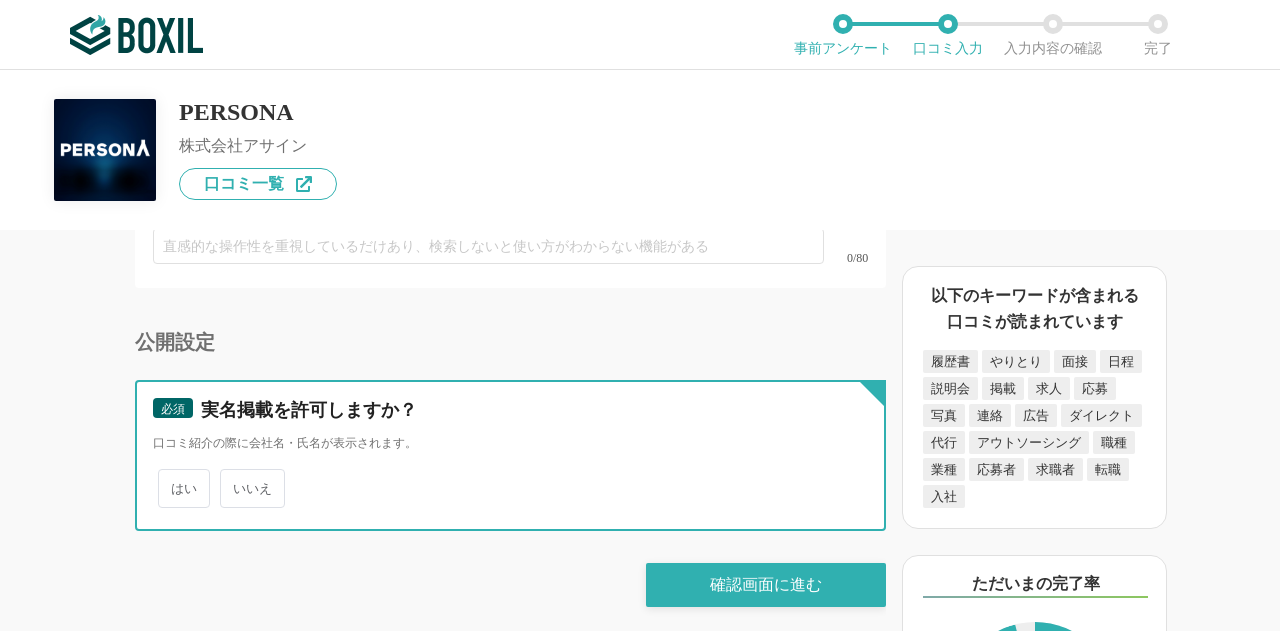 click on "いいえ" at bounding box center [231, 478] 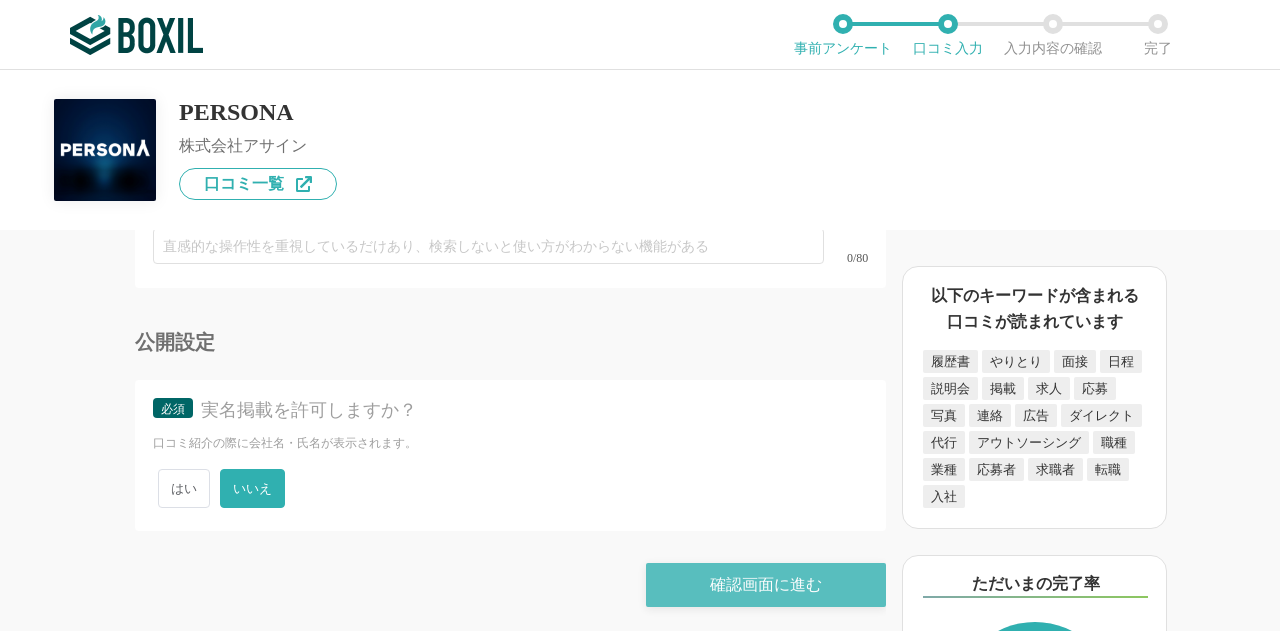click on "確認画面に進む" at bounding box center (766, 585) 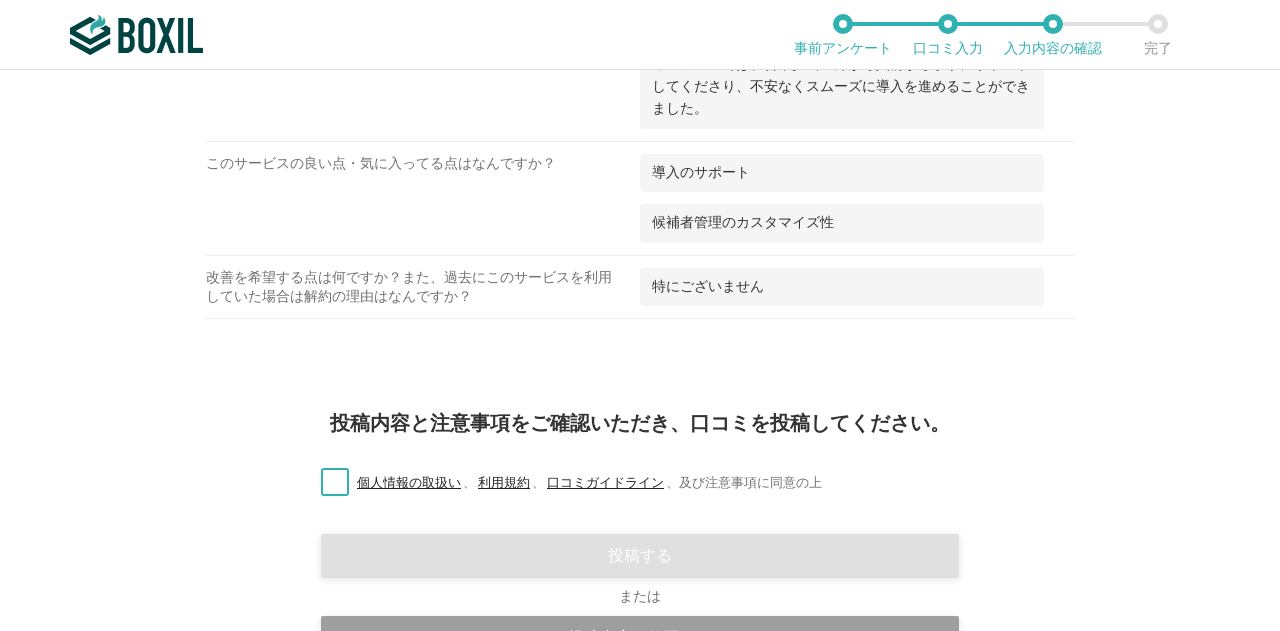 scroll, scrollTop: 2504, scrollLeft: 0, axis: vertical 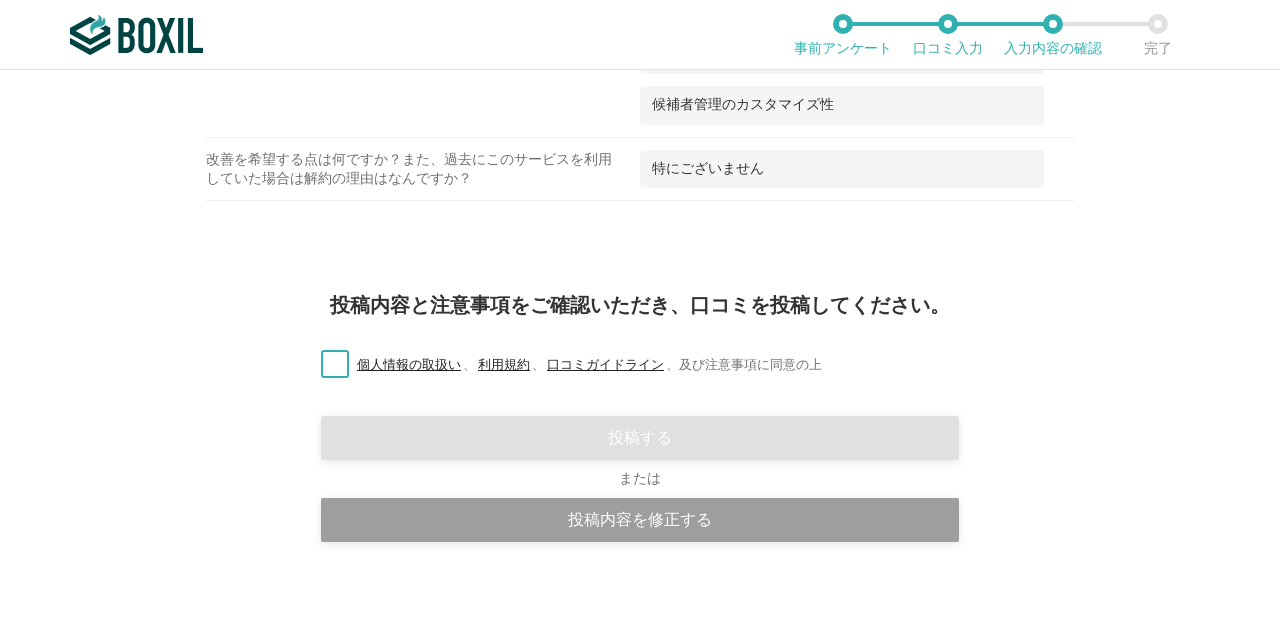 click on "個人情報の取扱い 、 利用規約 、 口コミガイドライン 、 及び注意事項に同意の上" at bounding box center [563, 365] 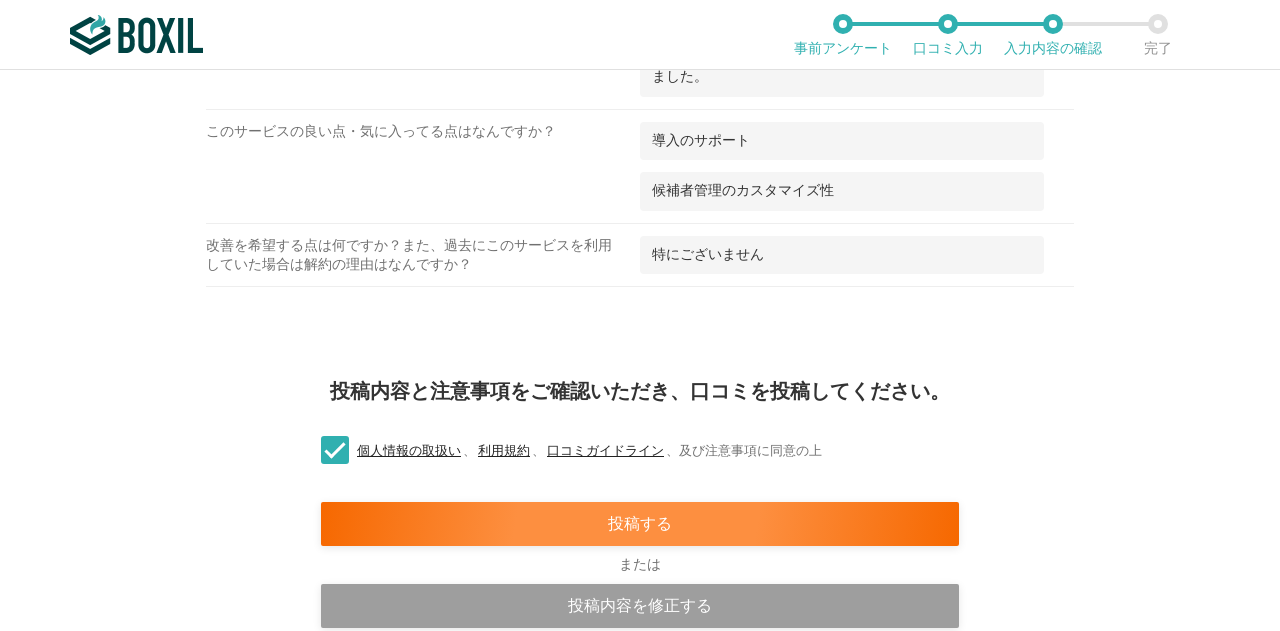 scroll, scrollTop: 2428, scrollLeft: 0, axis: vertical 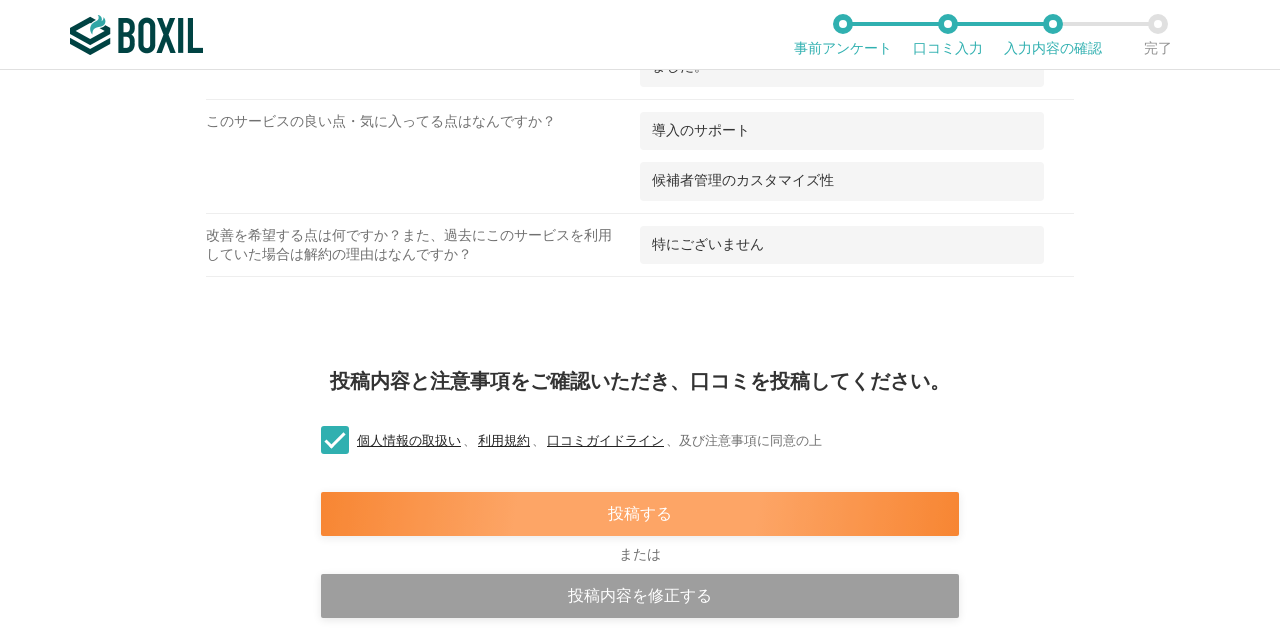 click on "投稿する" at bounding box center (640, 514) 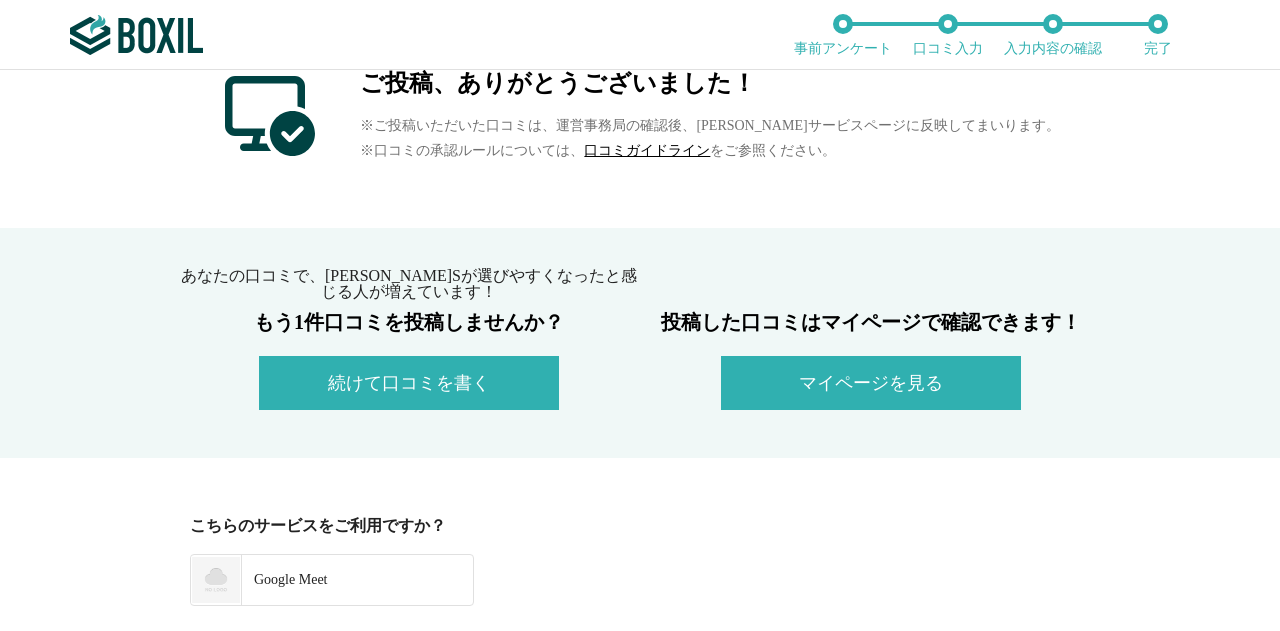 scroll, scrollTop: 0, scrollLeft: 0, axis: both 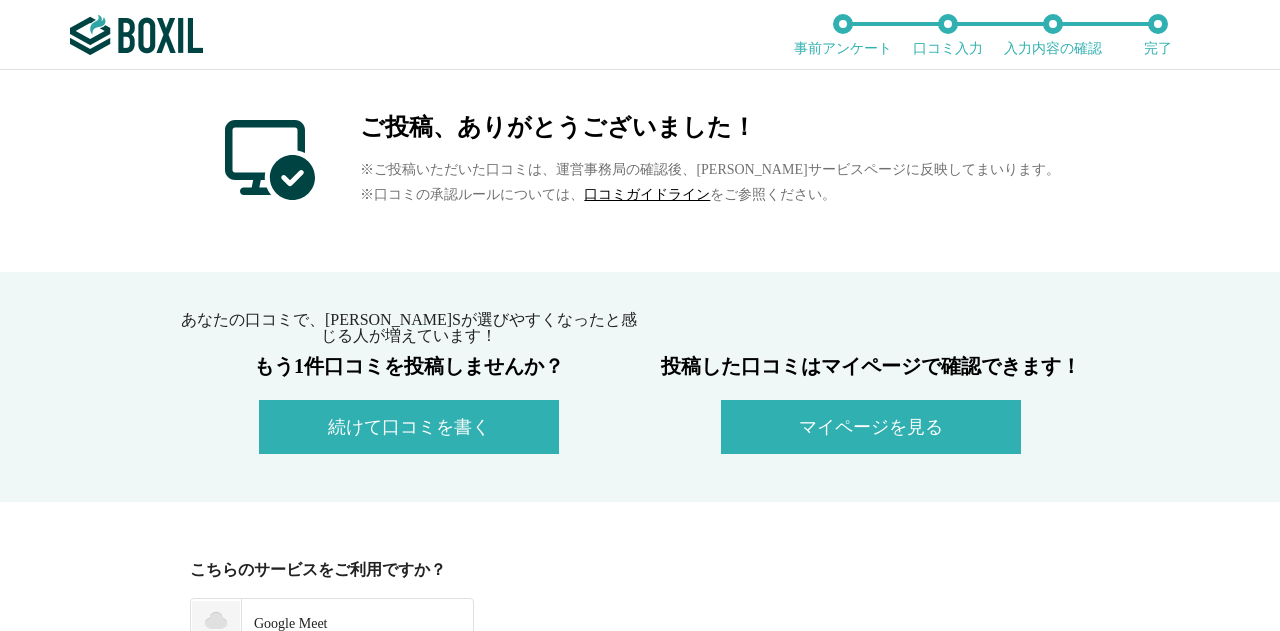 click on "マイページを見る" at bounding box center [871, 427] 